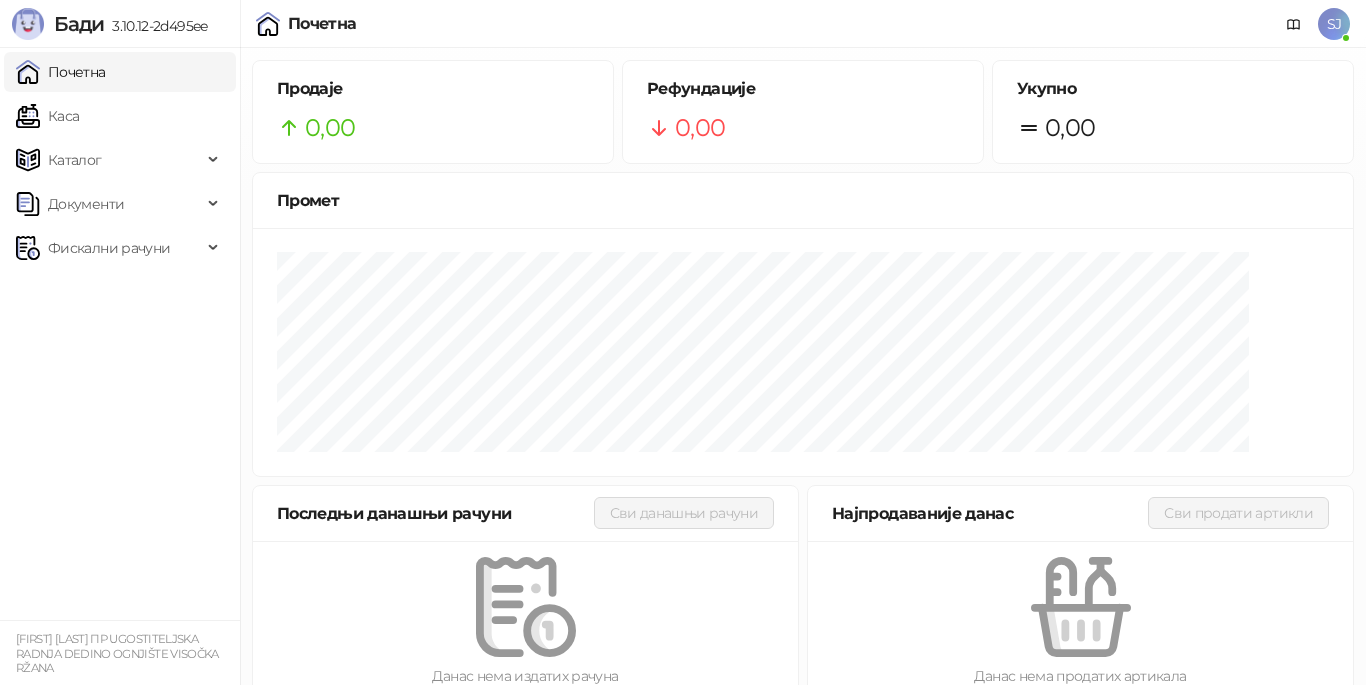 scroll, scrollTop: 0, scrollLeft: 0, axis: both 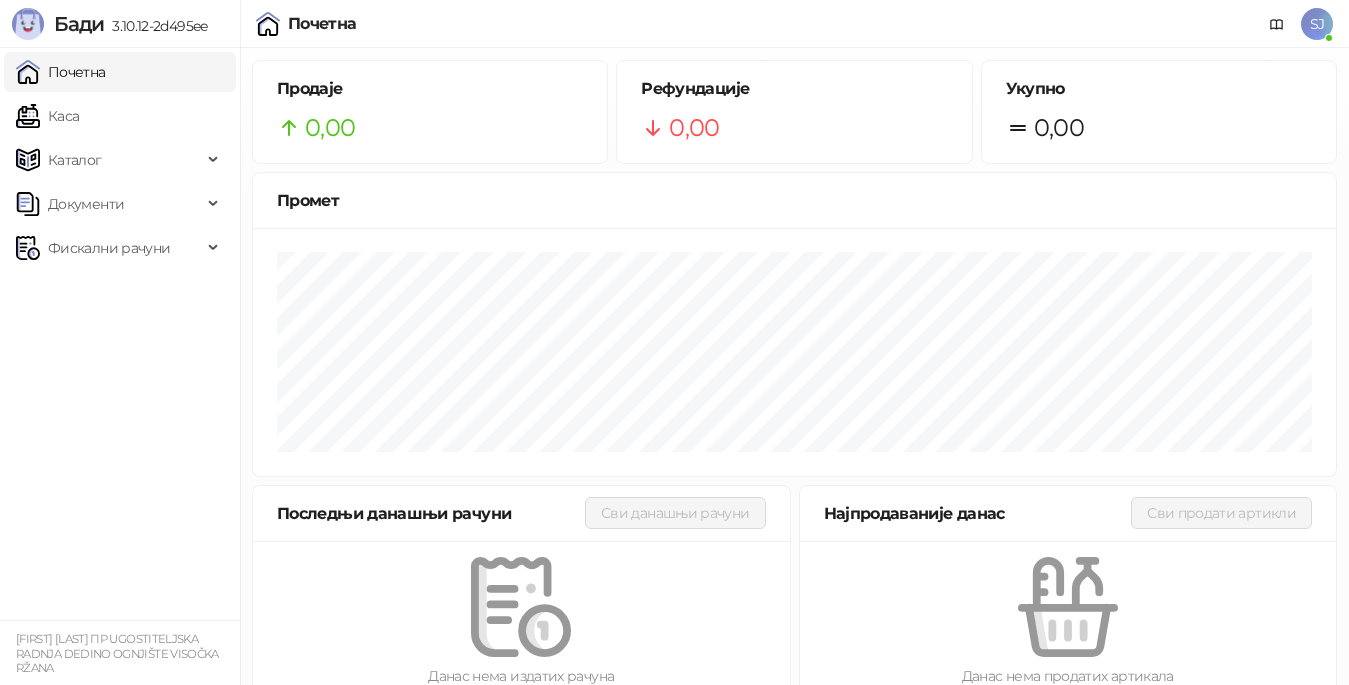 click on "SJ" at bounding box center (1317, 24) 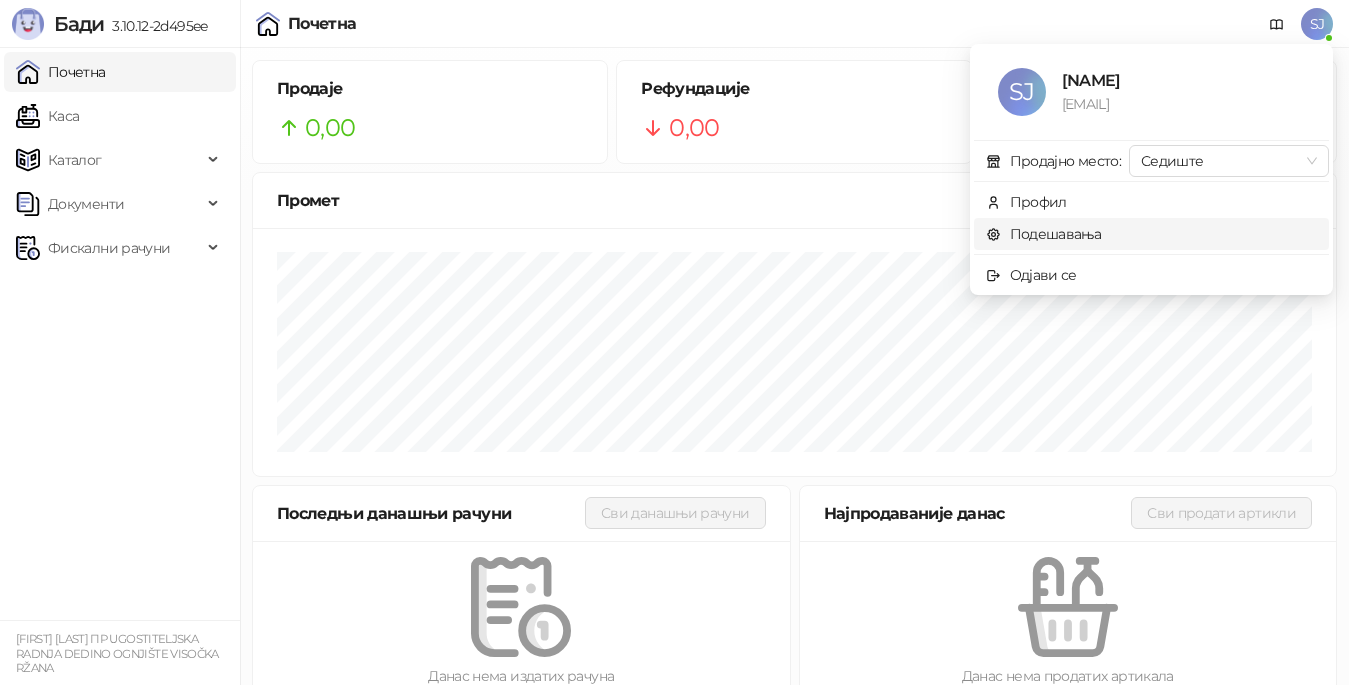 click on "Подешавања" at bounding box center (1044, 234) 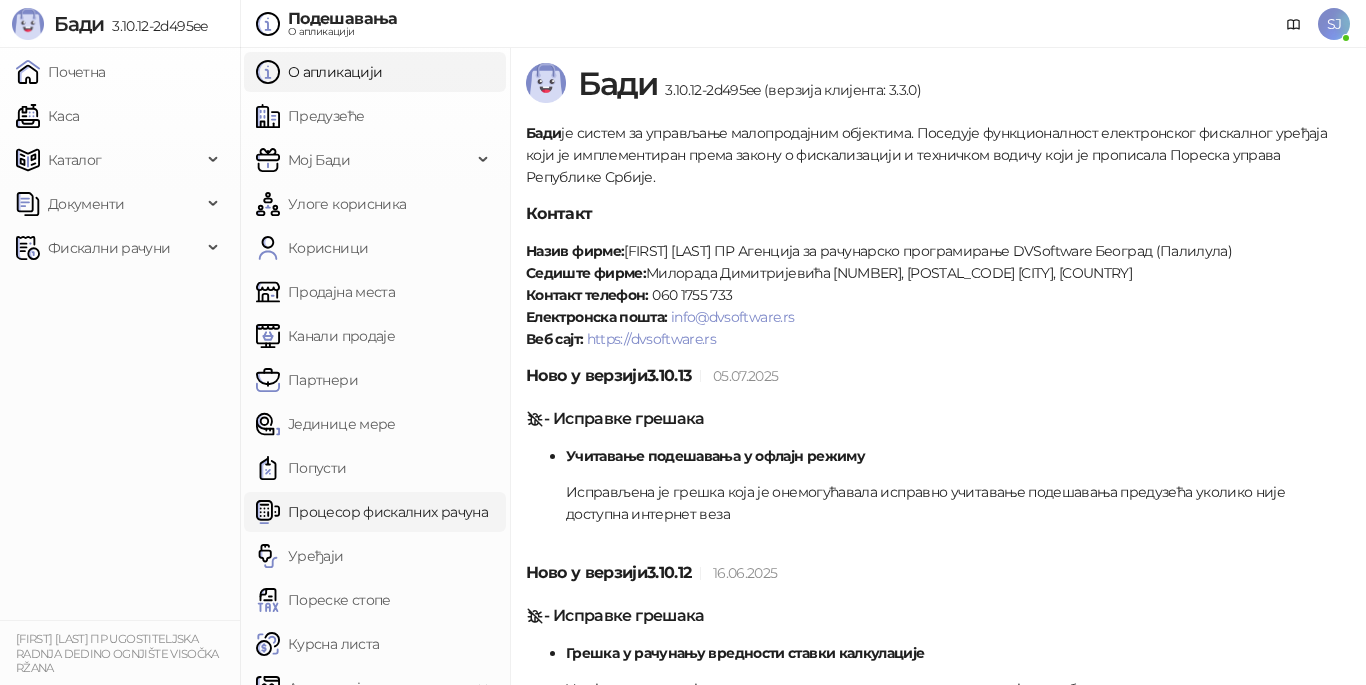 drag, startPoint x: 340, startPoint y: 506, endPoint x: 441, endPoint y: 519, distance: 101.8332 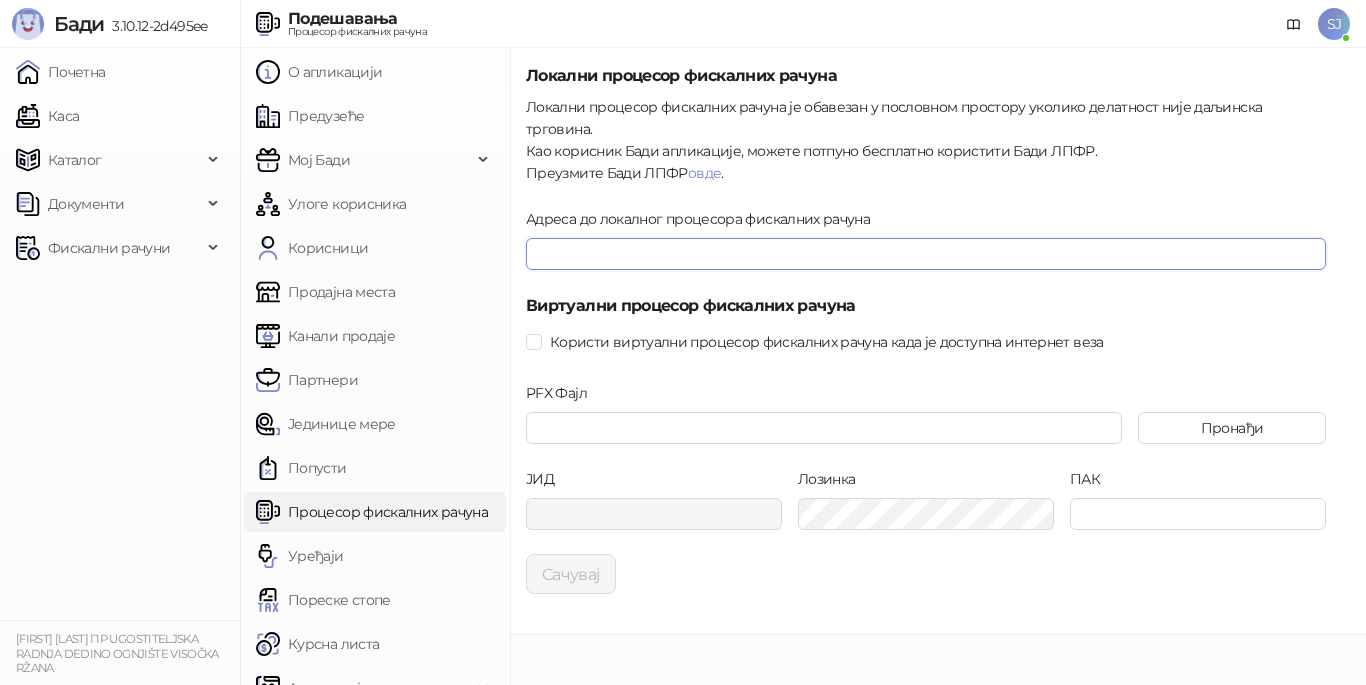 click on "Адреса до локалног процесора фискалних рачуна" at bounding box center (926, 254) 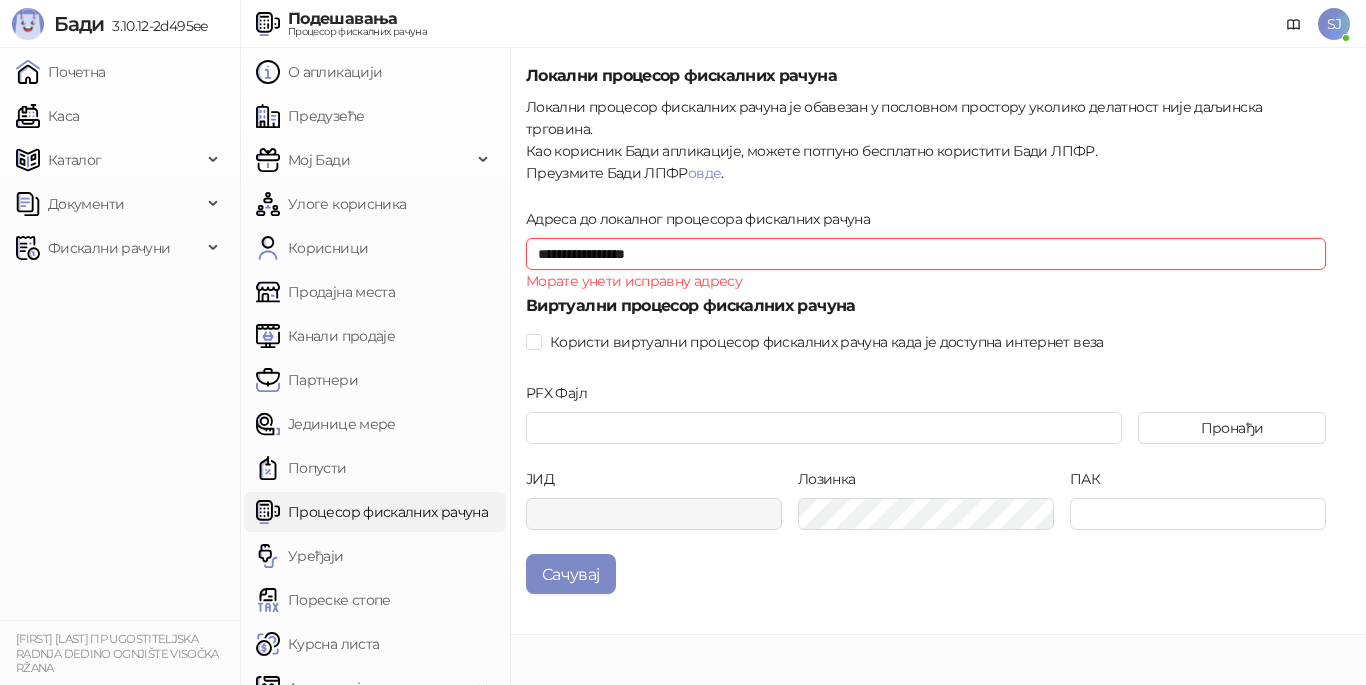 click on "**********" at bounding box center [926, 254] 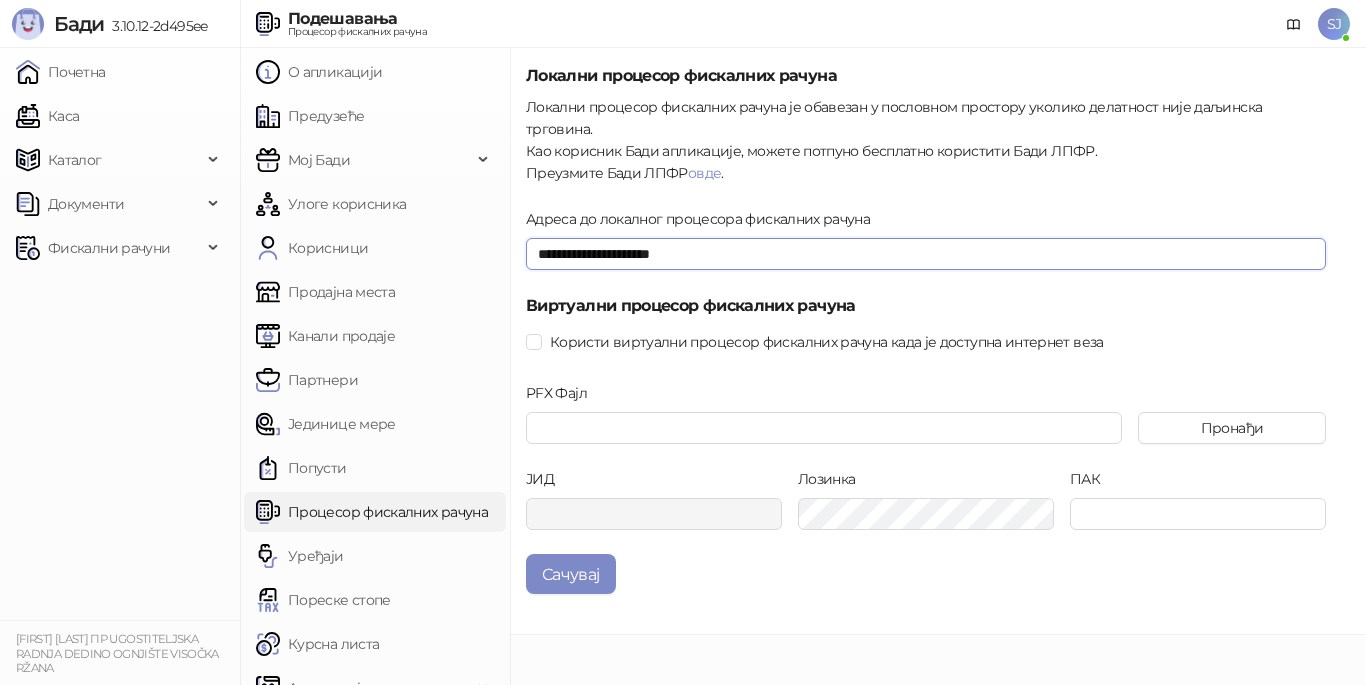 type on "**********" 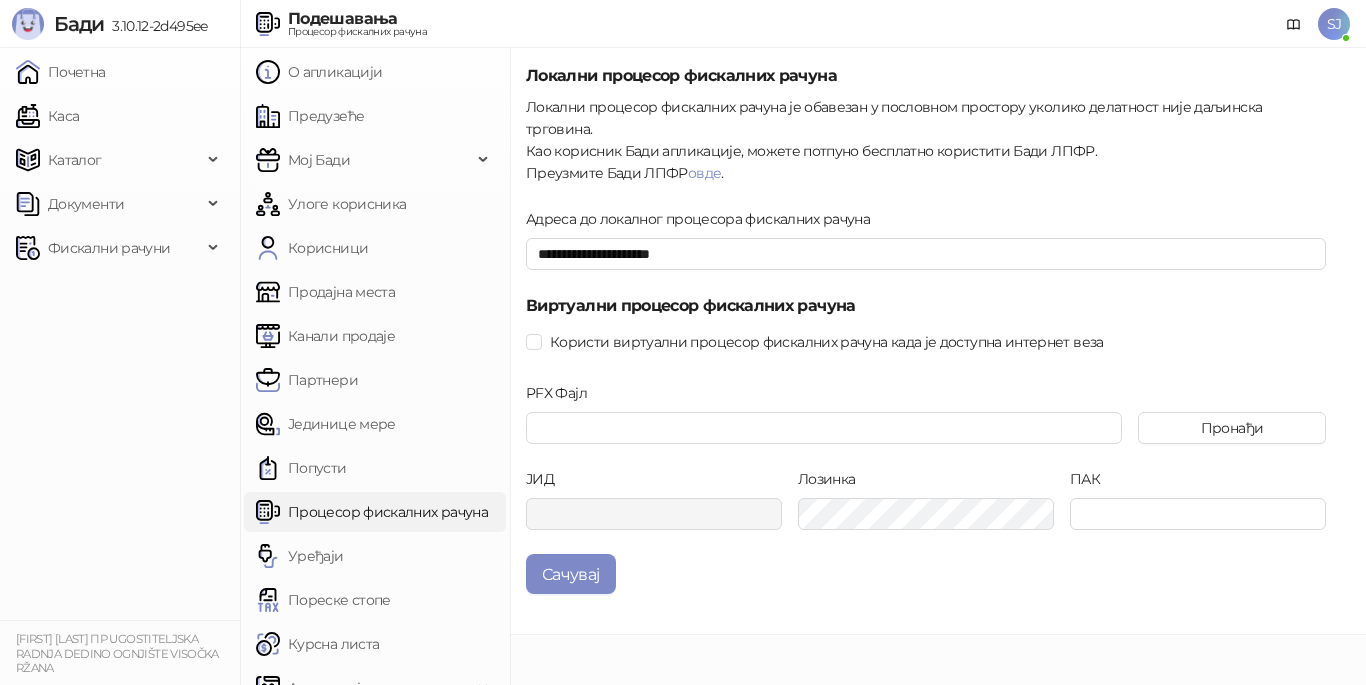 click on "**********" at bounding box center [926, 251] 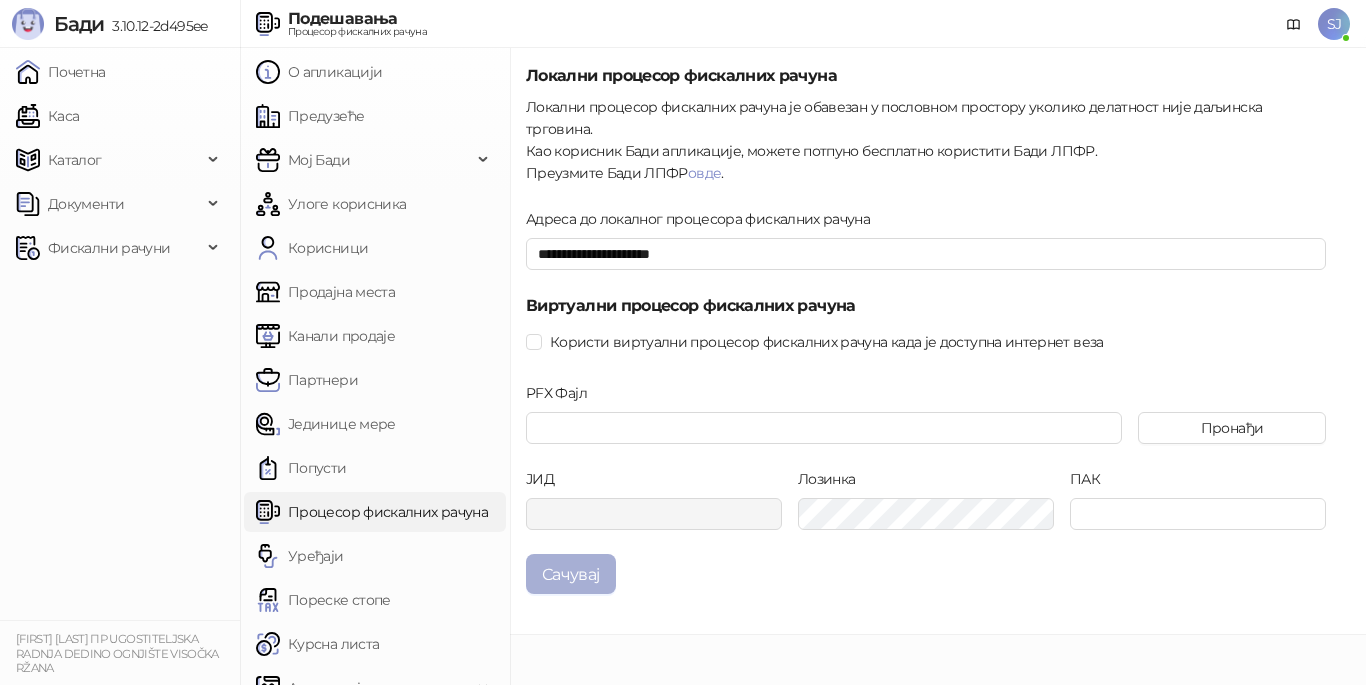 click on "Сачувај" at bounding box center (571, 574) 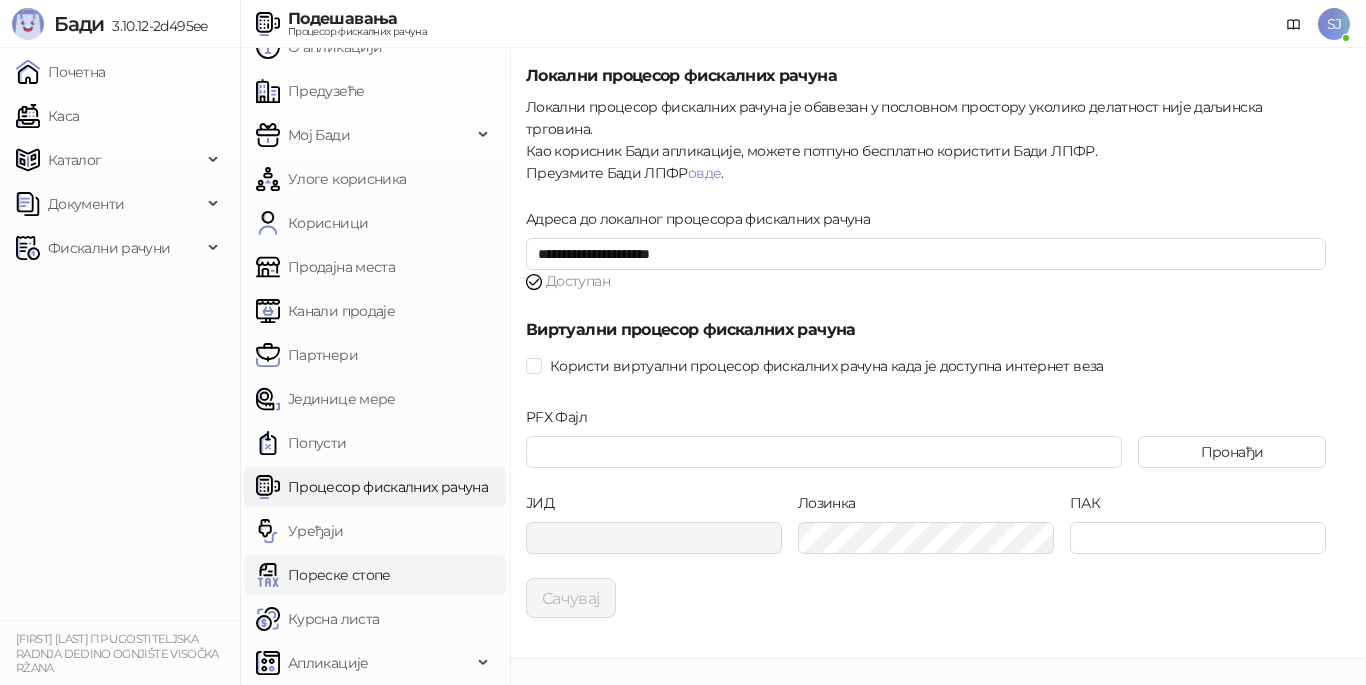 scroll, scrollTop: 27, scrollLeft: 0, axis: vertical 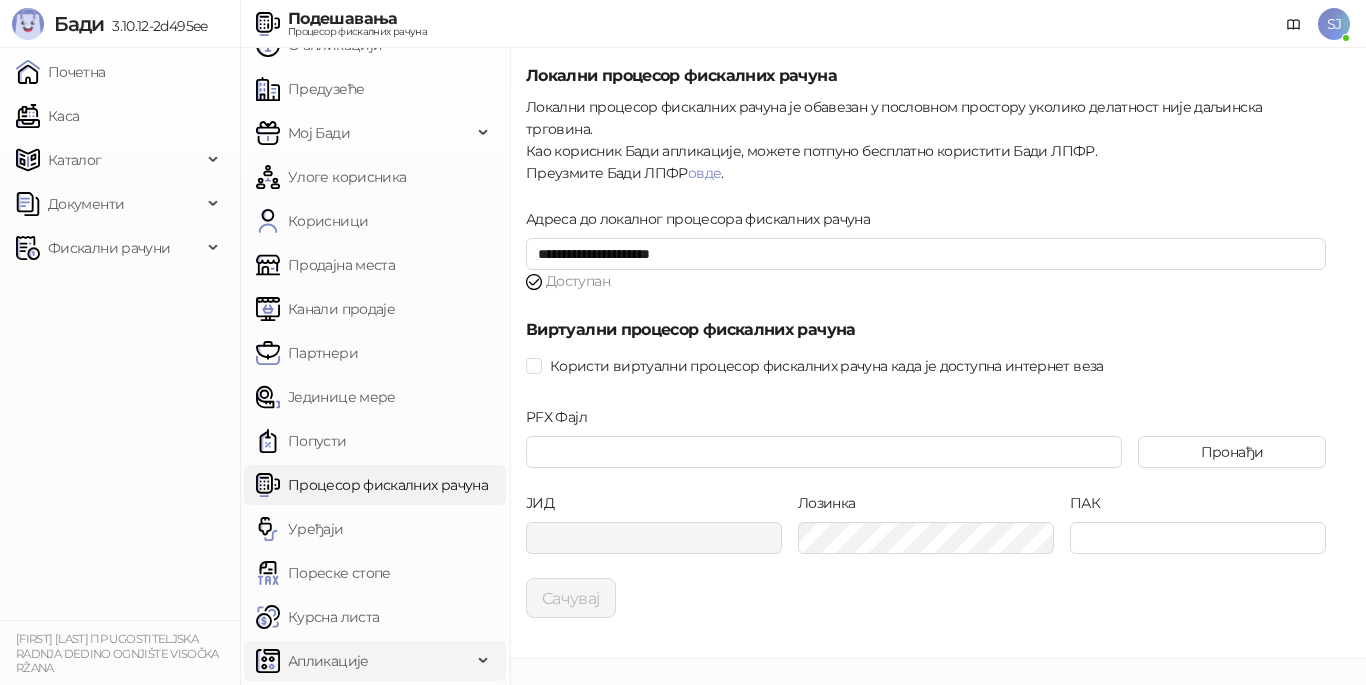 click on "Апликације" at bounding box center [364, 661] 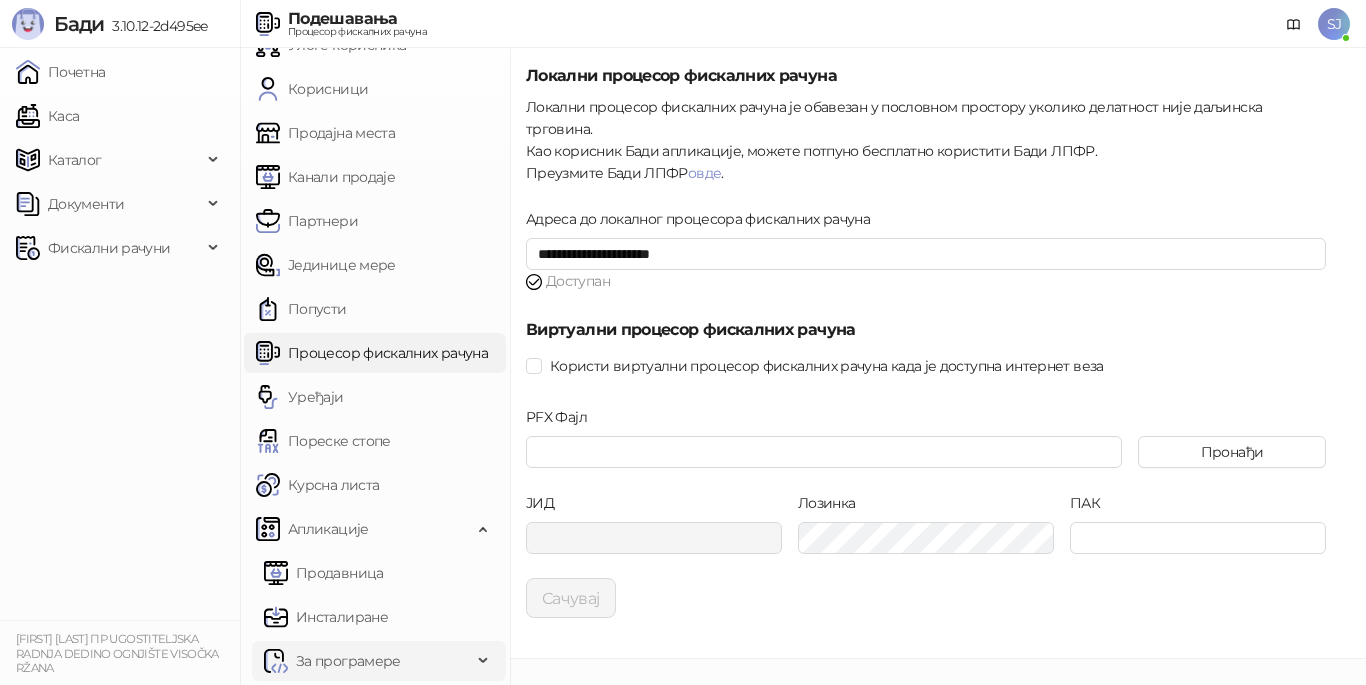 click on "За програмере" at bounding box center [379, 661] 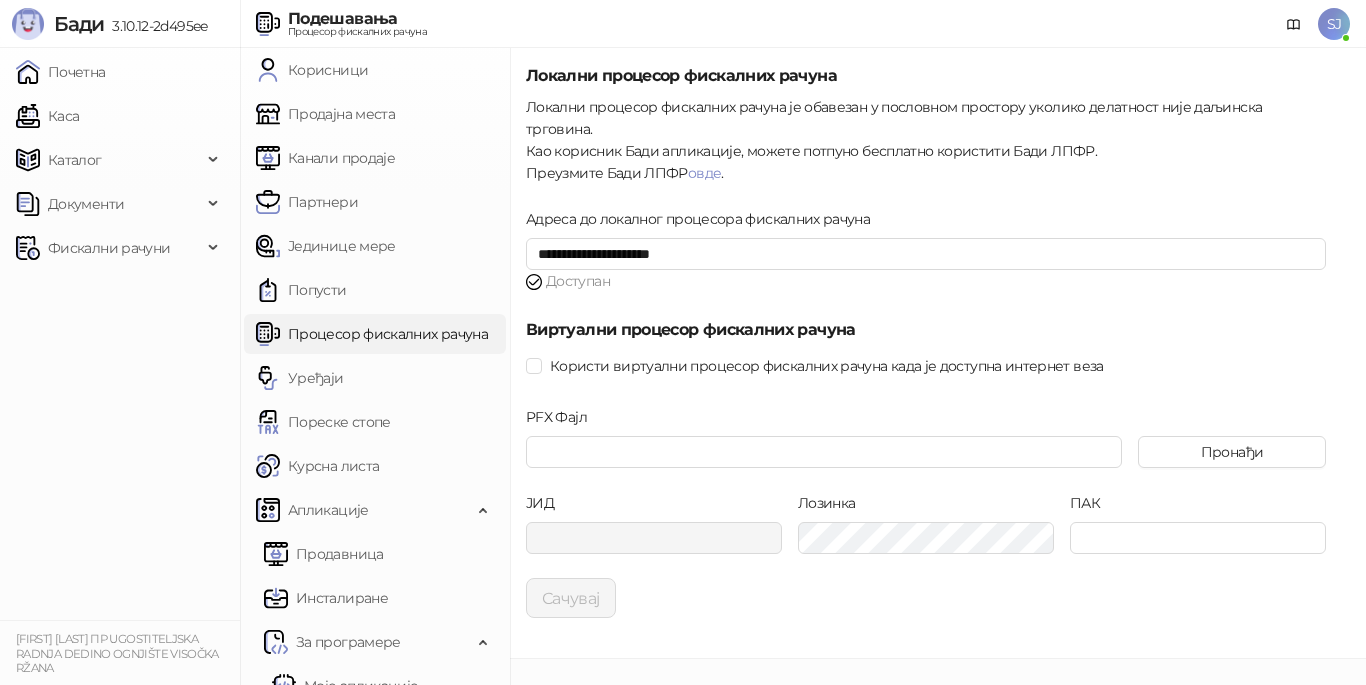 scroll, scrollTop: 291, scrollLeft: 0, axis: vertical 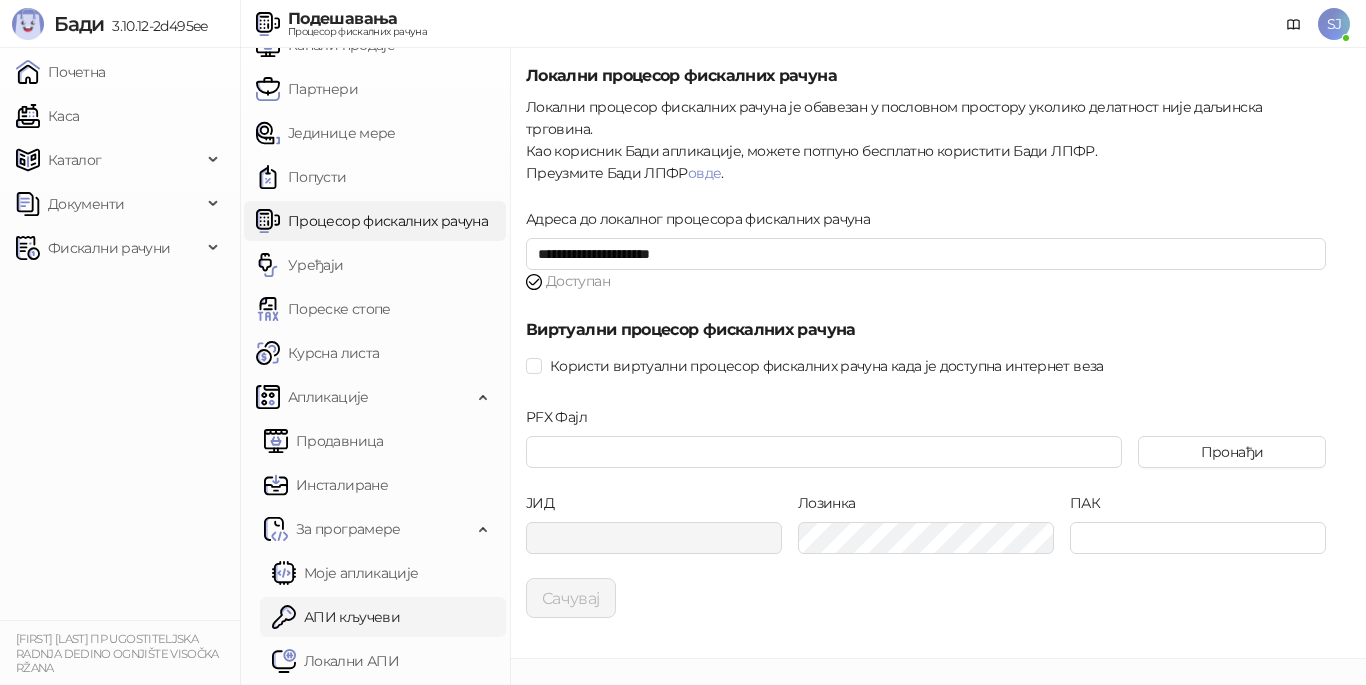 click on "Локални АПИ" at bounding box center (335, 661) 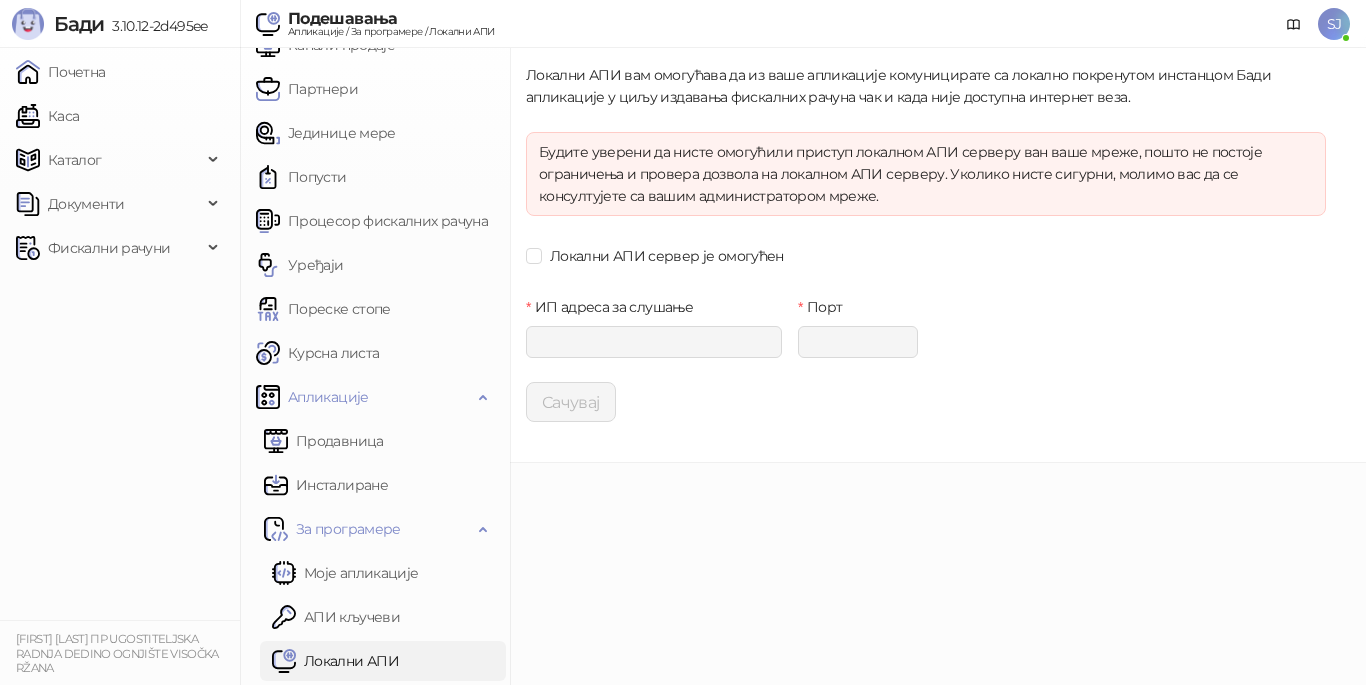 click on "Локални АПИ сервер је омогућен" at bounding box center (926, 256) 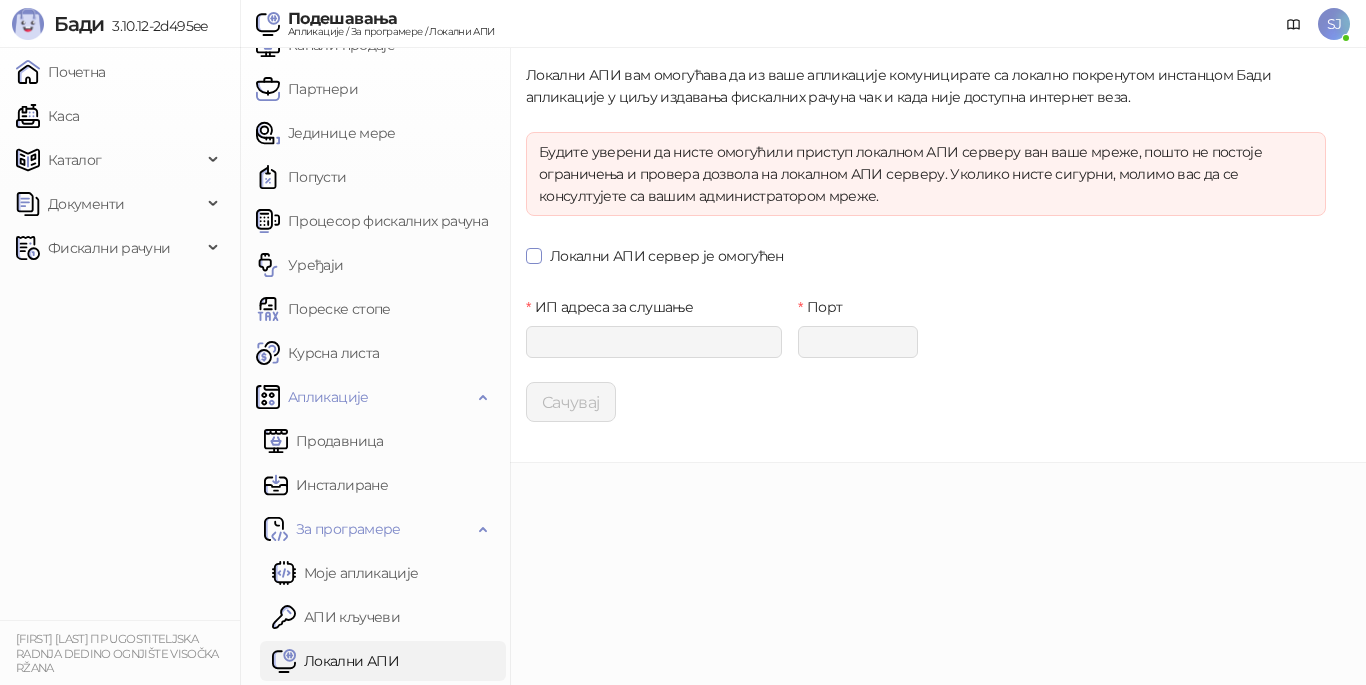 click on "Локални АПИ сервер је омогућен" at bounding box center (667, 256) 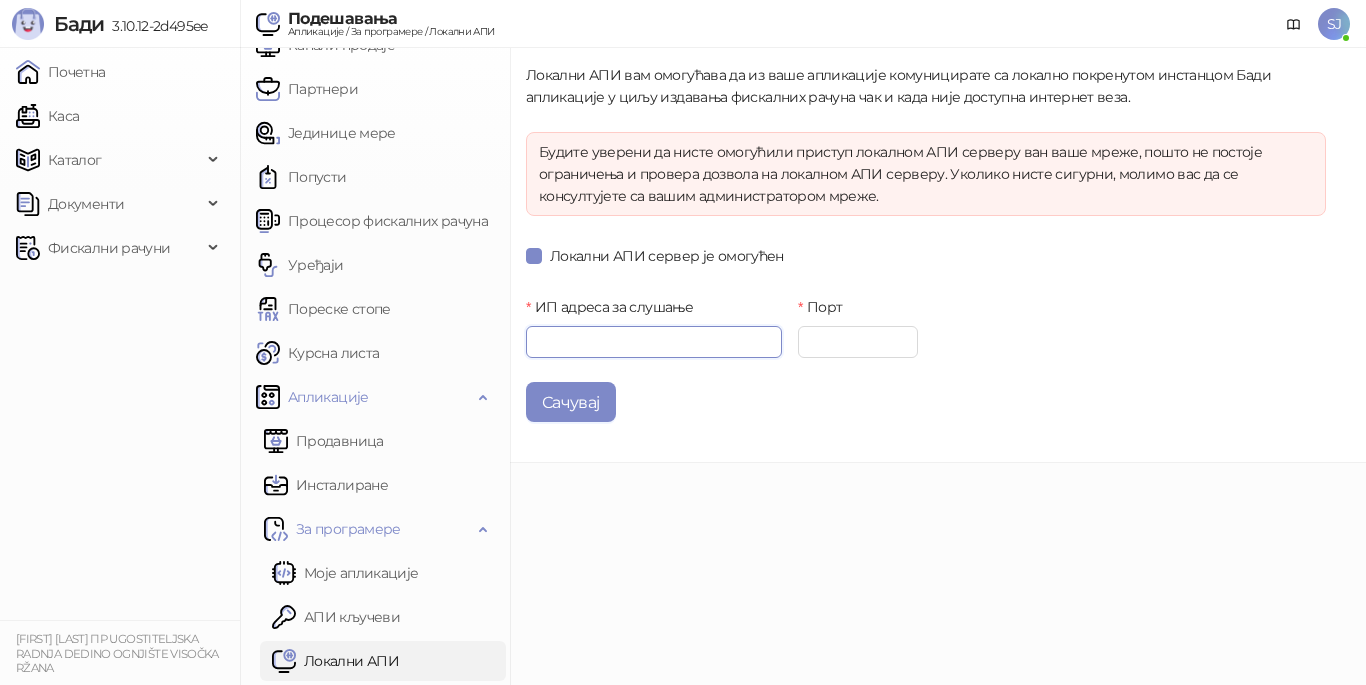 click on "ИП адреса за слушање" at bounding box center (654, 342) 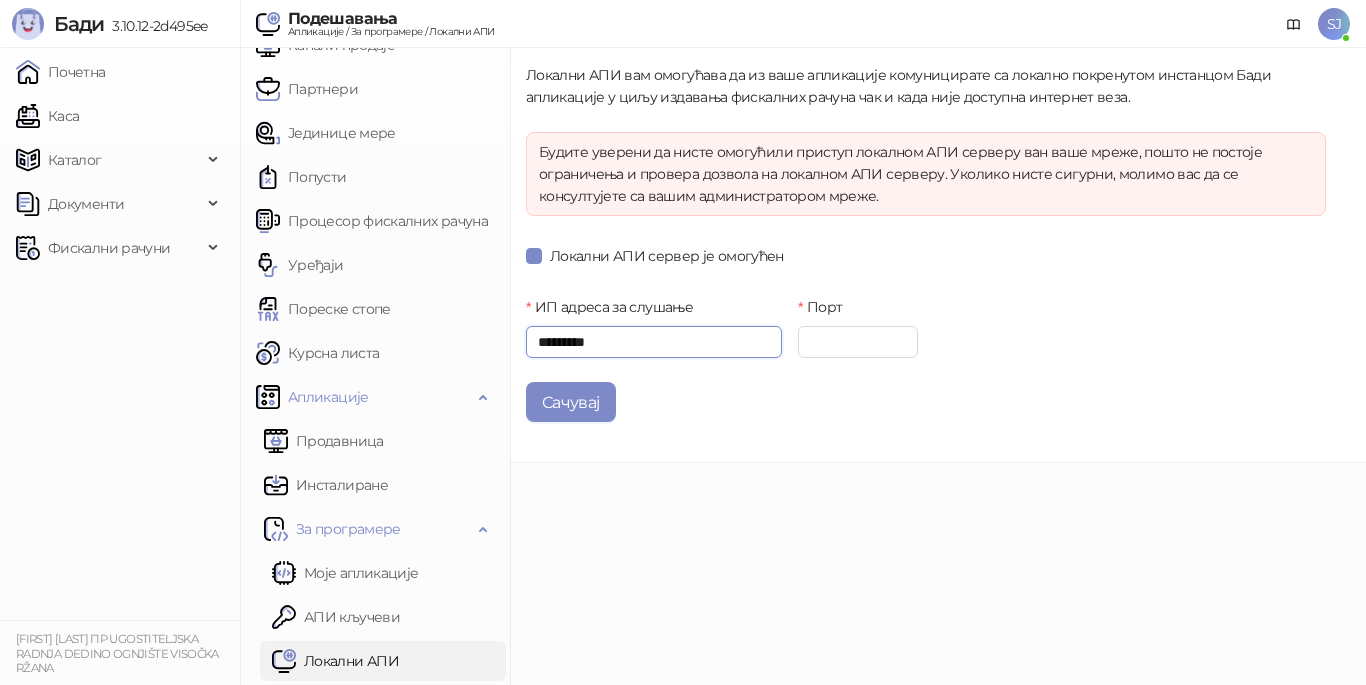 type on "*********" 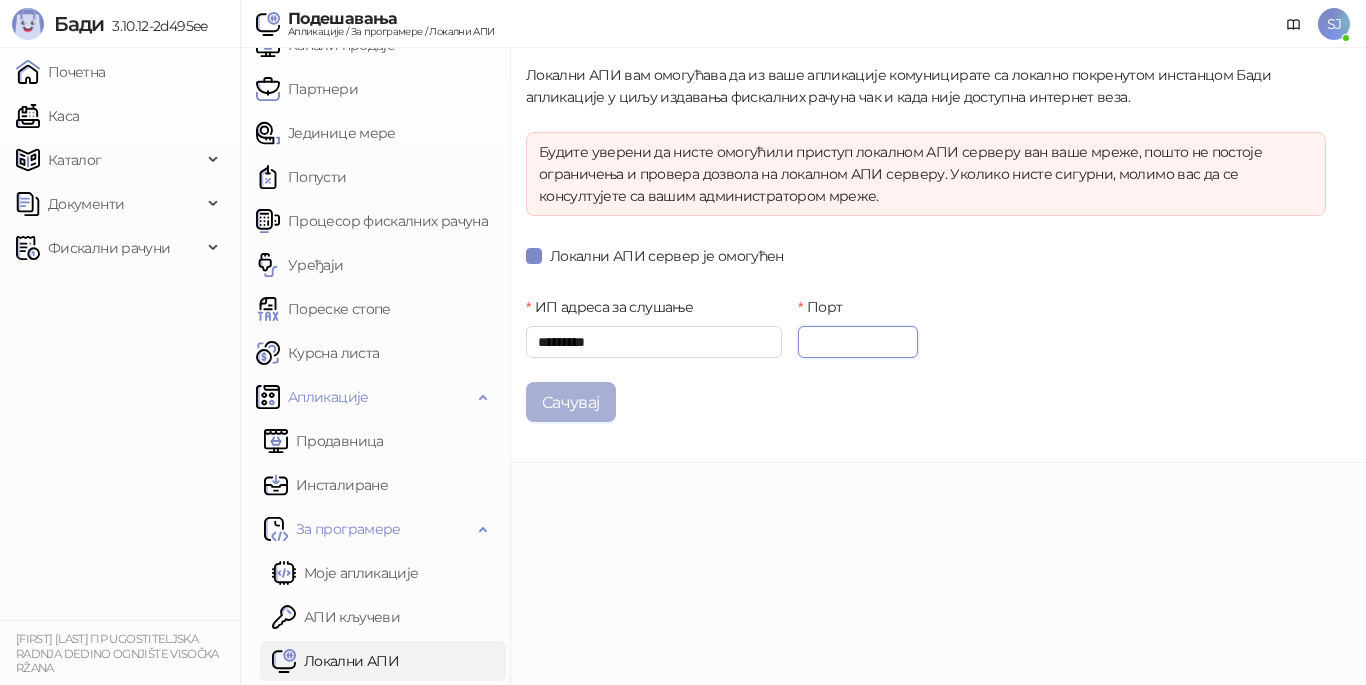 type on "****" 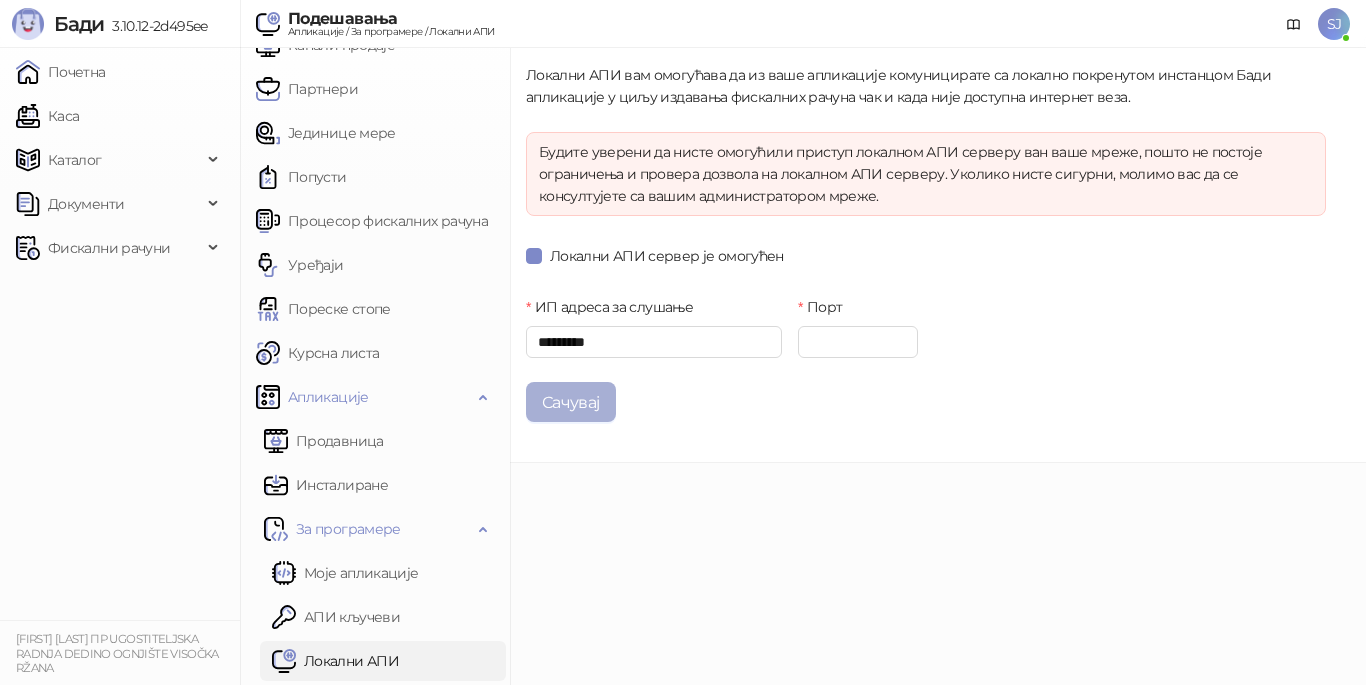 click on "Сачувај" at bounding box center [571, 402] 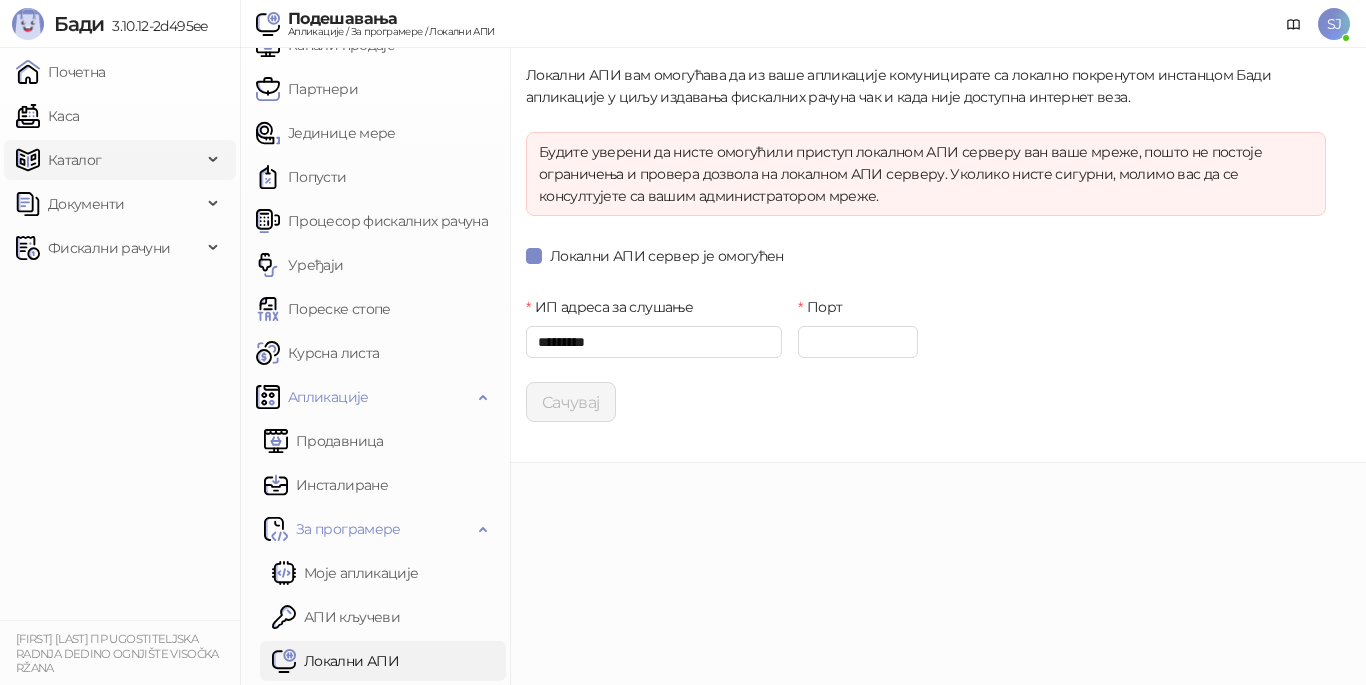 click on "Каталог" at bounding box center [75, 160] 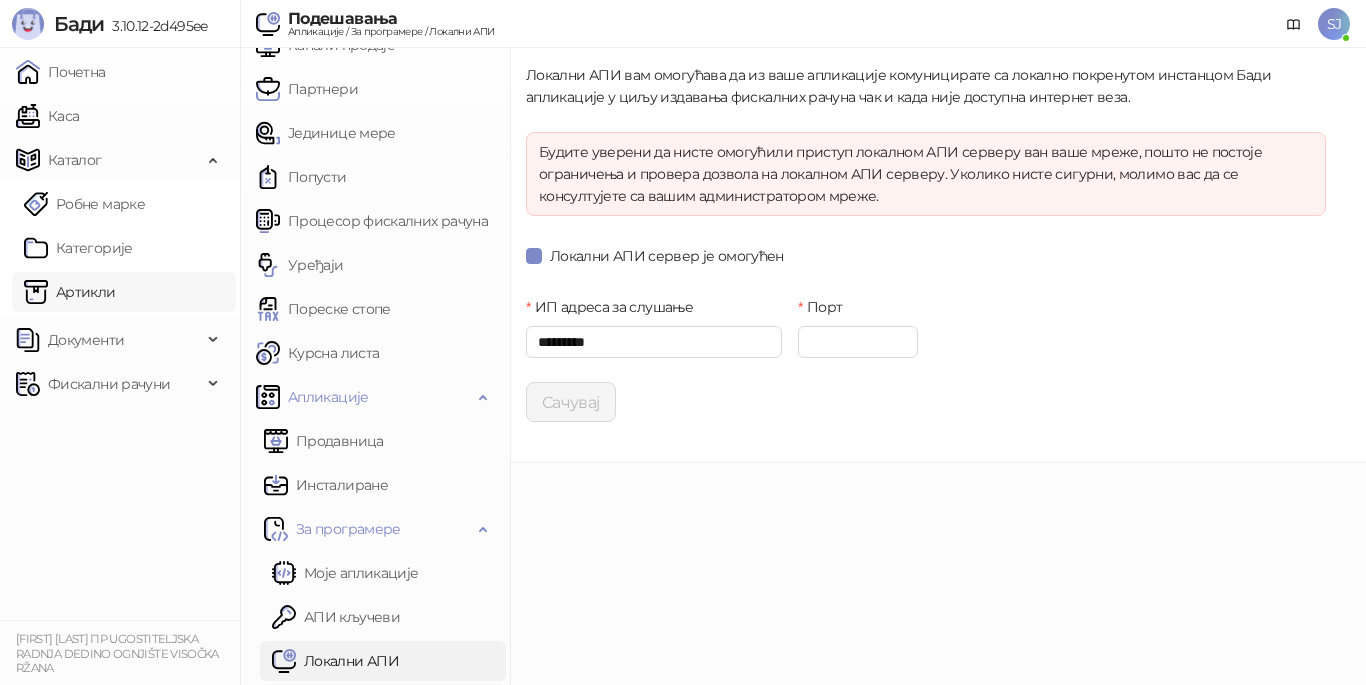 click on "Артикли" at bounding box center [70, 292] 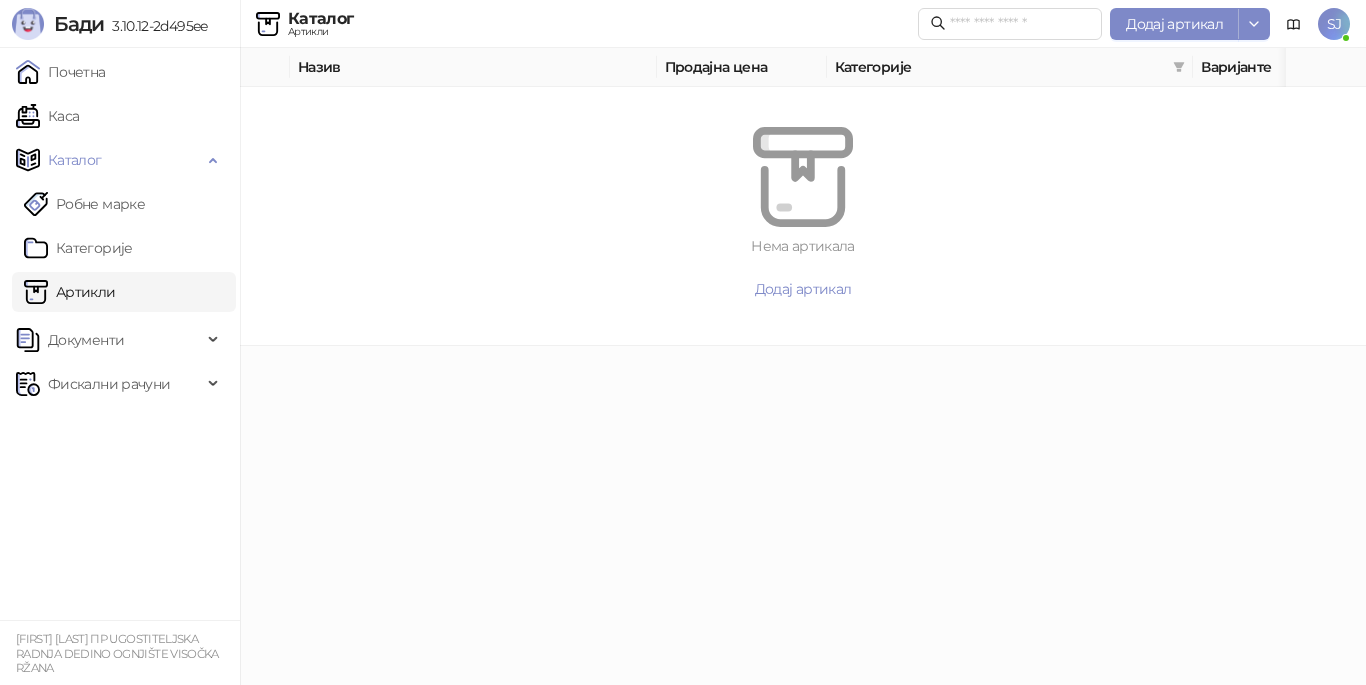 drag, startPoint x: 1365, startPoint y: 5, endPoint x: 1224, endPoint y: 328, distance: 352.4344 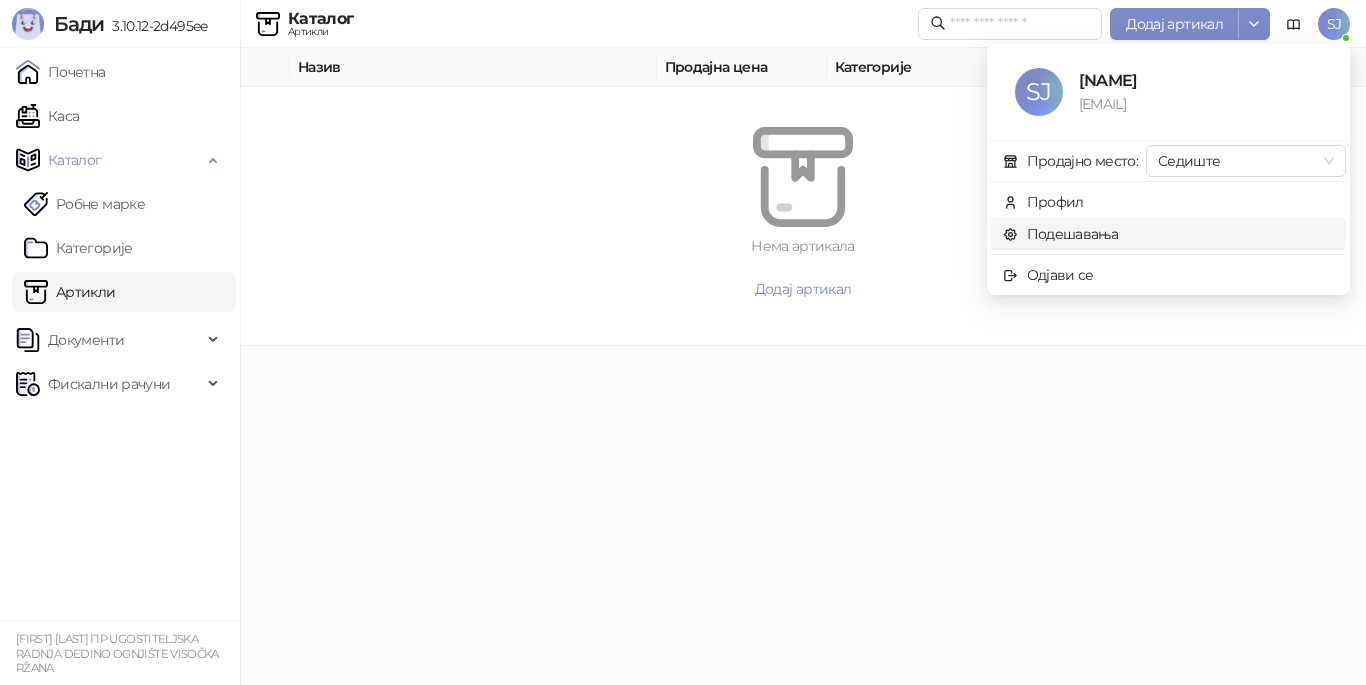 click on "Подешавања" at bounding box center (1061, 234) 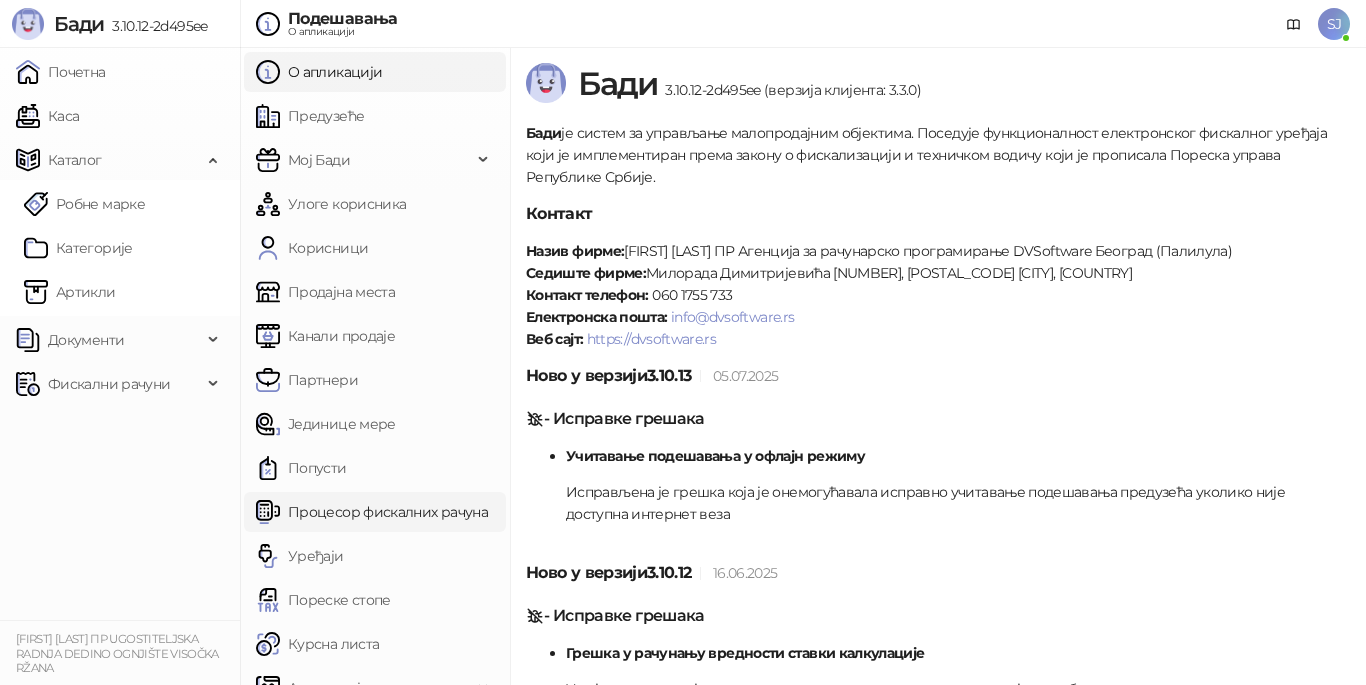scroll, scrollTop: 27, scrollLeft: 0, axis: vertical 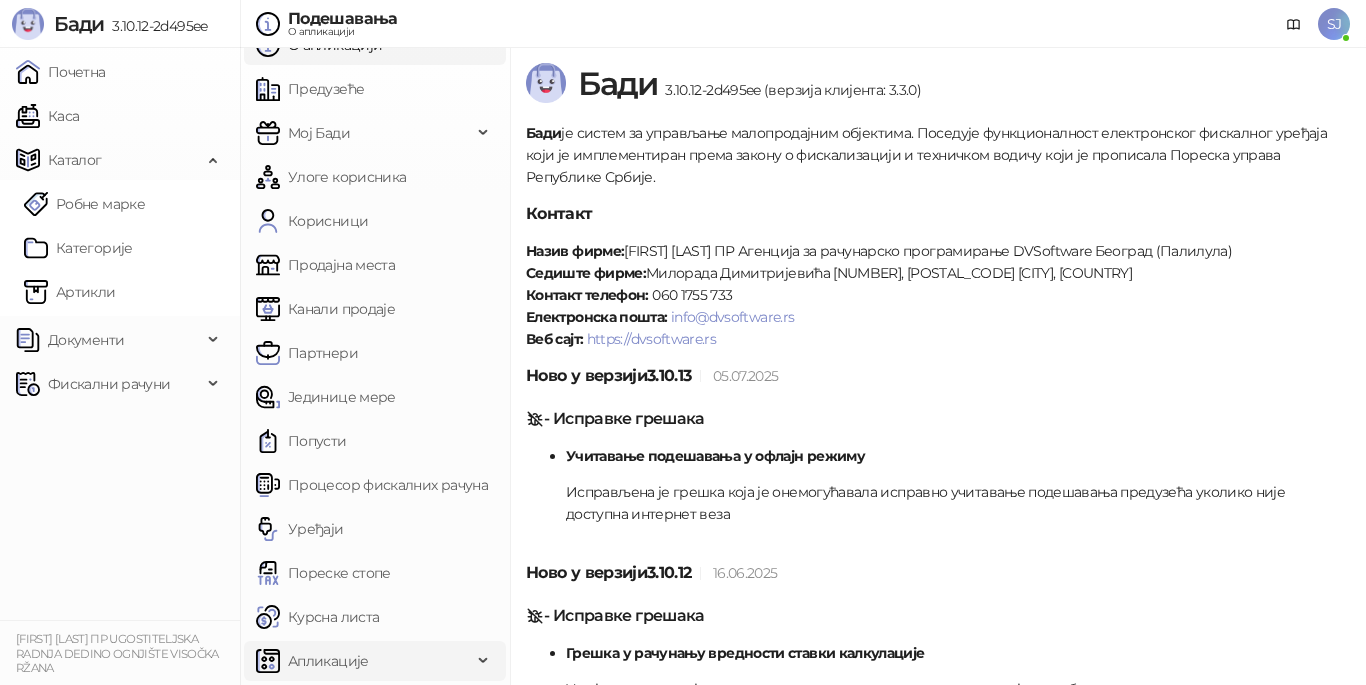 click on "Апликације" at bounding box center (328, 661) 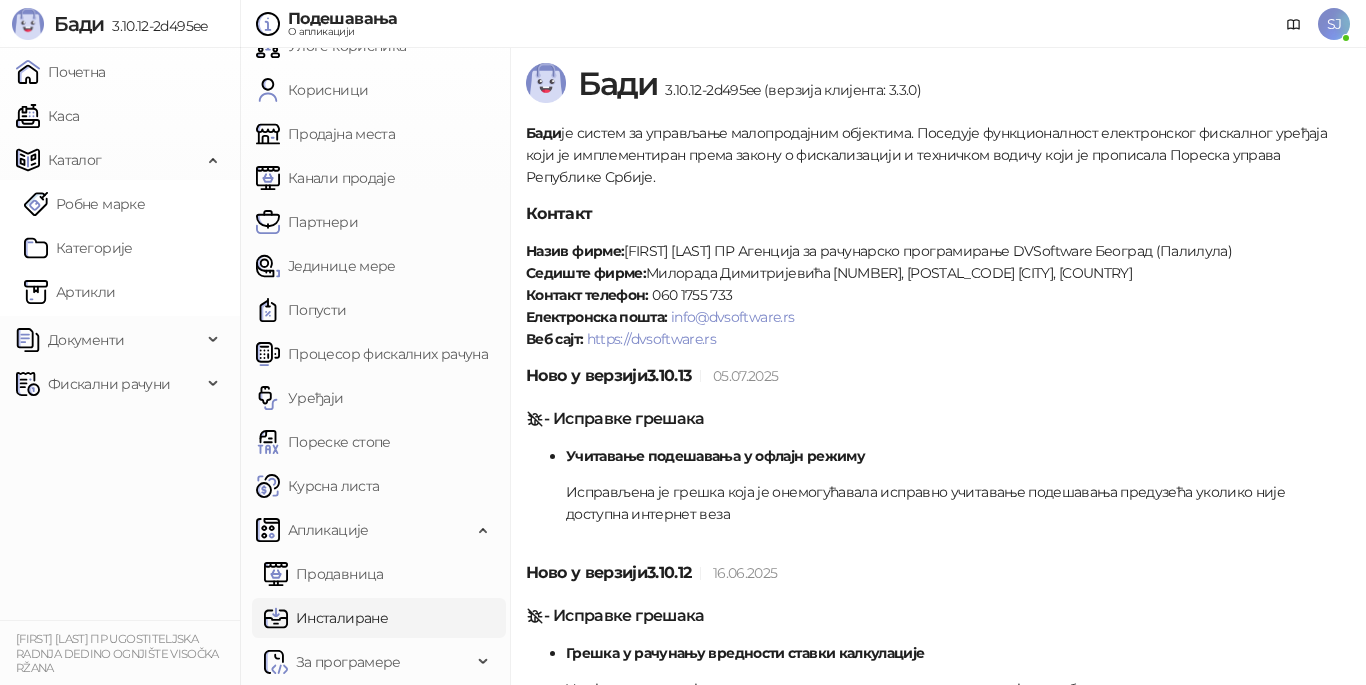 scroll, scrollTop: 159, scrollLeft: 0, axis: vertical 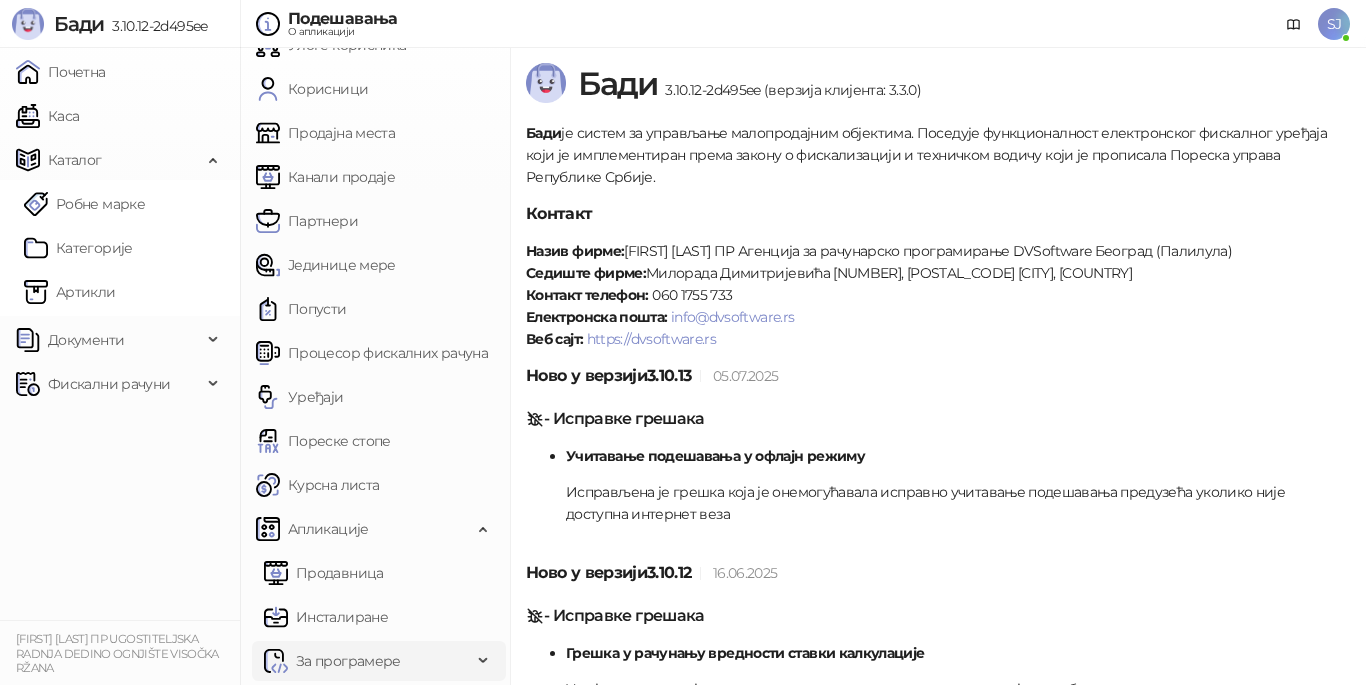 click on "За програмере" at bounding box center (348, 661) 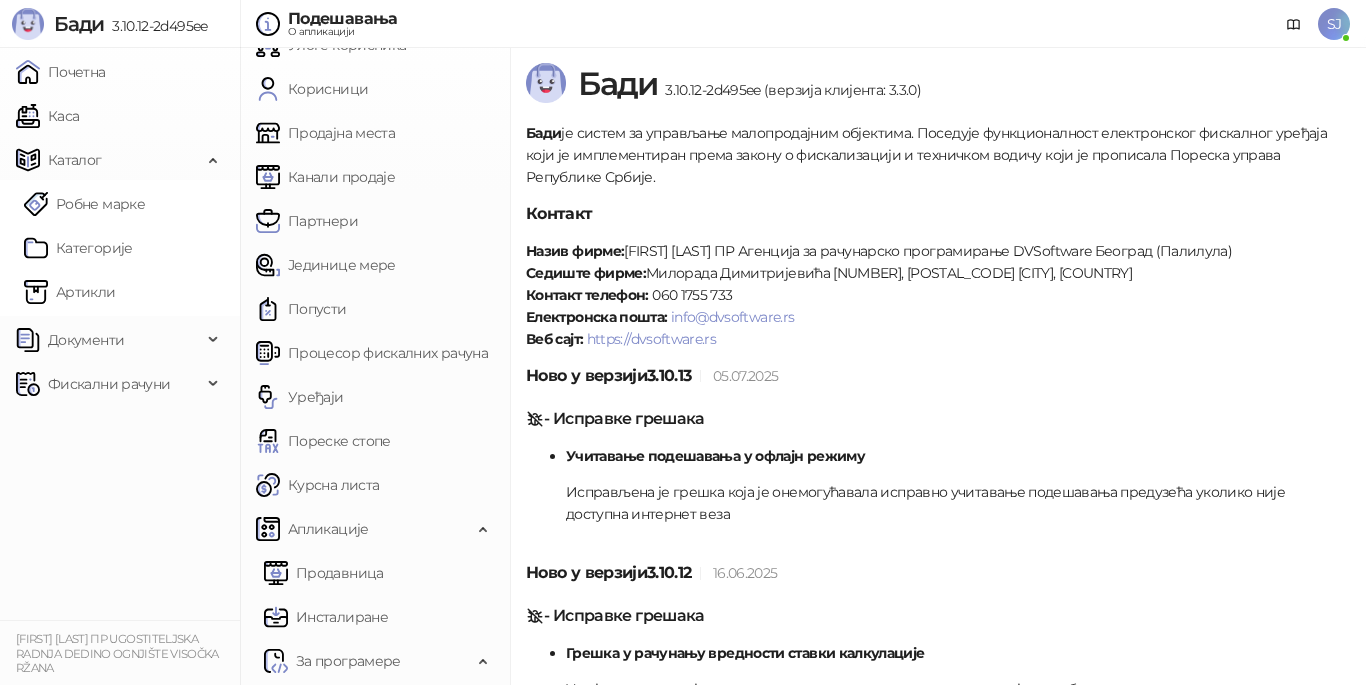 scroll, scrollTop: 291, scrollLeft: 0, axis: vertical 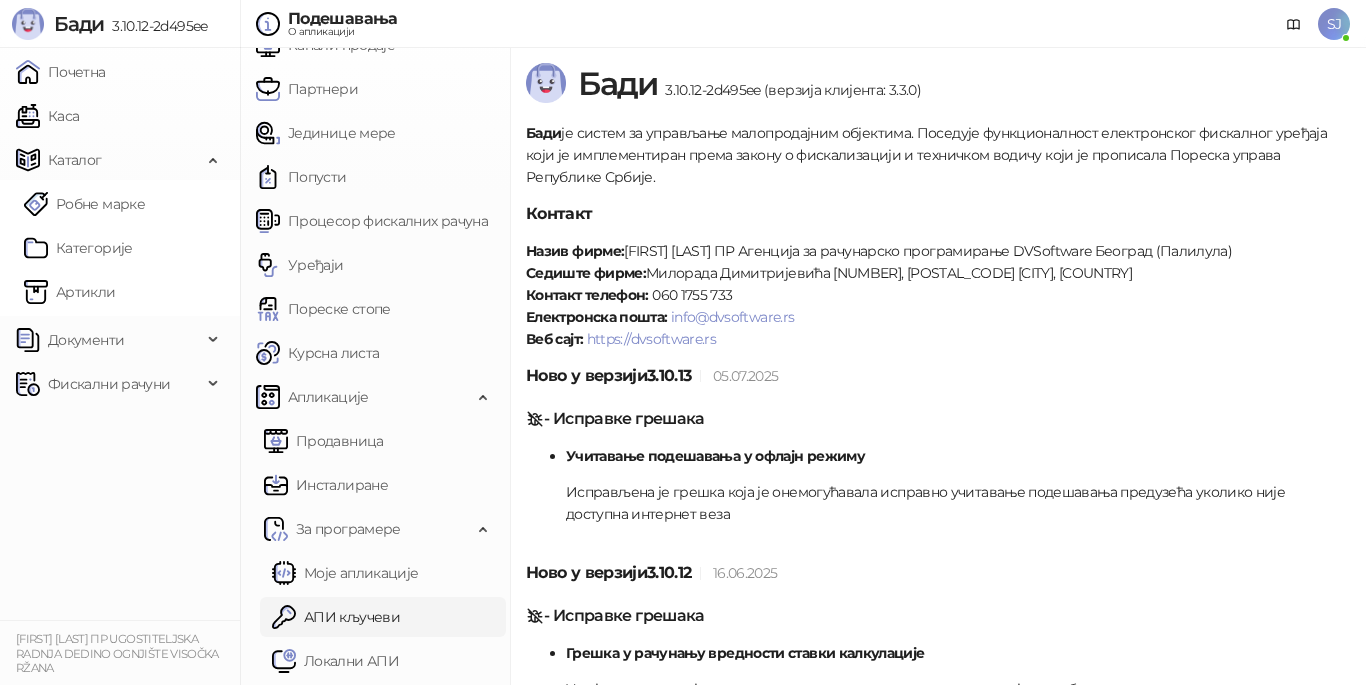 click on "АПИ кључеви" at bounding box center [336, 617] 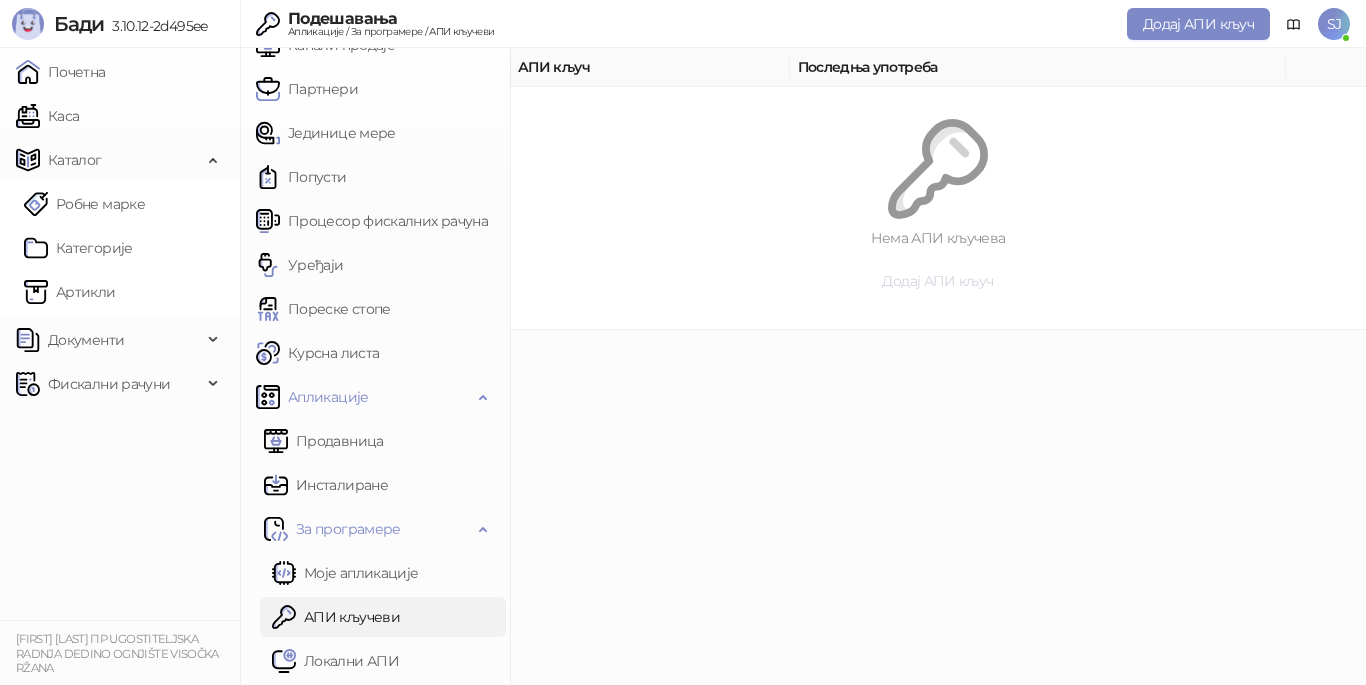 click on "Додај АПИ кључ" at bounding box center [937, 281] 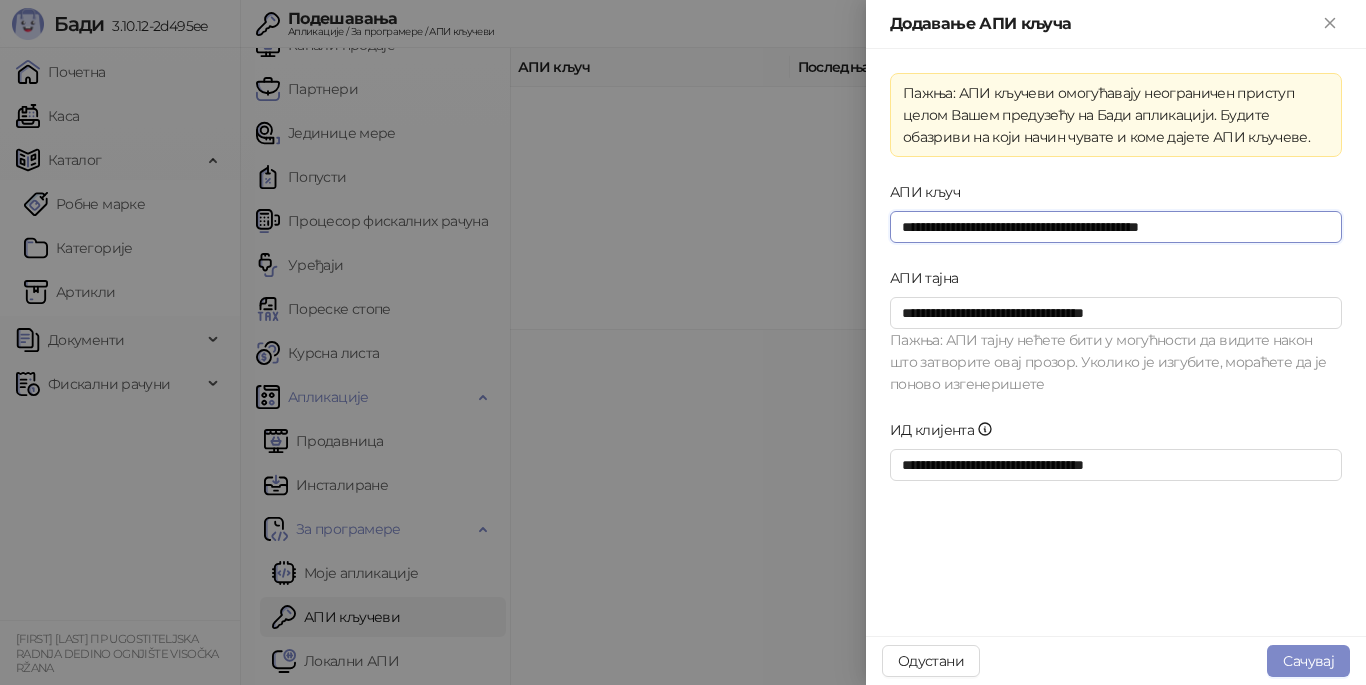 click on "**********" at bounding box center (1116, 227) 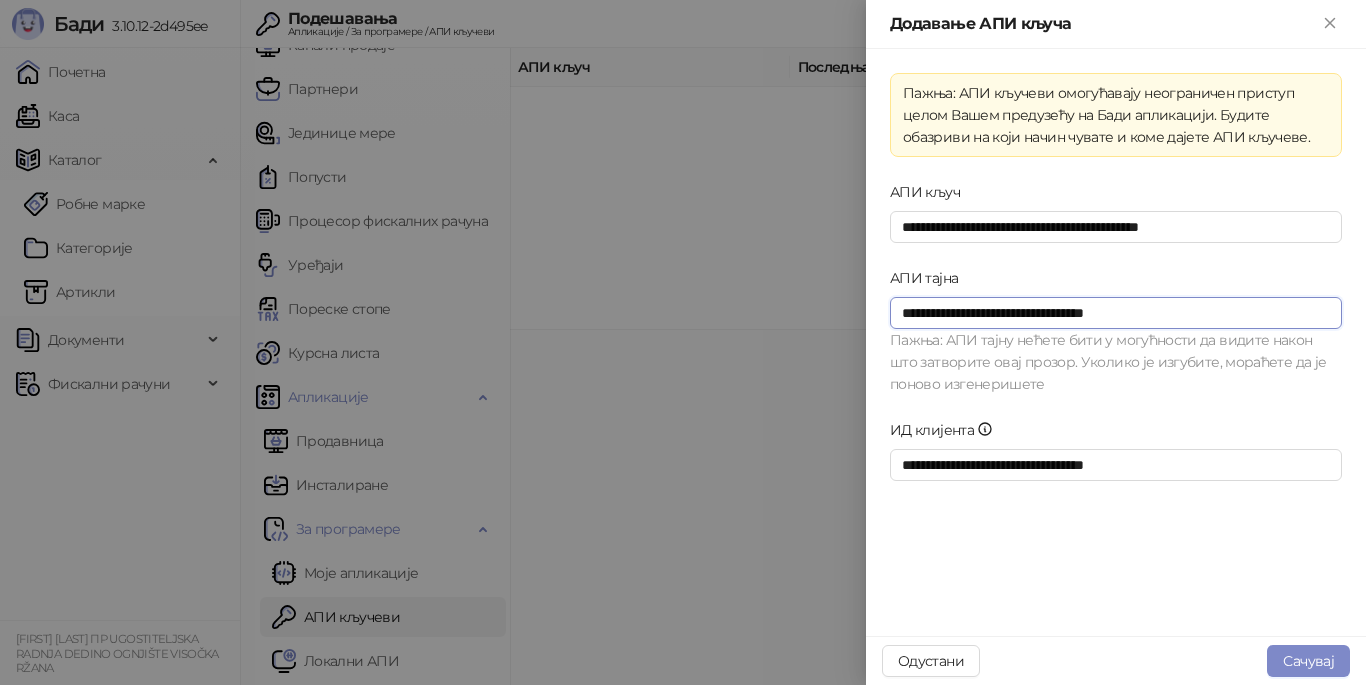 click on "**********" at bounding box center [1116, 313] 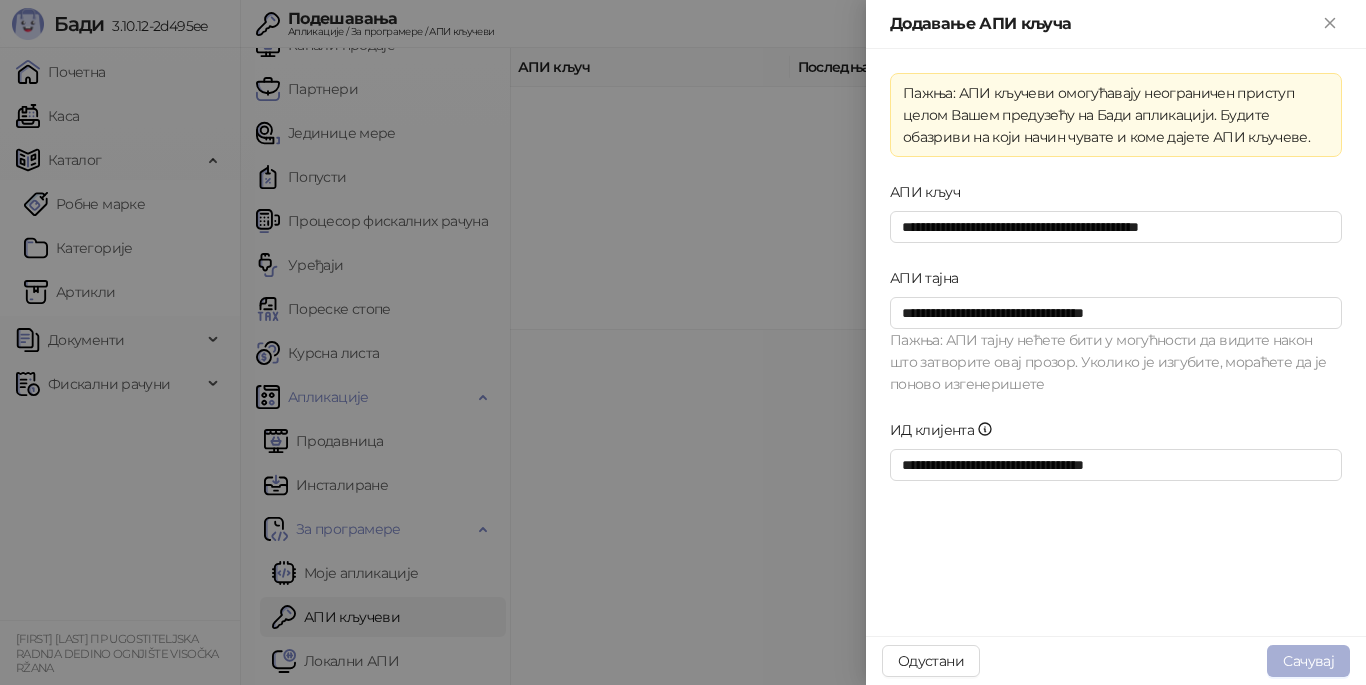 click on "Сачувај" at bounding box center [1308, 661] 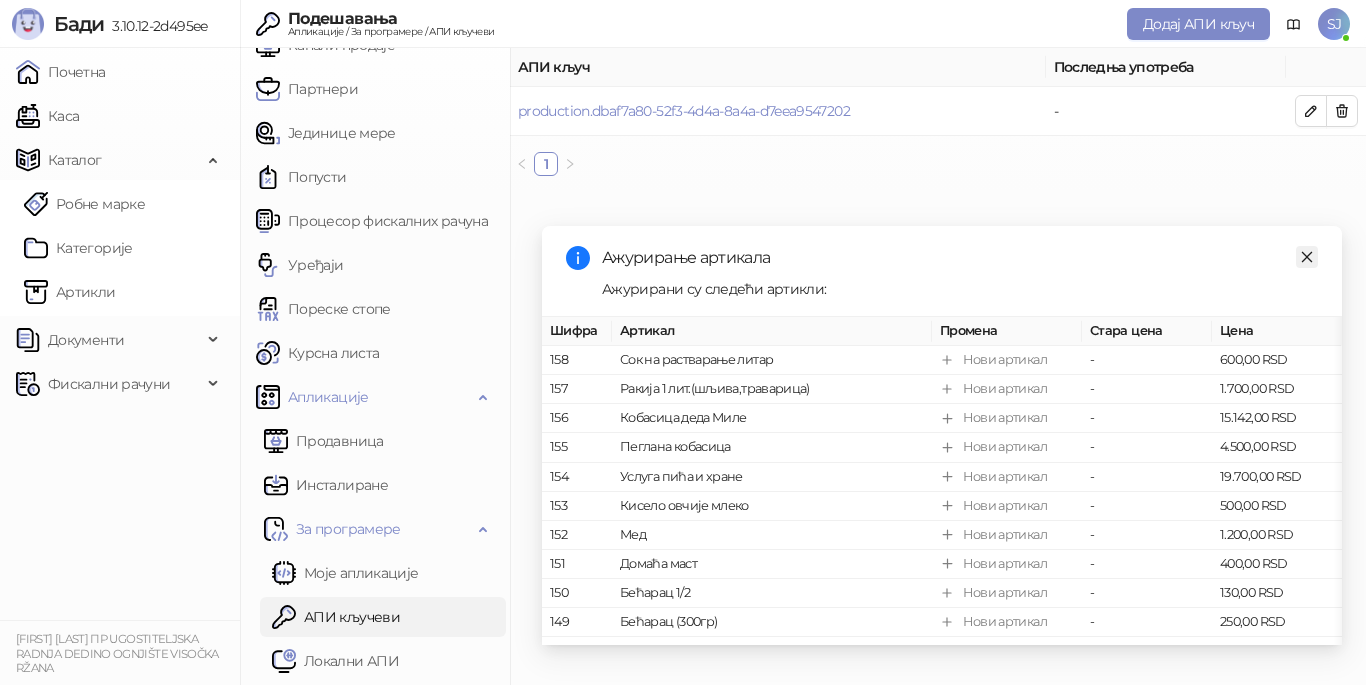 click at bounding box center (1307, 257) 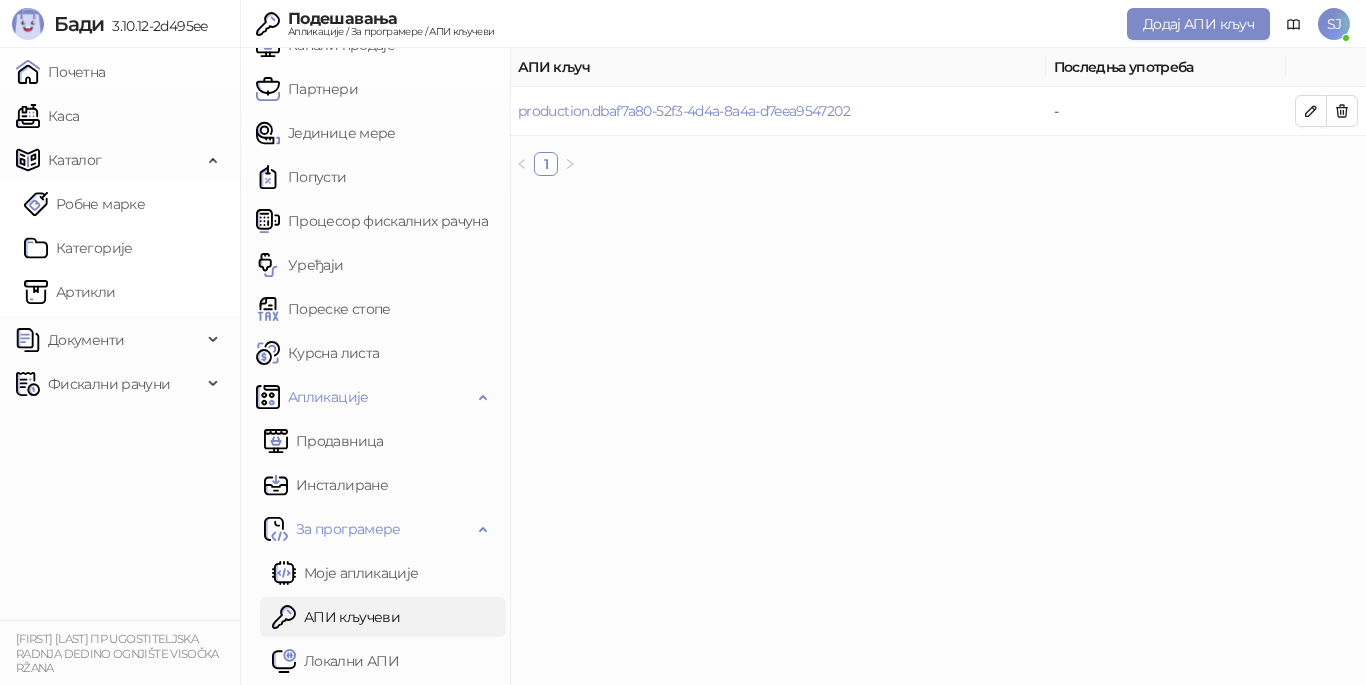 click on "АПИ кључ Последња употреба production.dbaf7a80-52f3-4d4a-8a4a-d7eea9547202 - 1" at bounding box center [938, 366] 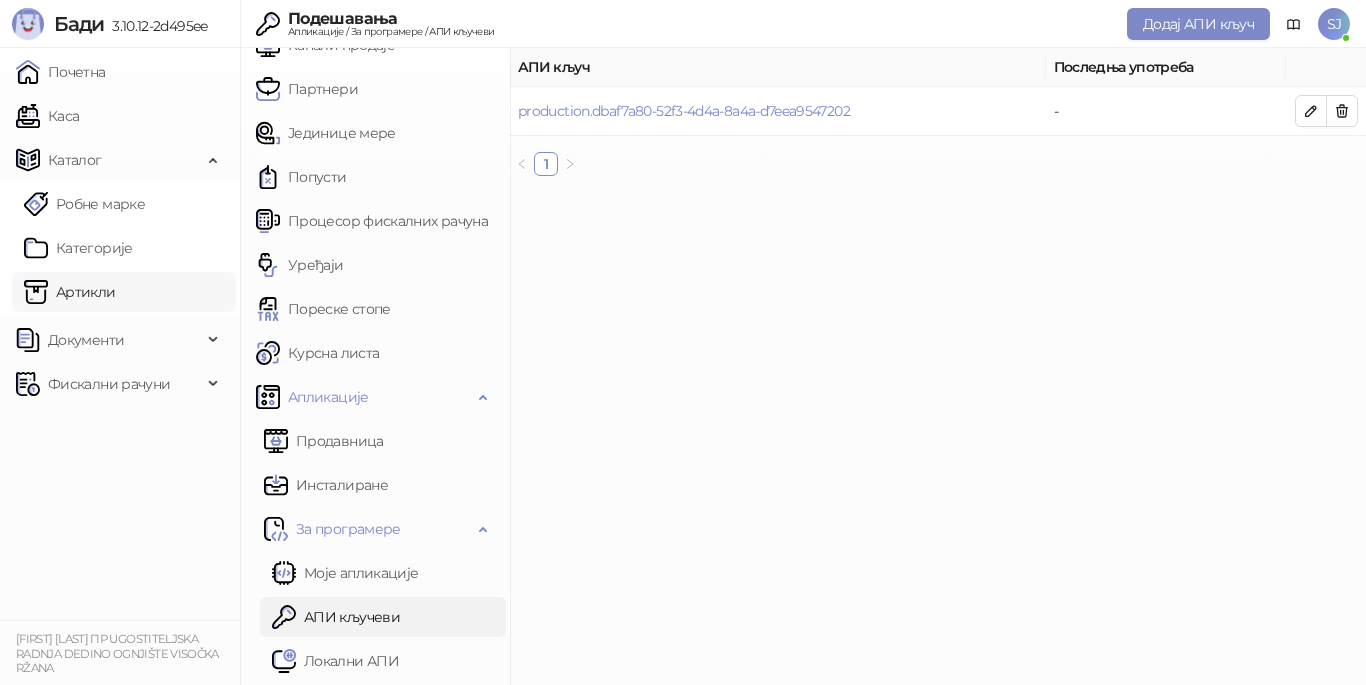click on "Артикли" at bounding box center (70, 292) 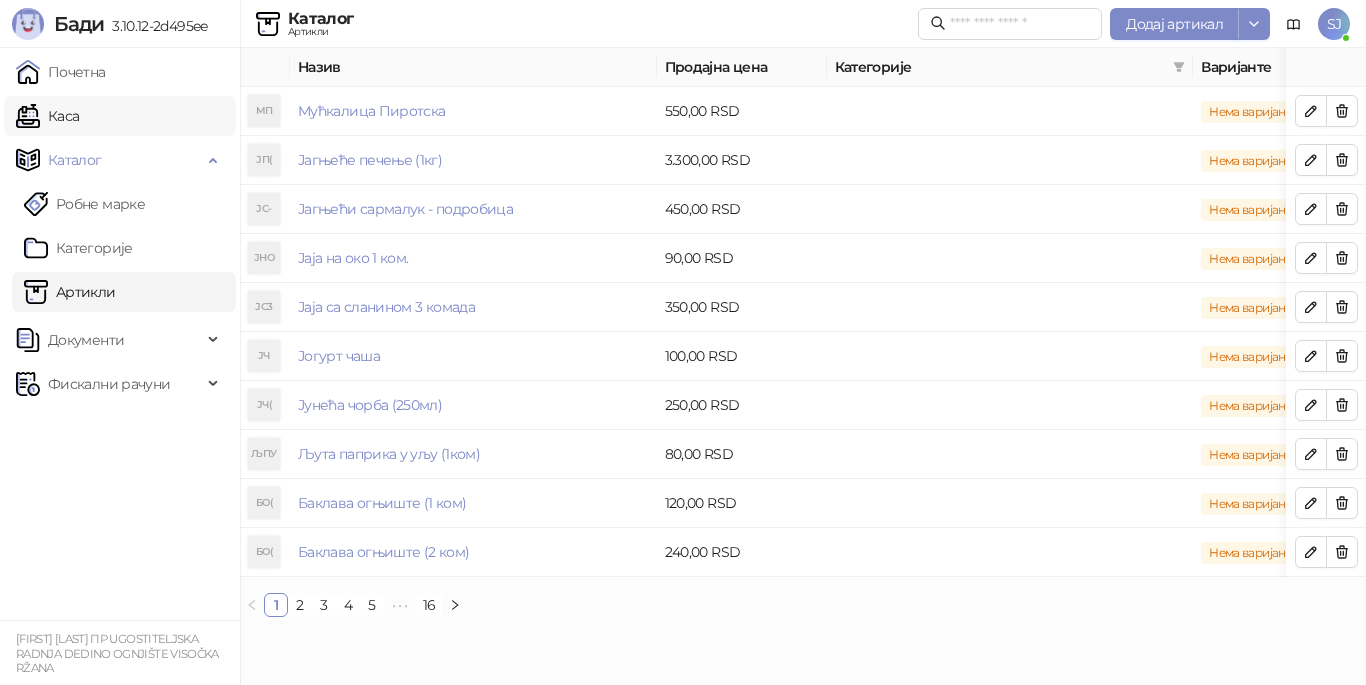 click on "Каса" at bounding box center (47, 116) 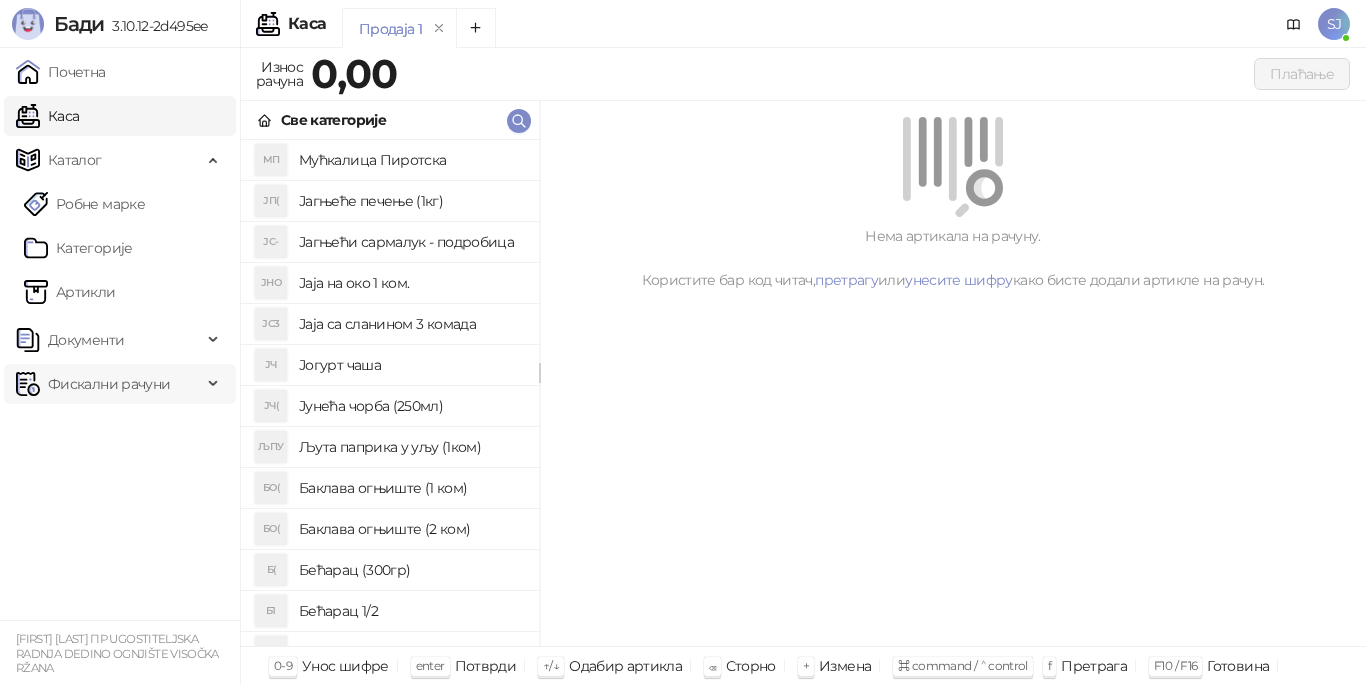 click on "Фискални рачуни" at bounding box center [109, 384] 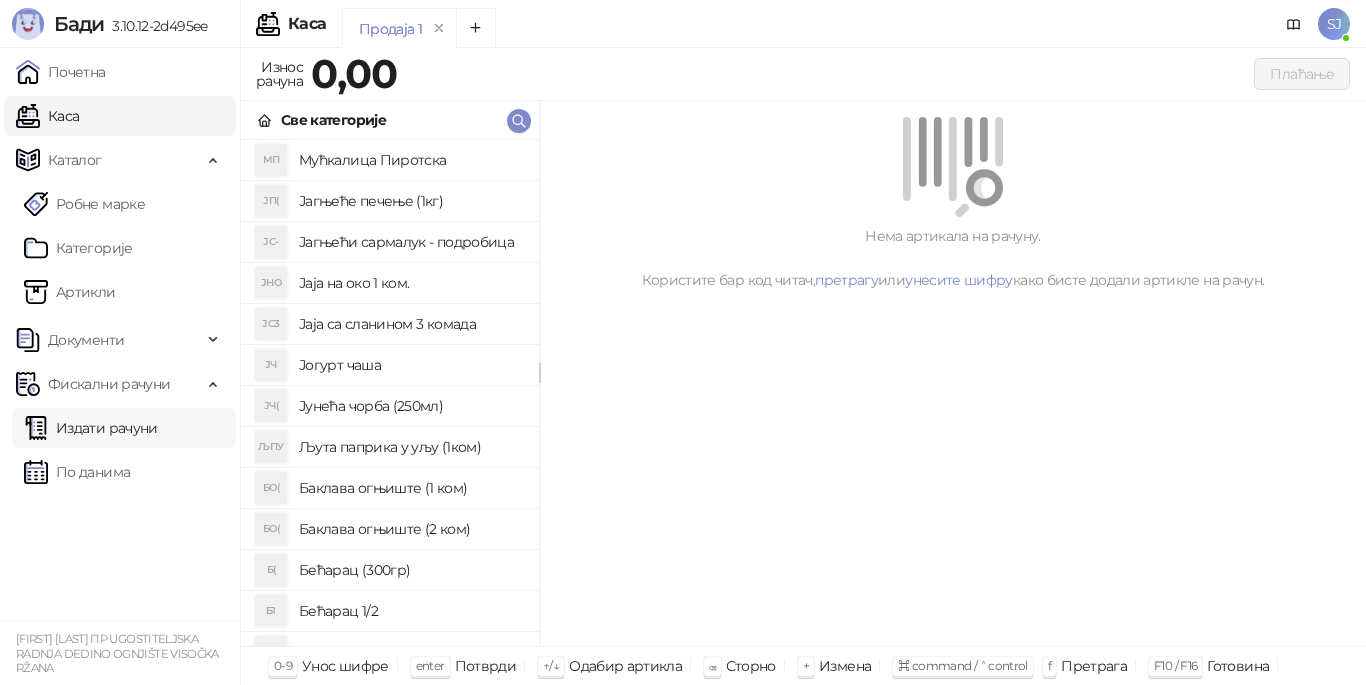 click on "Издати рачуни" at bounding box center (91, 428) 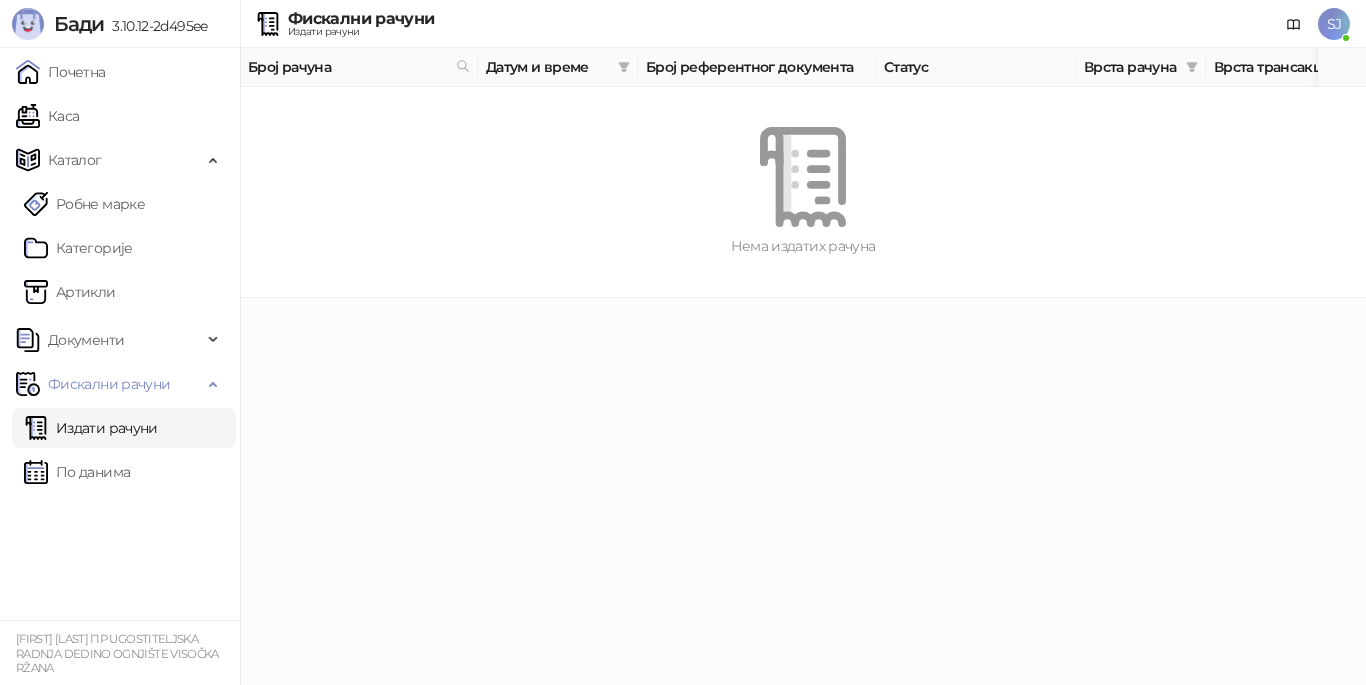 click on "Бади 3.10.12-2d495ee Почетна Каса Каталог Робне марке Категорије Артикли Документи Фискални рачуни Издати рачуни По данима SAŠA JOVANOVIĆ PR UGOSTITELJSKA RADNJA DEDINO OGNJIŠTE VISOČKA RŽANA Фискални рачуни Издати рачуни SJ Број рачуна Датум и време Број референтног документа Статус Врста рачуна Врста трансакције Износ Касир Продајно место                     Нема издатих рачуна SJ Saša Jovanović dedino.ognjiste@gmail.com Продајно место: Седиште Профил Подешавања Одјави се SJ Saša Jovanović dedino.ognjiste@gmail.com Продајно место: Седиште" at bounding box center (683, 149) 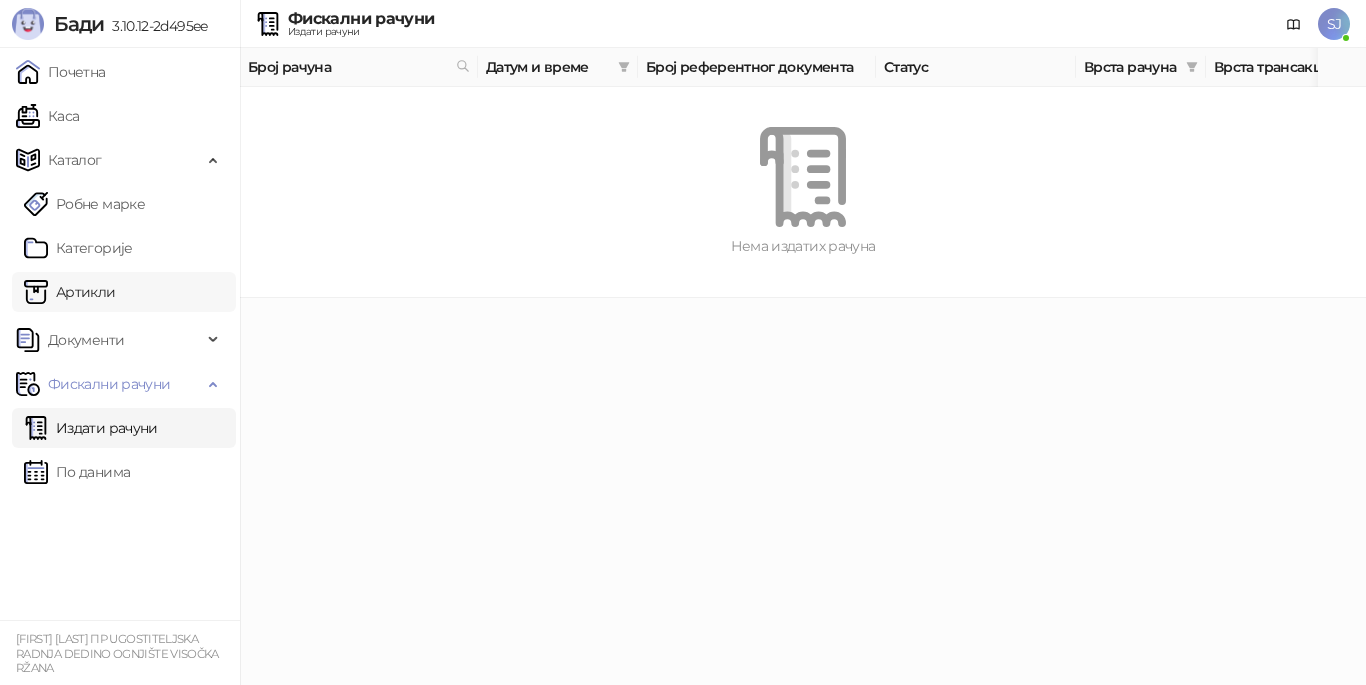 click on "Артикли" at bounding box center [70, 292] 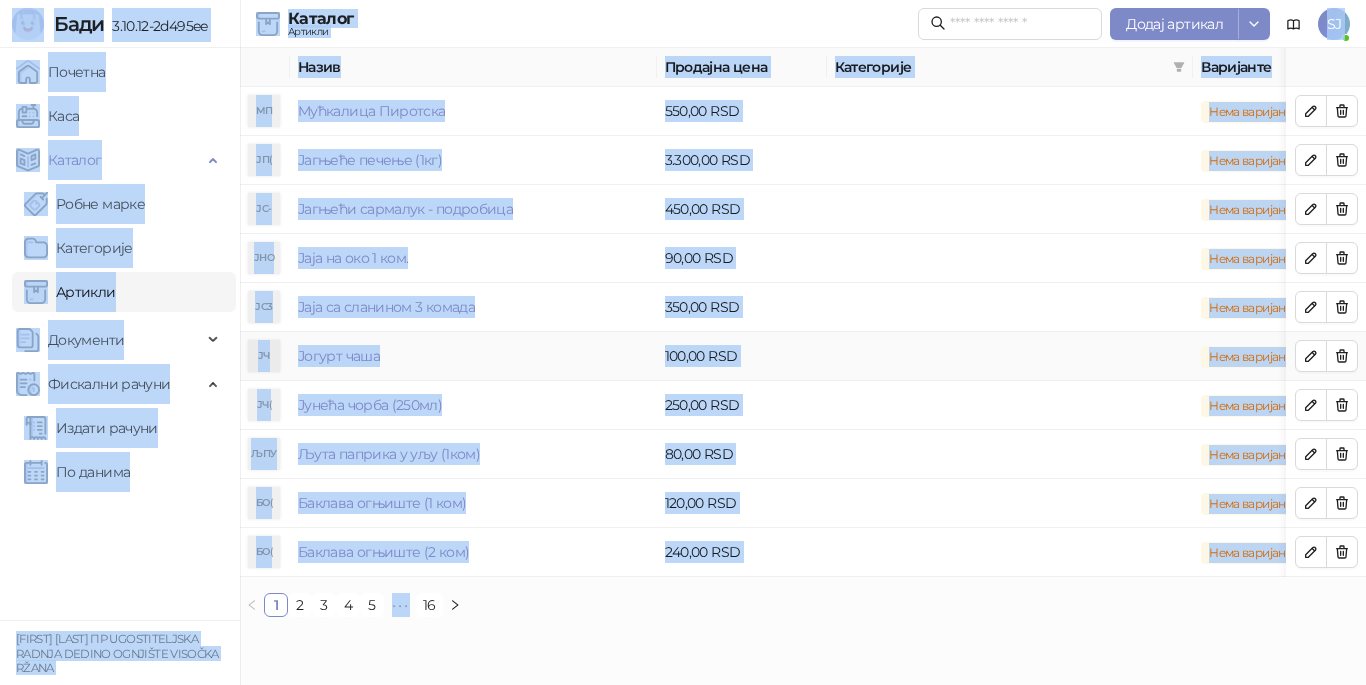click on "Јогурт чаша" at bounding box center [473, 356] 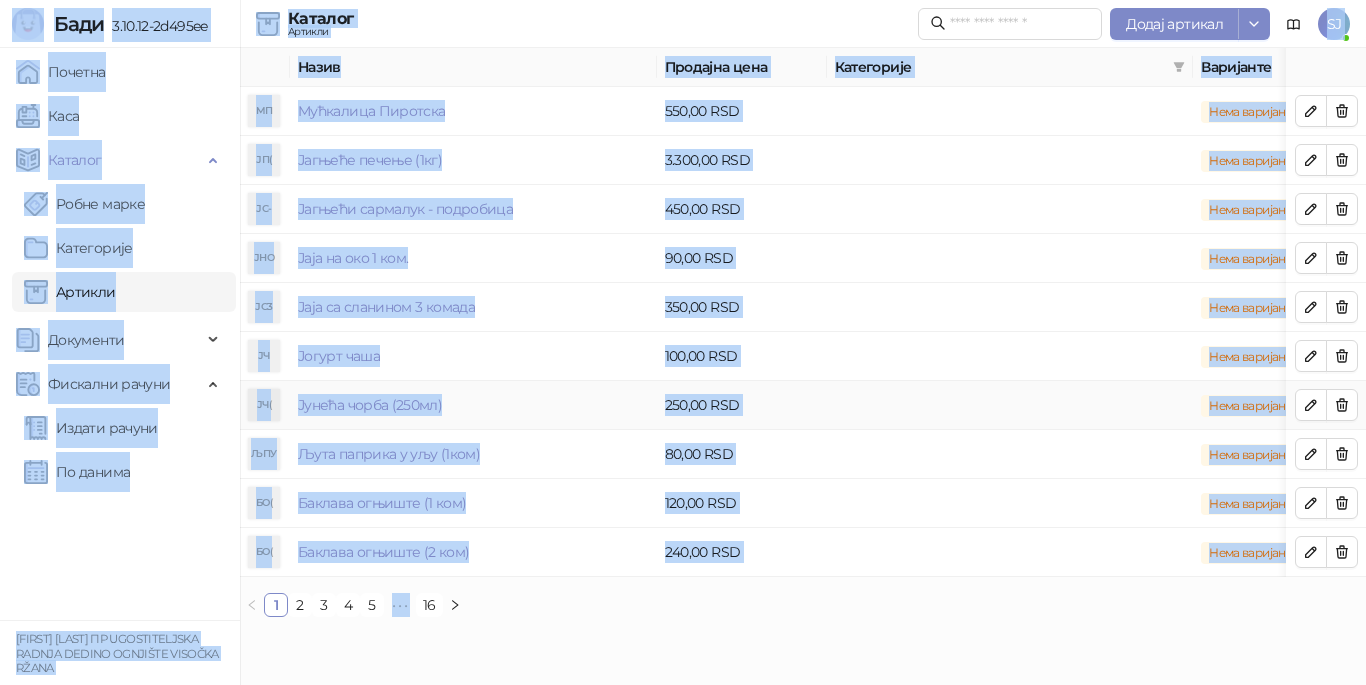 click on "250,00 RSD" at bounding box center (742, 405) 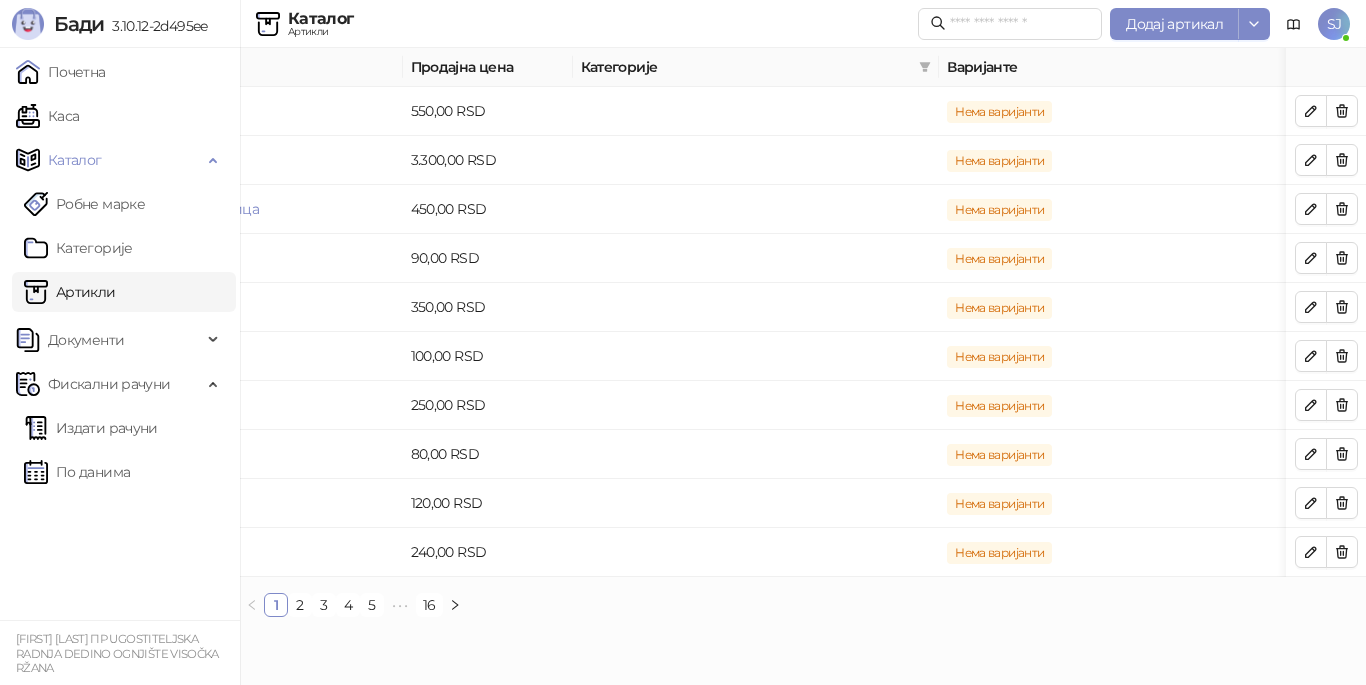 scroll, scrollTop: 0, scrollLeft: 0, axis: both 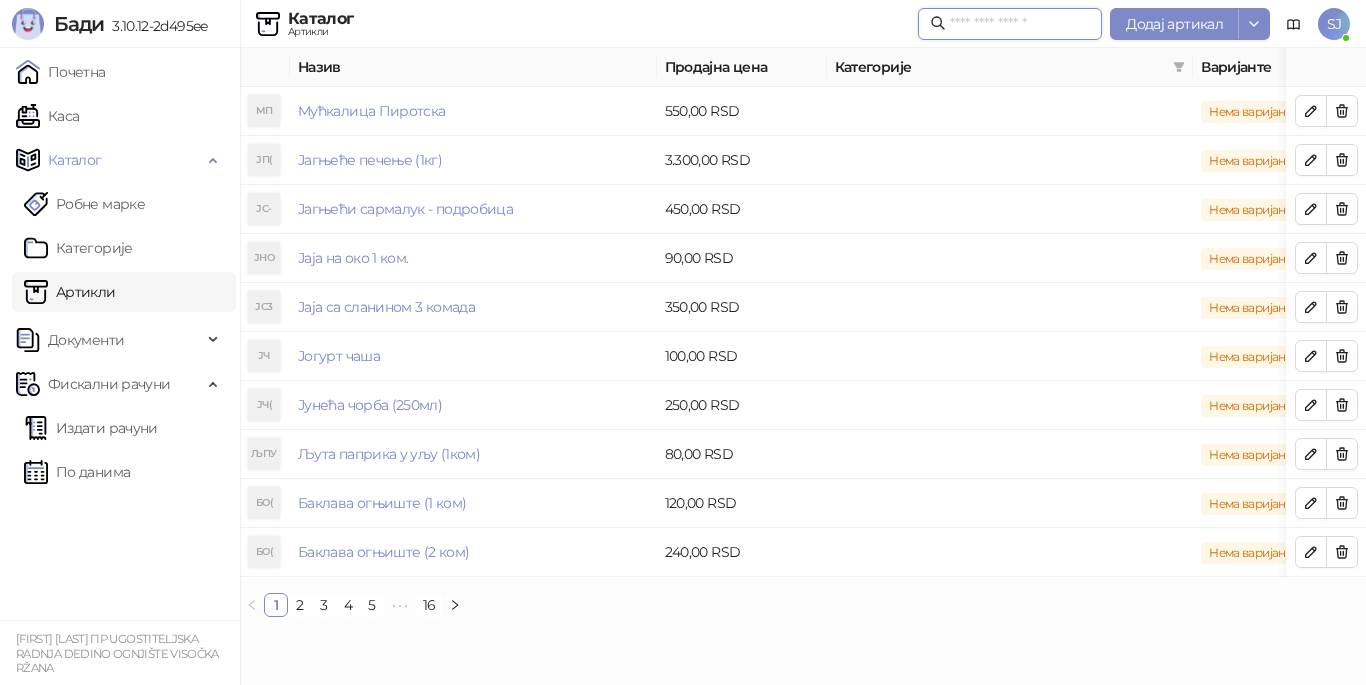click at bounding box center [1020, 24] 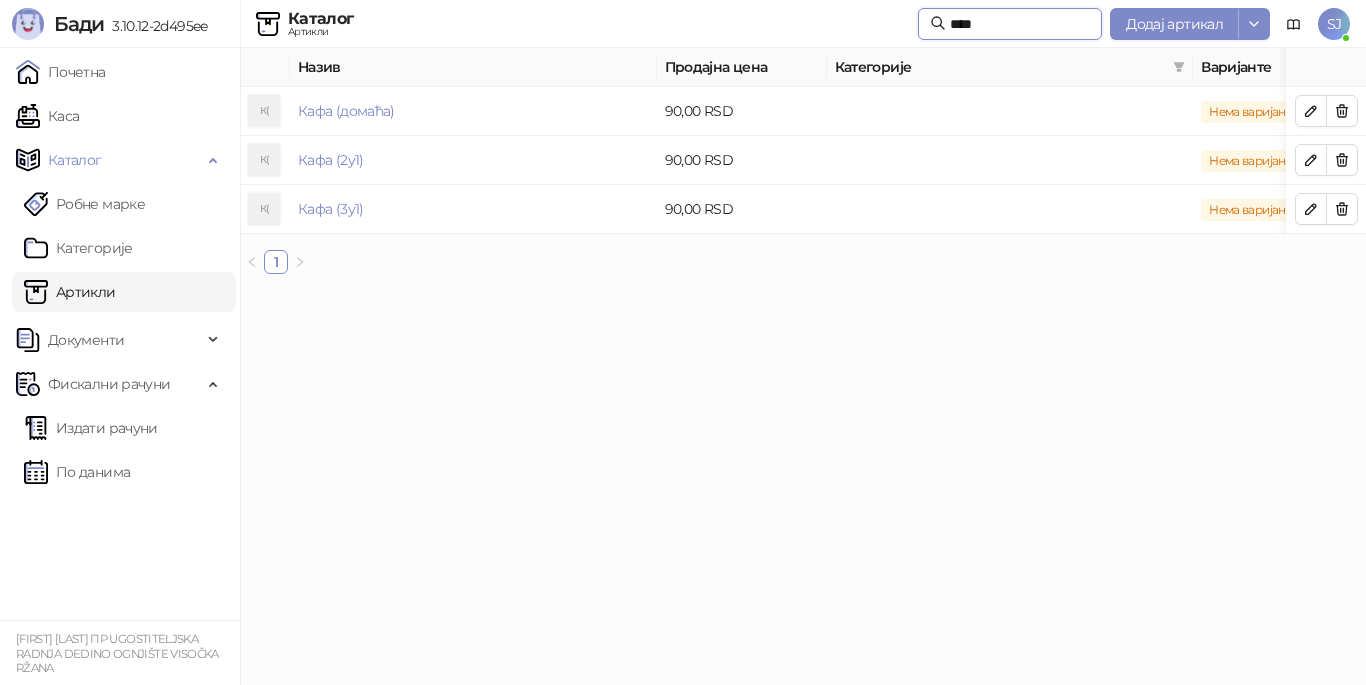 drag, startPoint x: 976, startPoint y: 27, endPoint x: 818, endPoint y: -9, distance: 162.04938 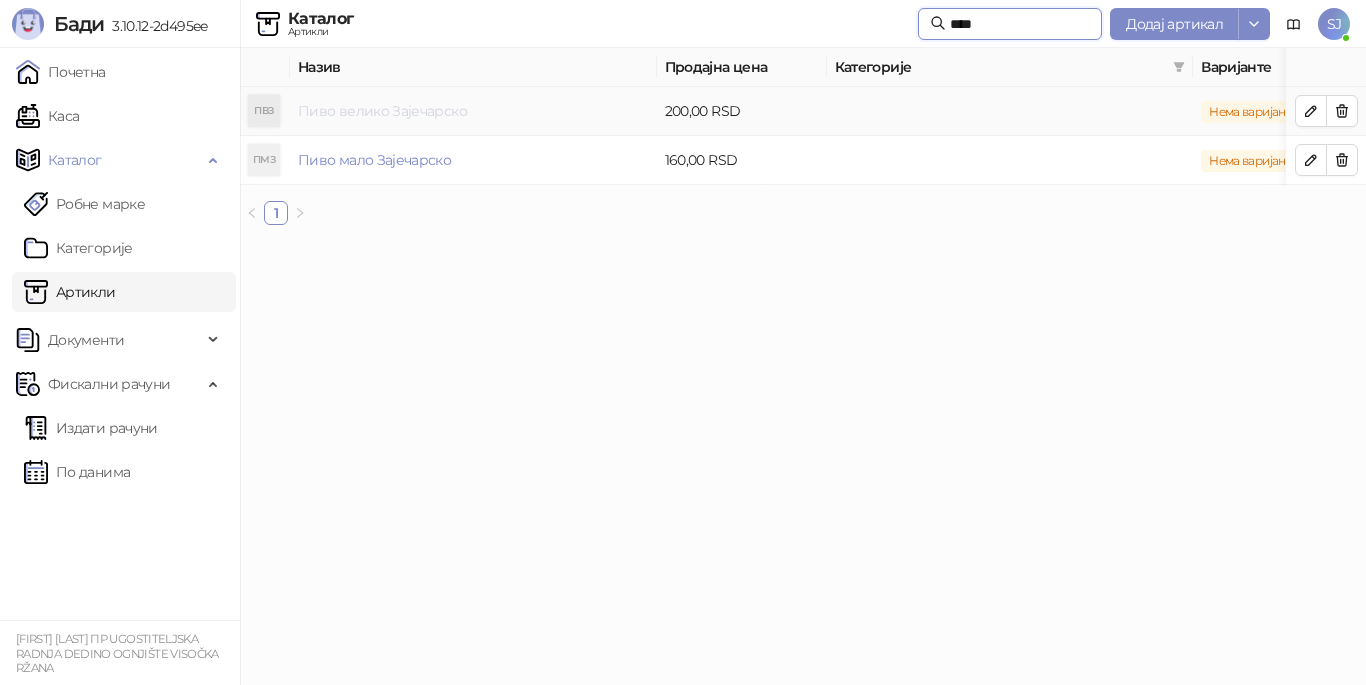 type on "****" 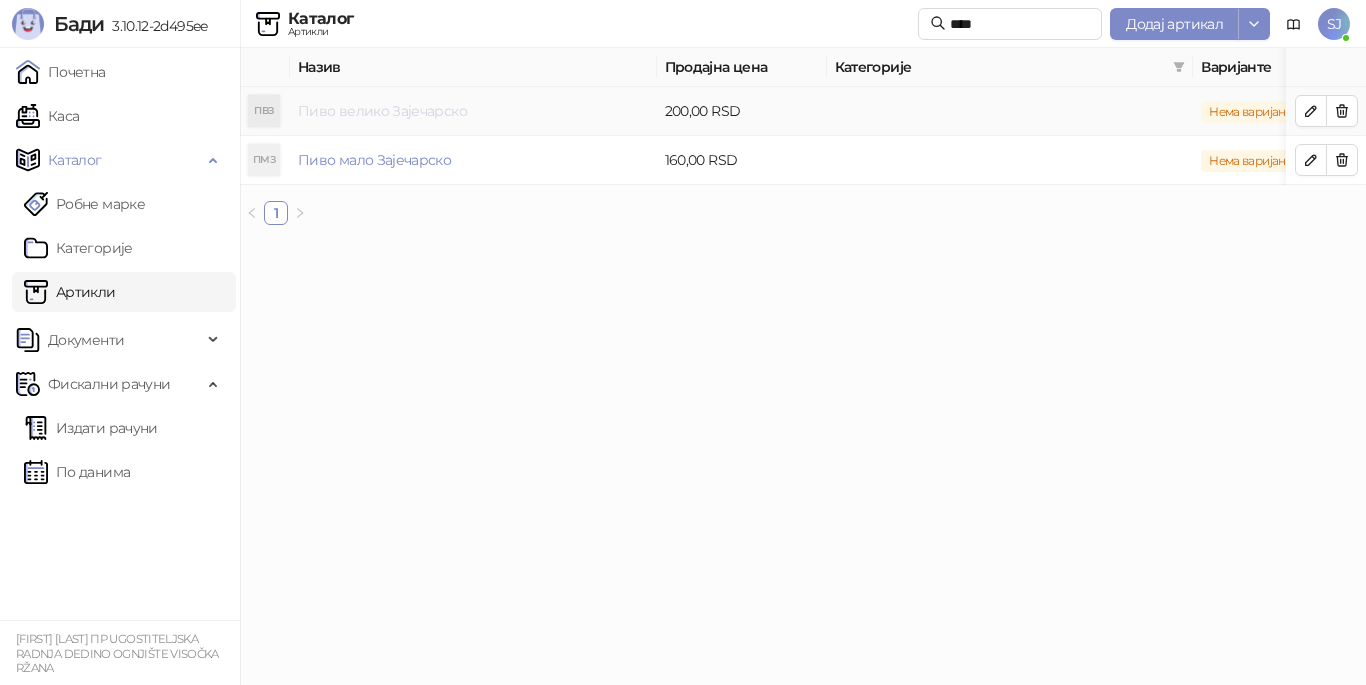 click on "Пиво велико Зајечарско" at bounding box center (382, 111) 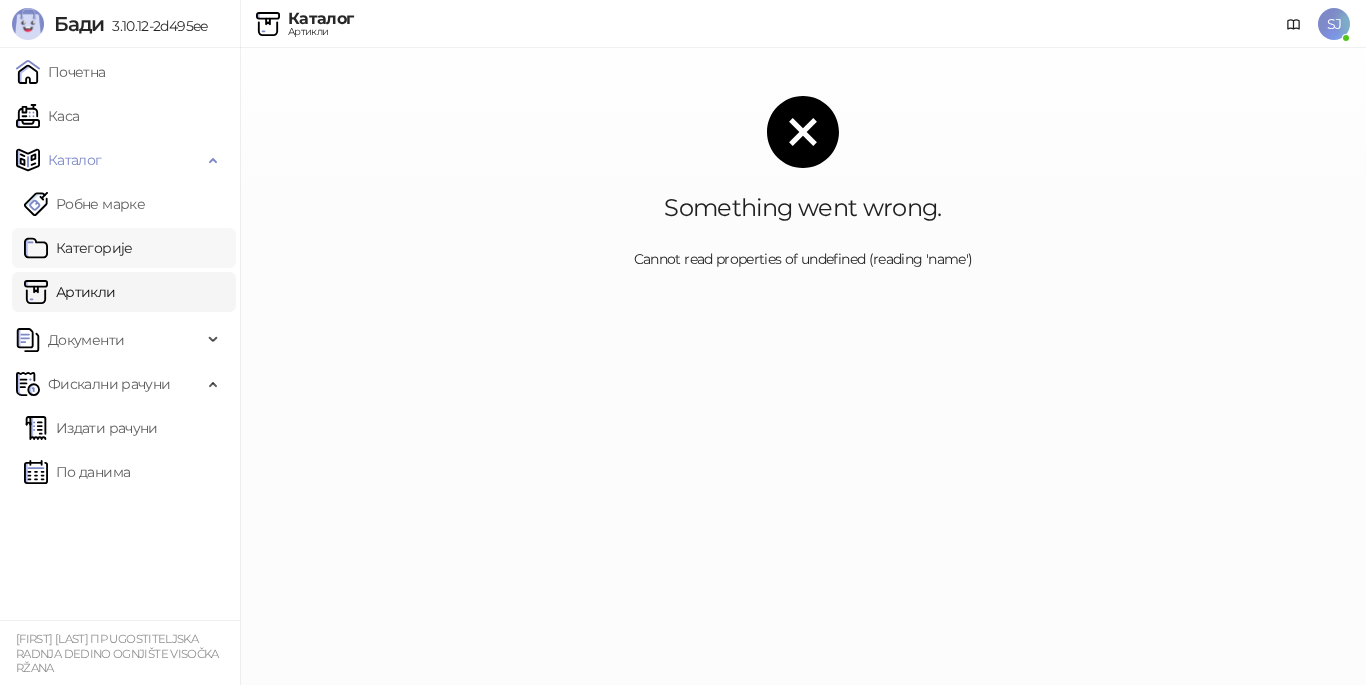 click on "Категорије" at bounding box center (78, 248) 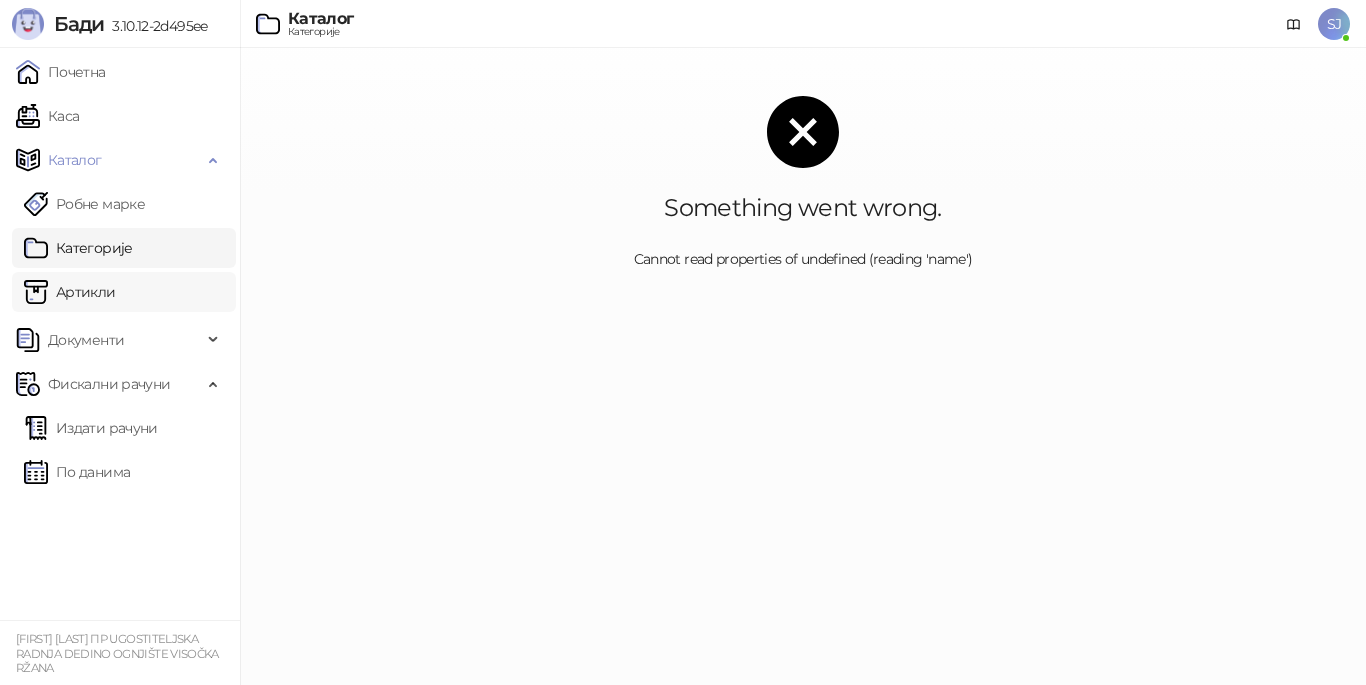 click on "Артикли" at bounding box center (70, 292) 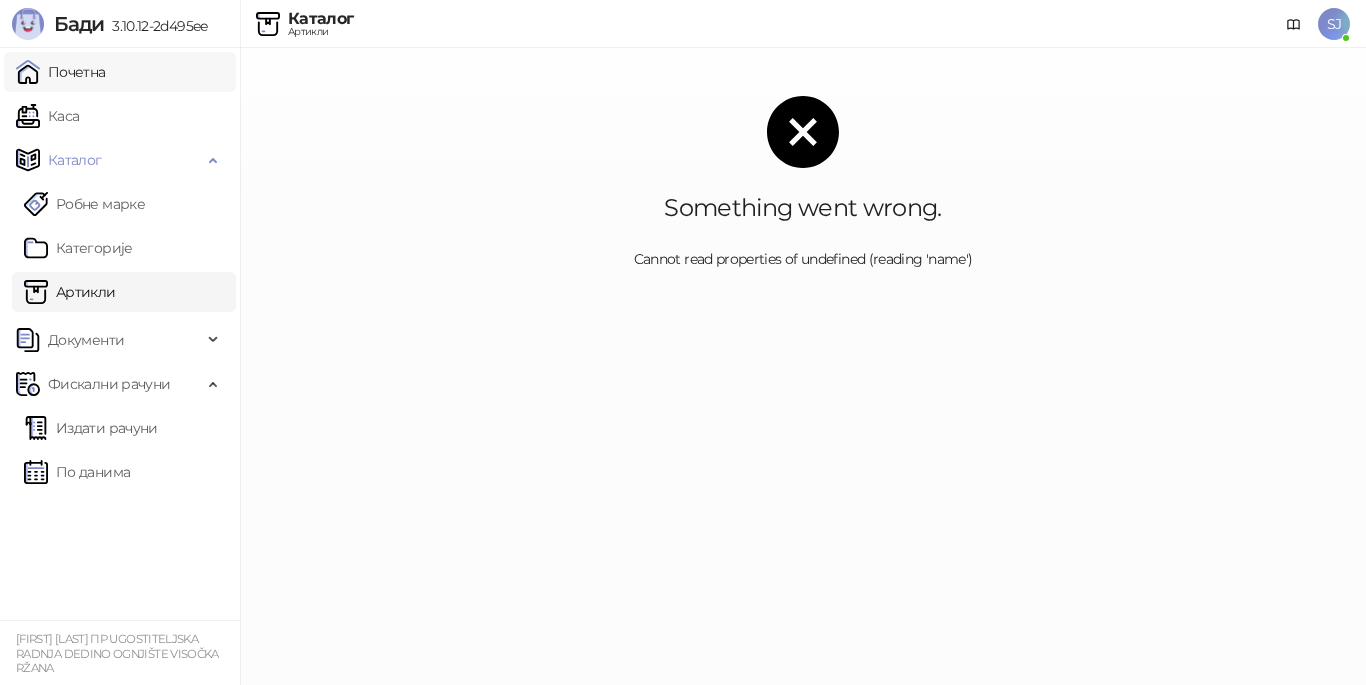 click on "Почетна" at bounding box center [61, 72] 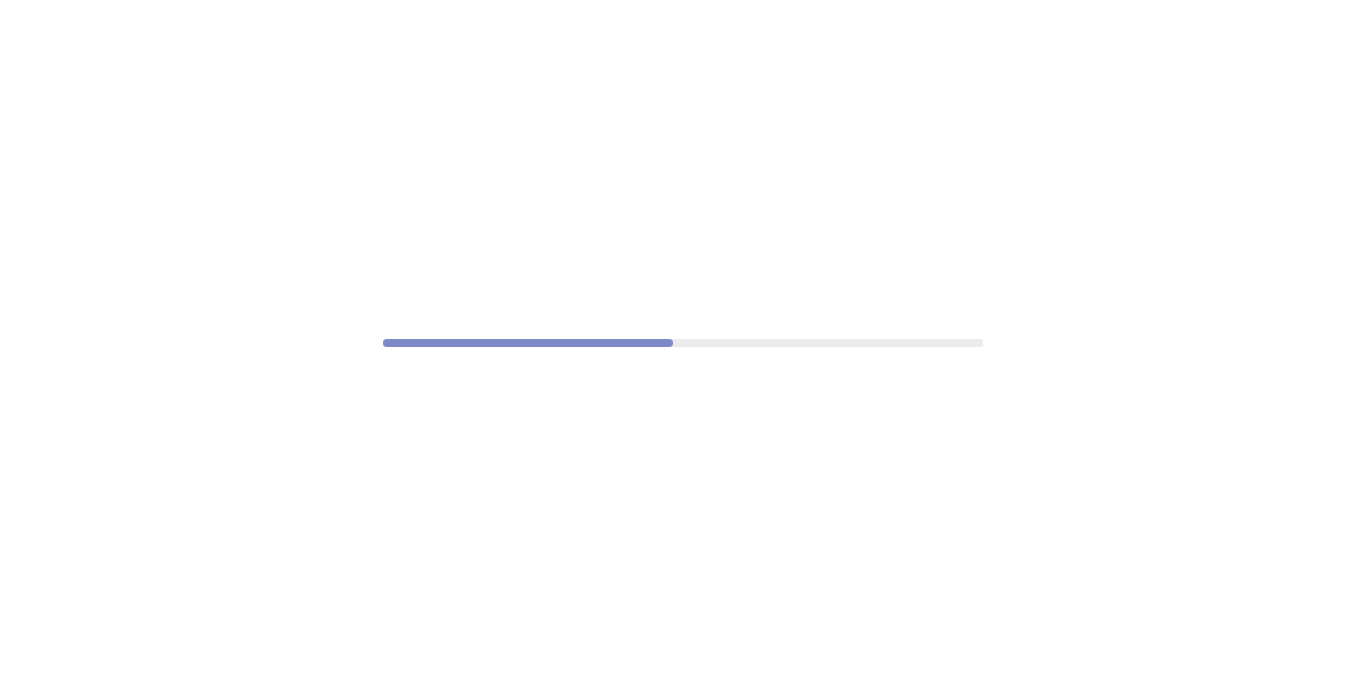 scroll, scrollTop: 0, scrollLeft: 0, axis: both 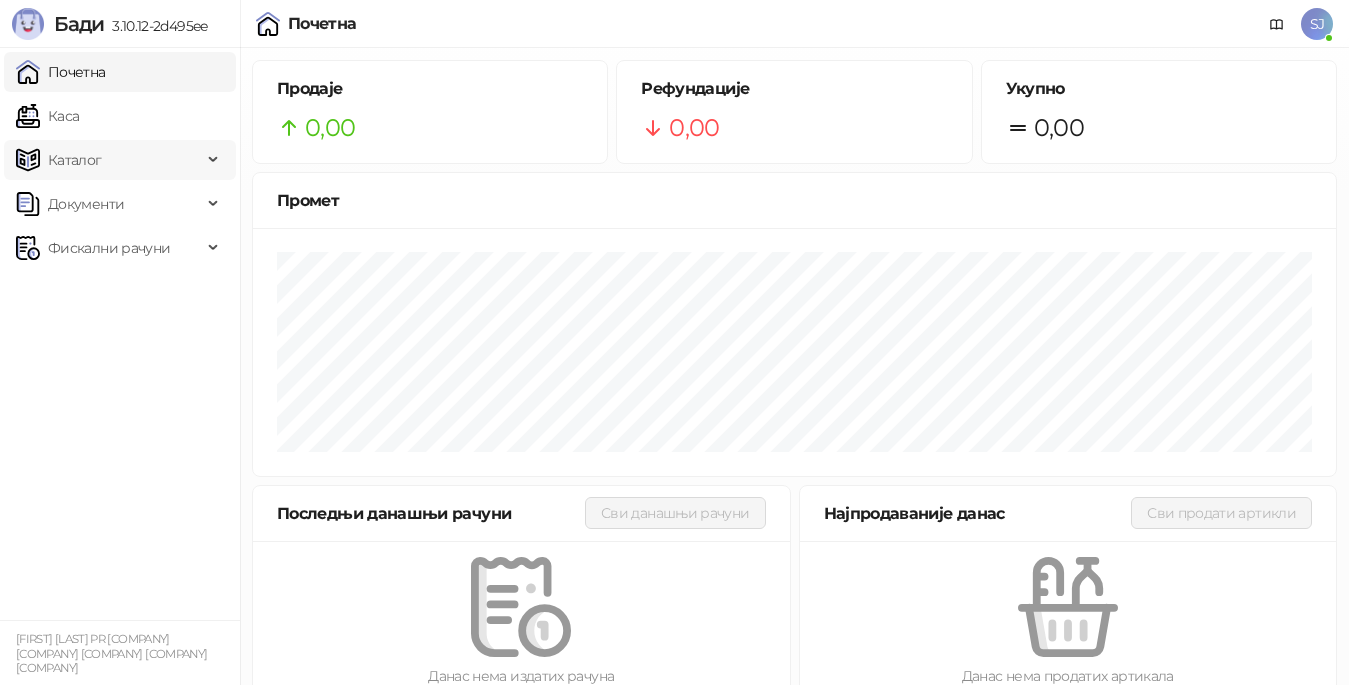 click on "Каталог" at bounding box center [75, 160] 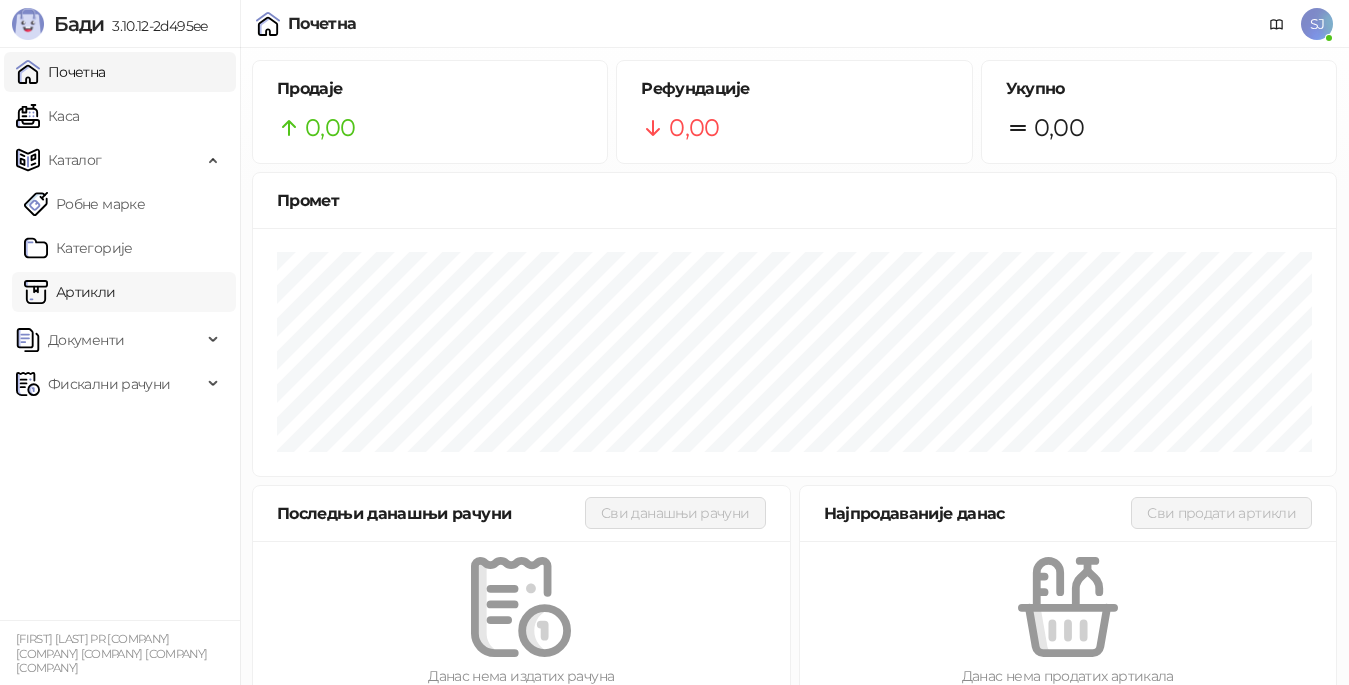 click on "Артикли" at bounding box center (70, 292) 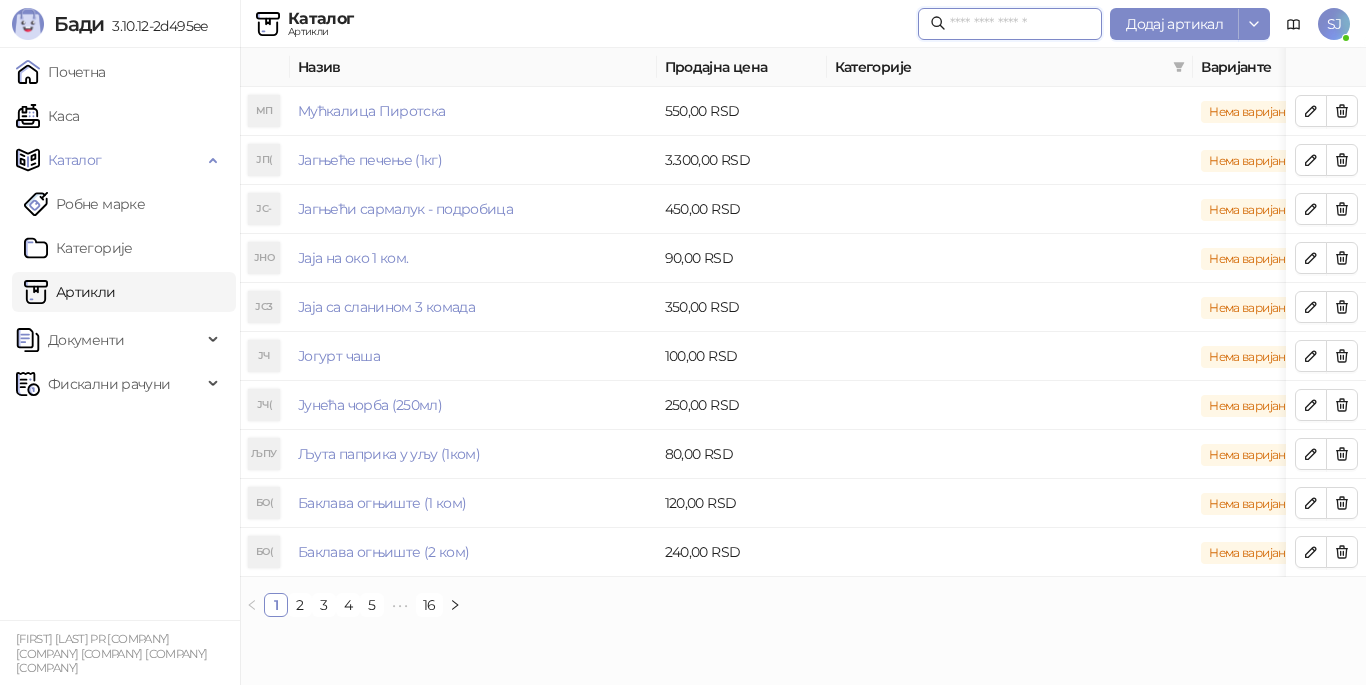 click at bounding box center [1020, 24] 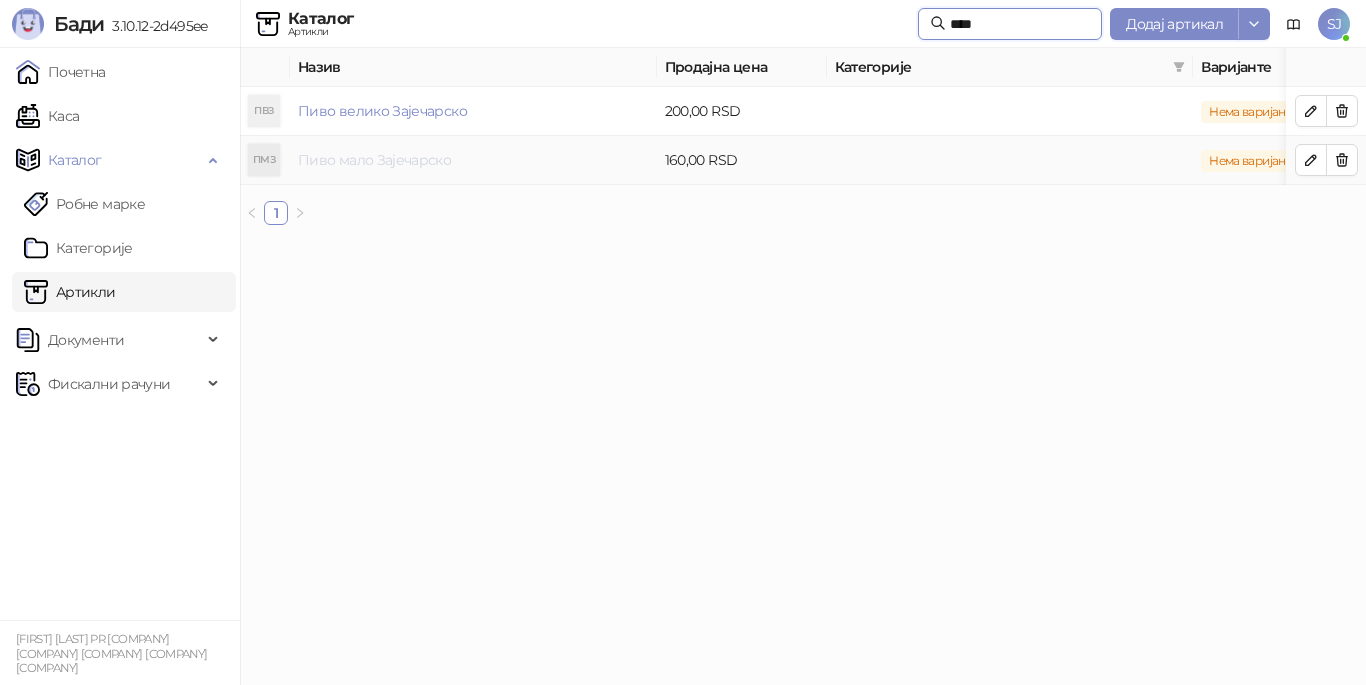 type on "****" 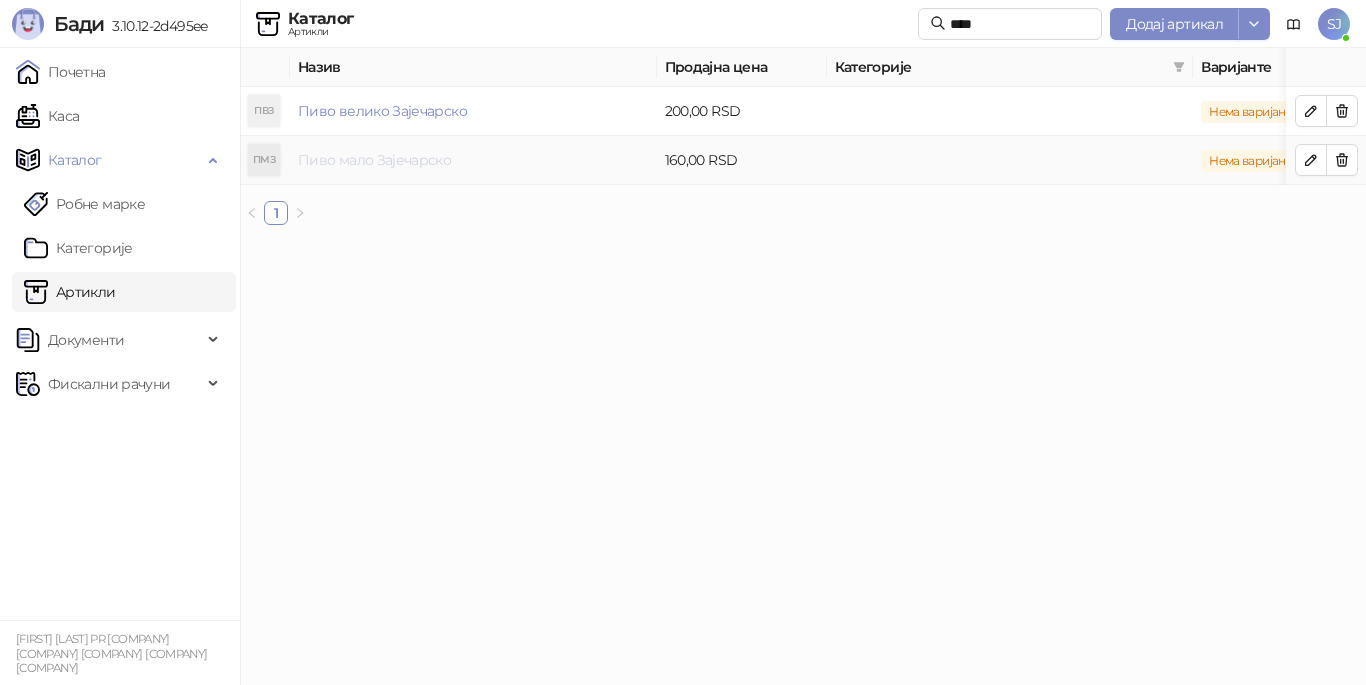 click on "Пиво мало Зајечарско" at bounding box center [374, 160] 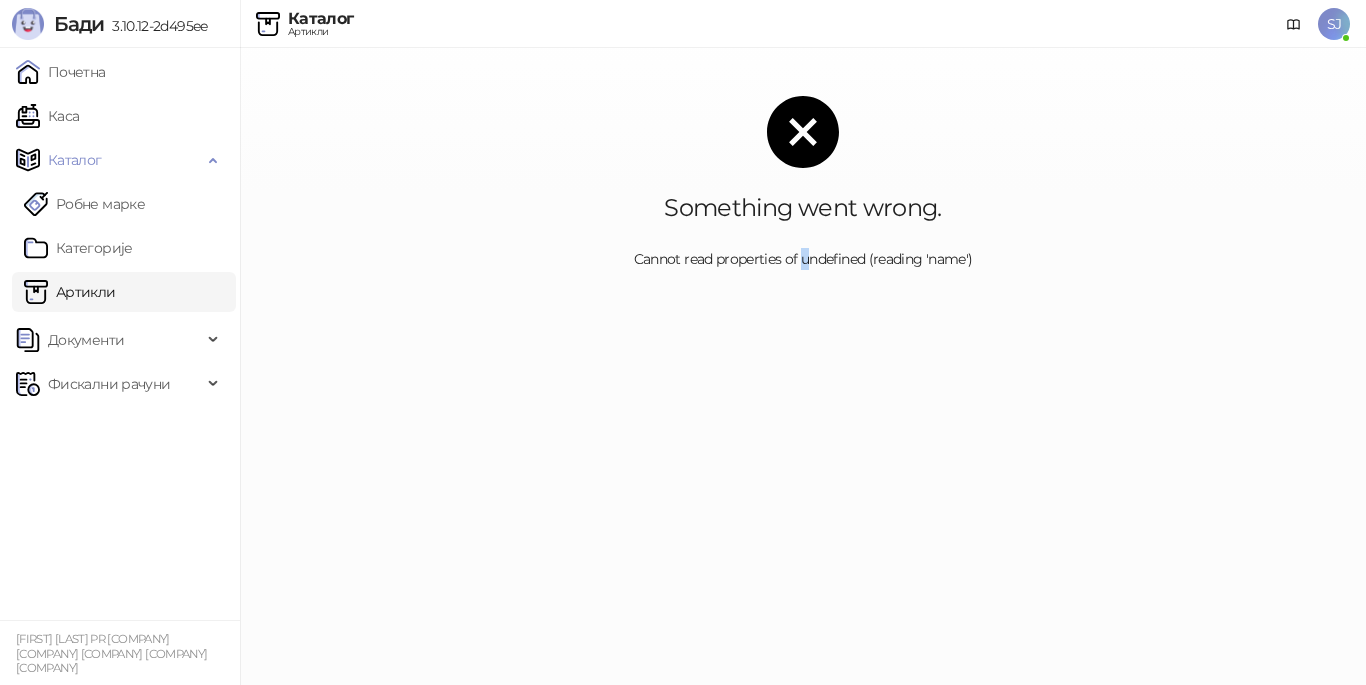 click on "Something went wrong. Cannot read properties of undefined (reading 'name')" at bounding box center [803, 183] 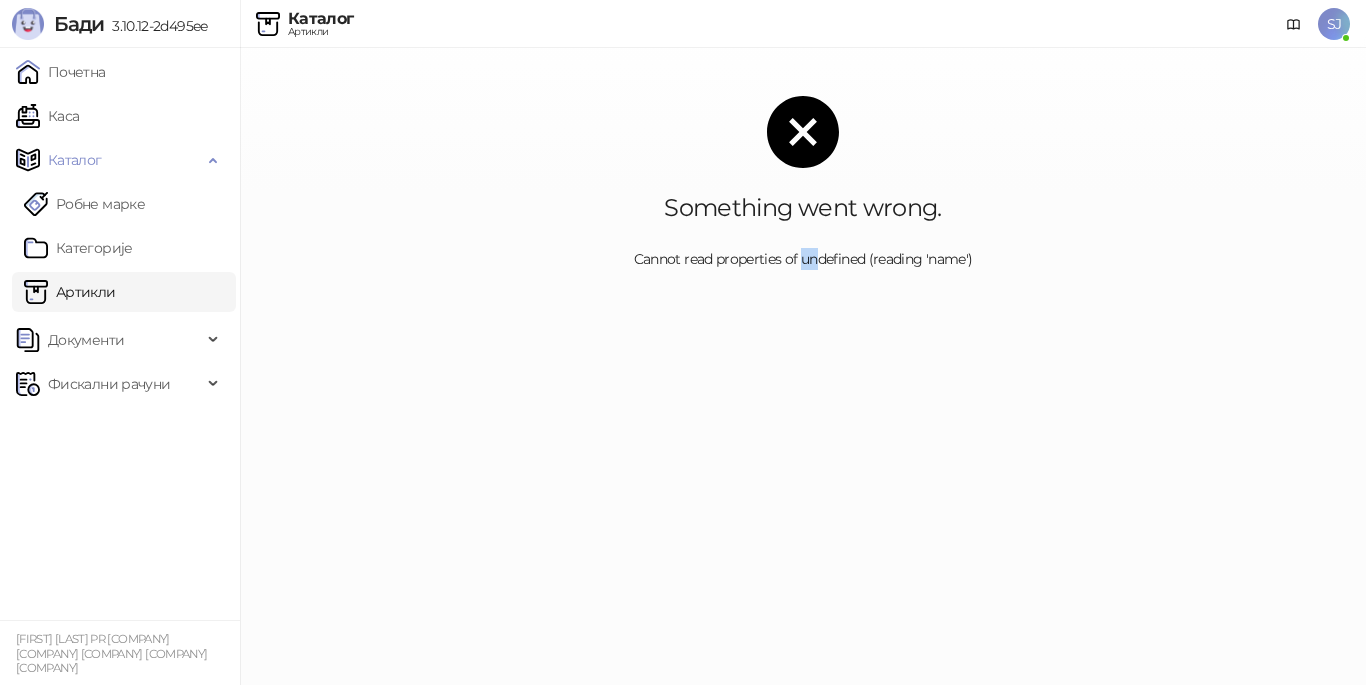 click on "Something went wrong. Cannot read properties of undefined (reading 'name')" at bounding box center [803, 183] 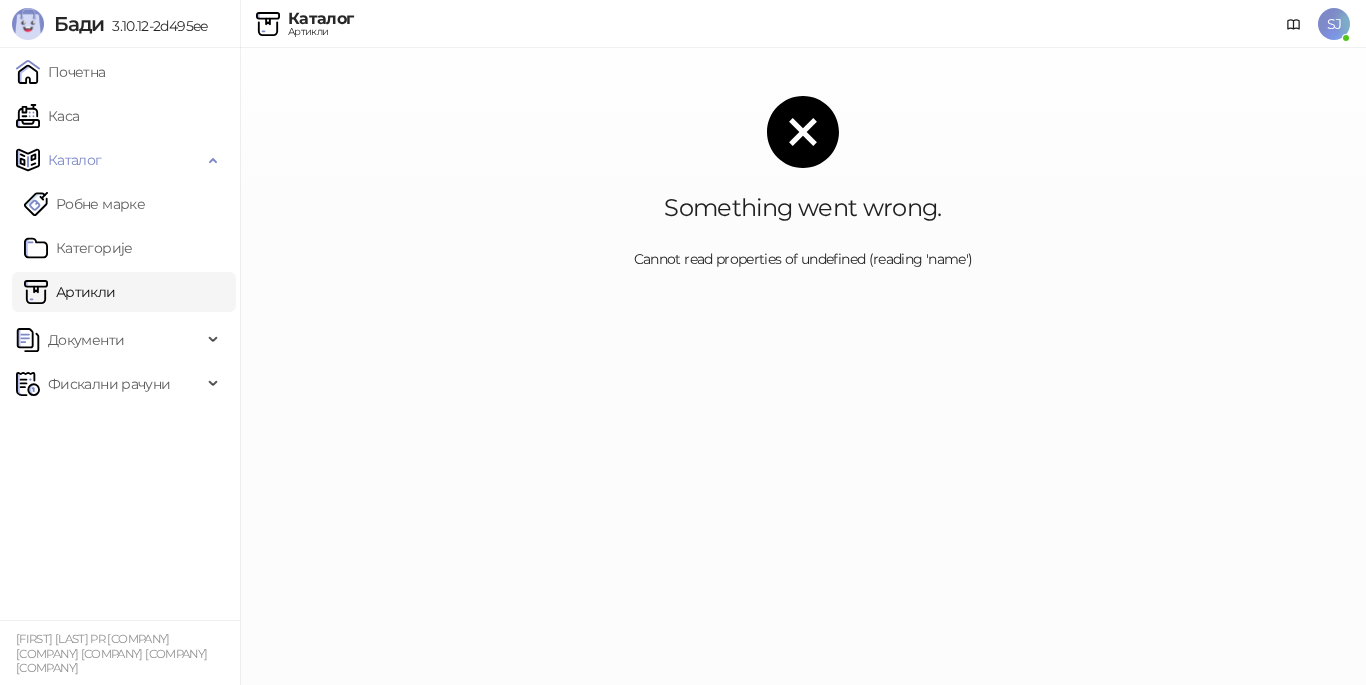 click on "Cannot read properties of undefined (reading 'name')" at bounding box center [803, 259] 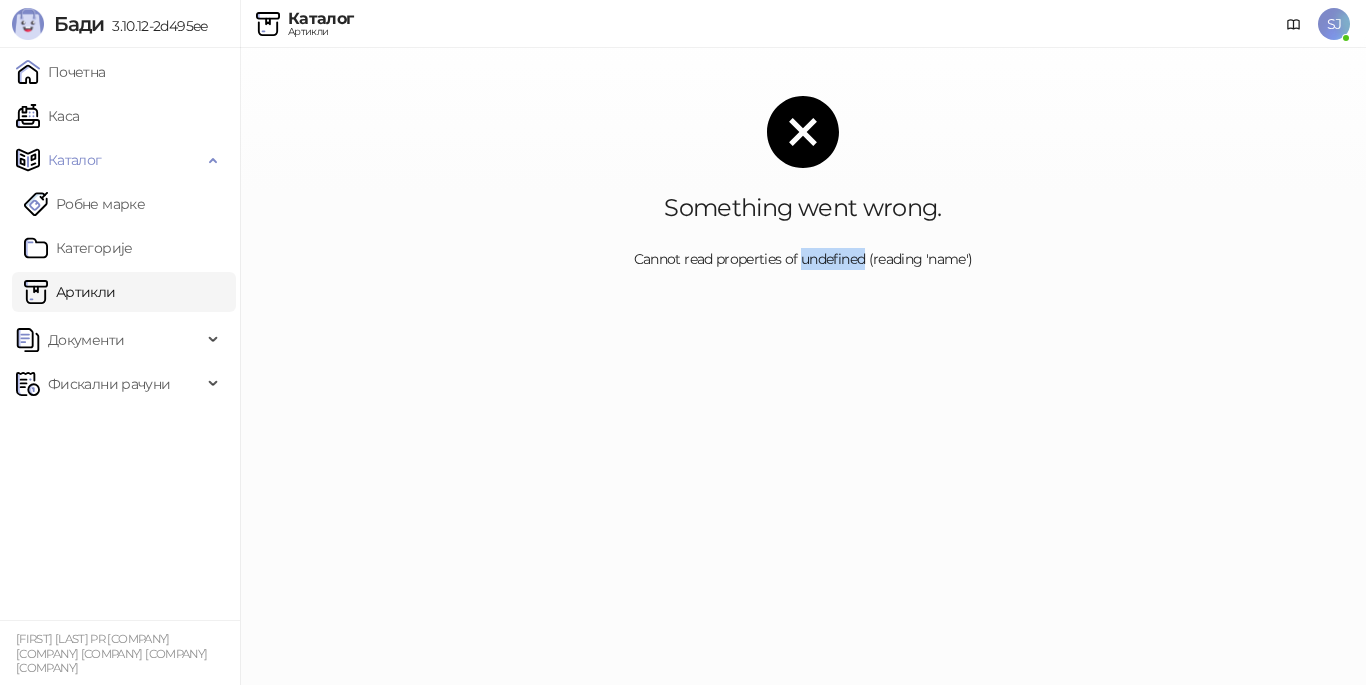 click on "Cannot read properties of undefined (reading 'name')" at bounding box center [803, 259] 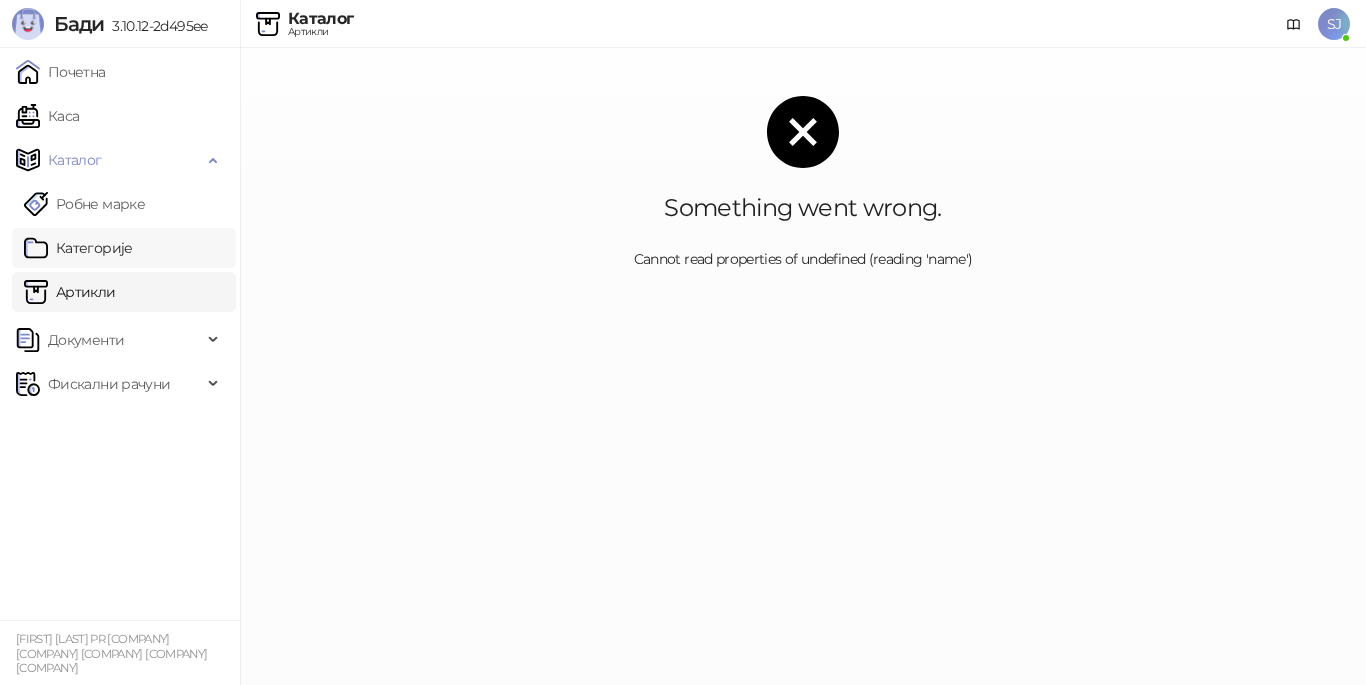 click on "Категорије" at bounding box center (78, 248) 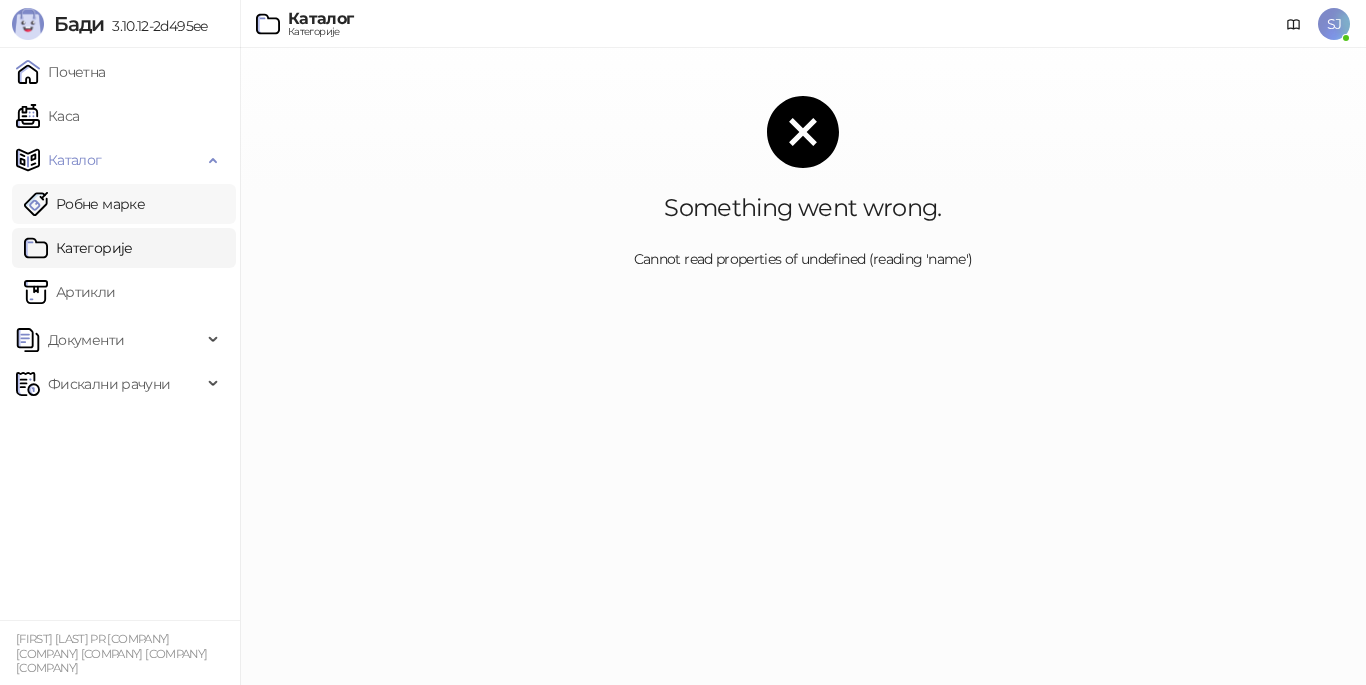 click on "Робне марке" at bounding box center (84, 204) 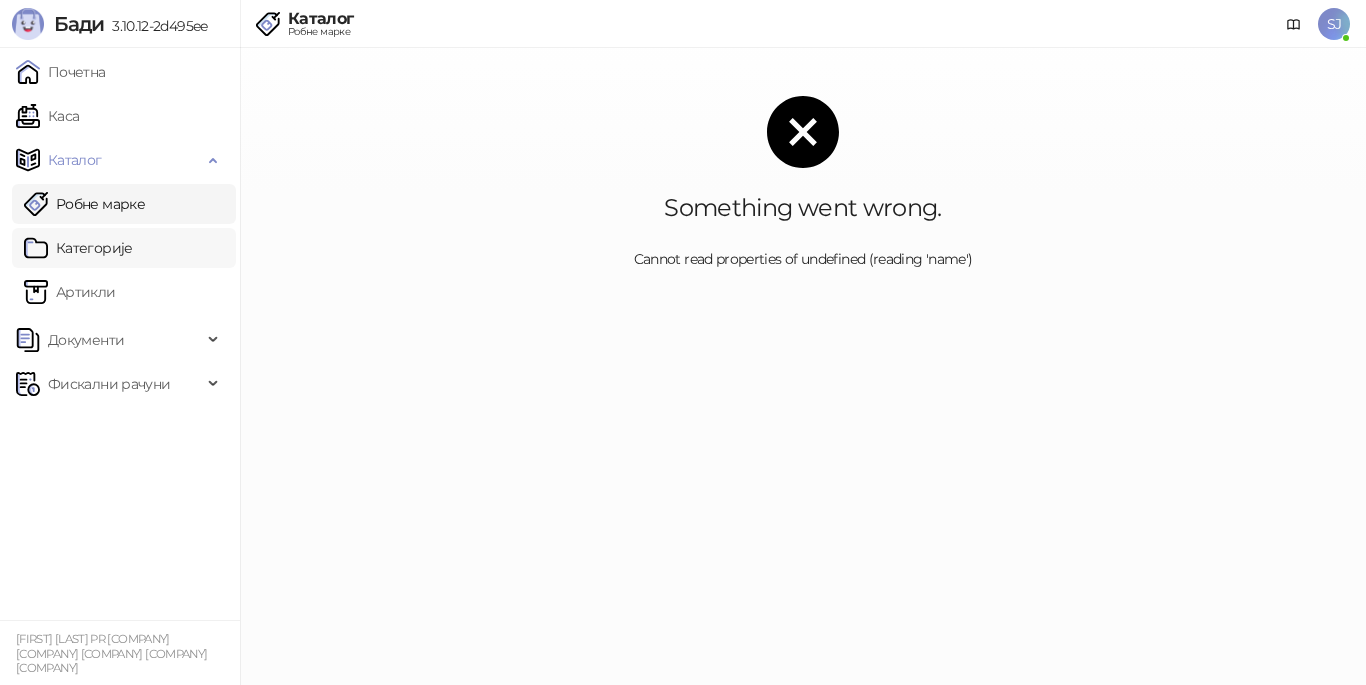 click on "Категорије" at bounding box center (78, 248) 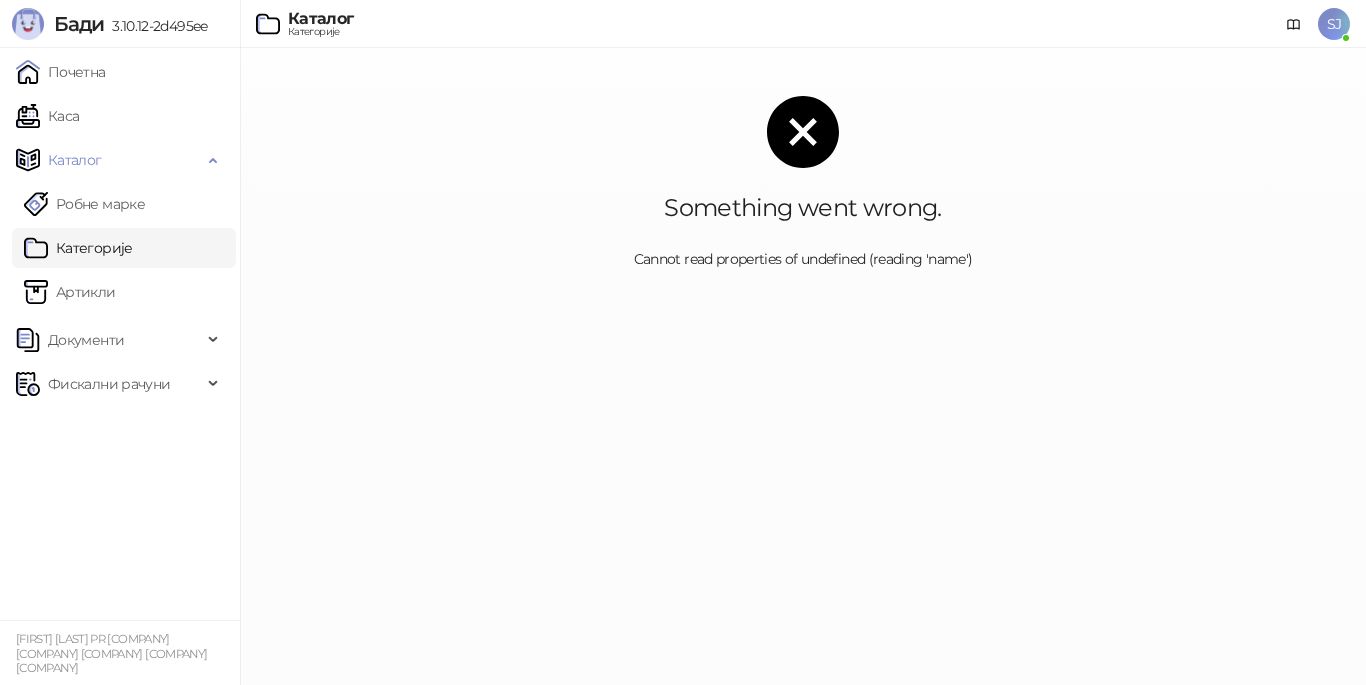 click on "Категорије" at bounding box center (78, 248) 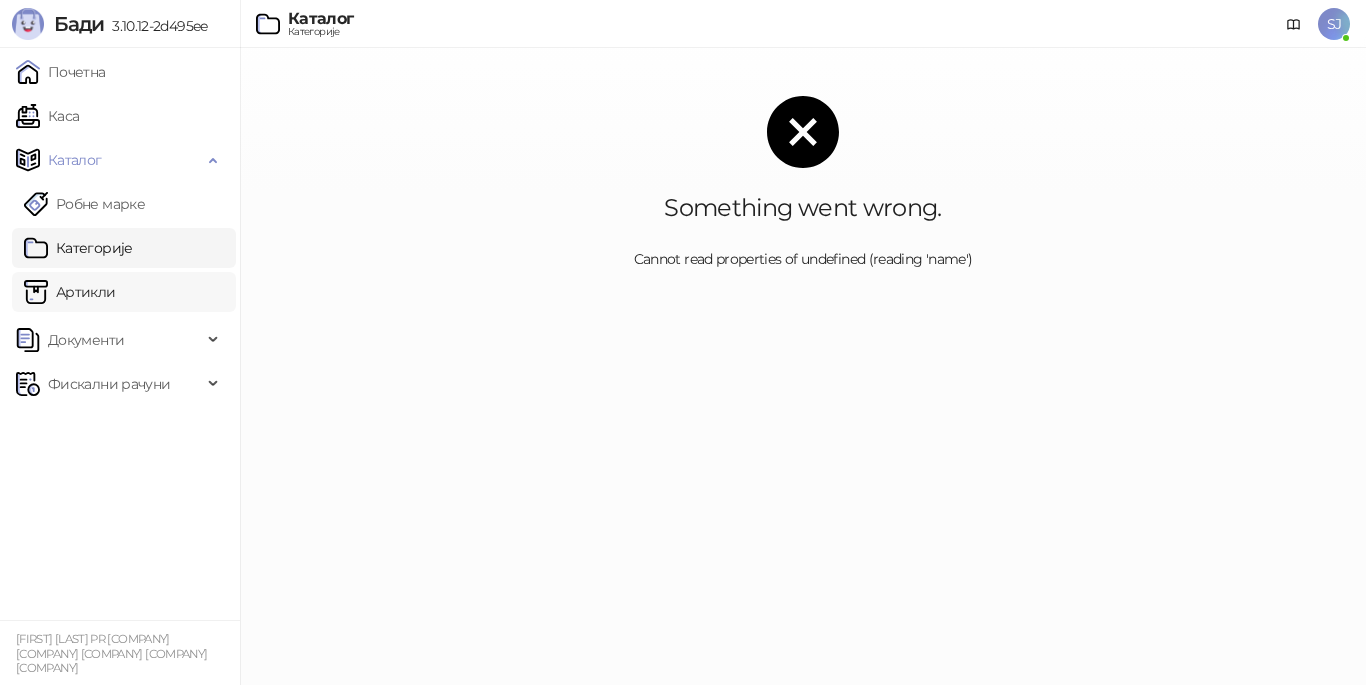 click on "Артикли" at bounding box center [70, 292] 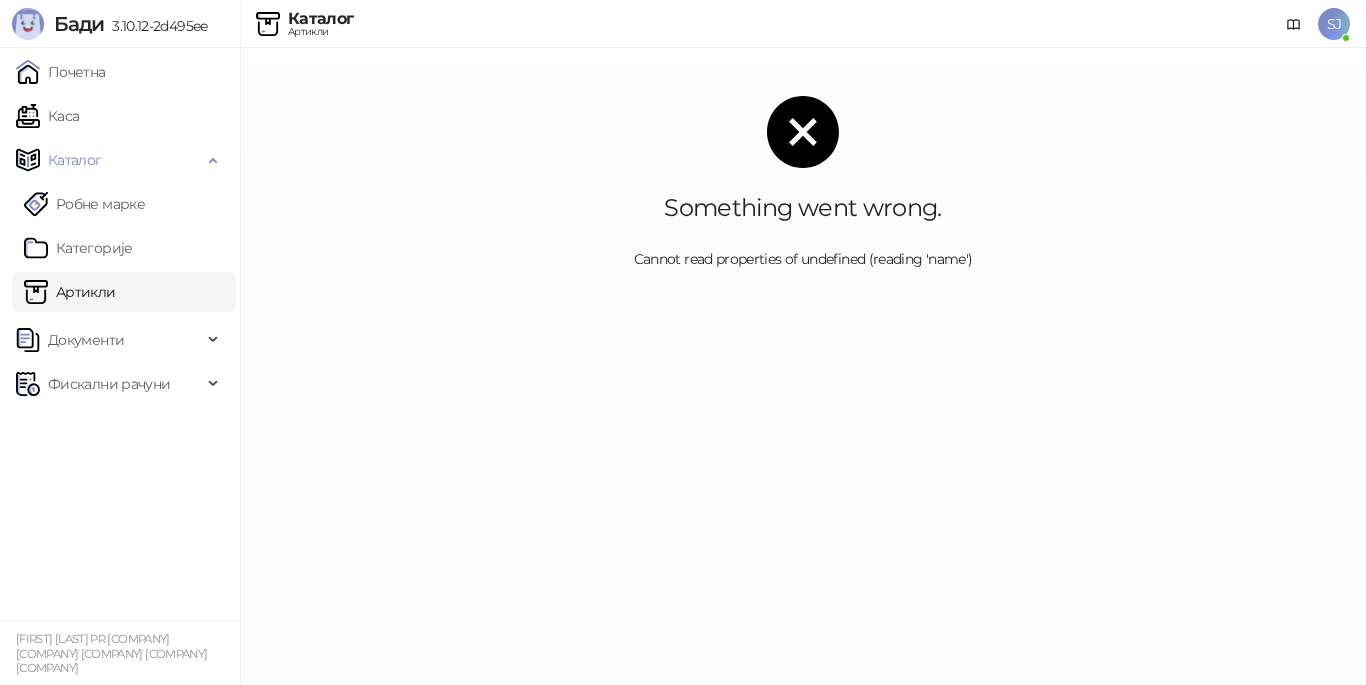 click on "Something went wrong. Cannot read properties of undefined (reading 'name')" at bounding box center [803, 183] 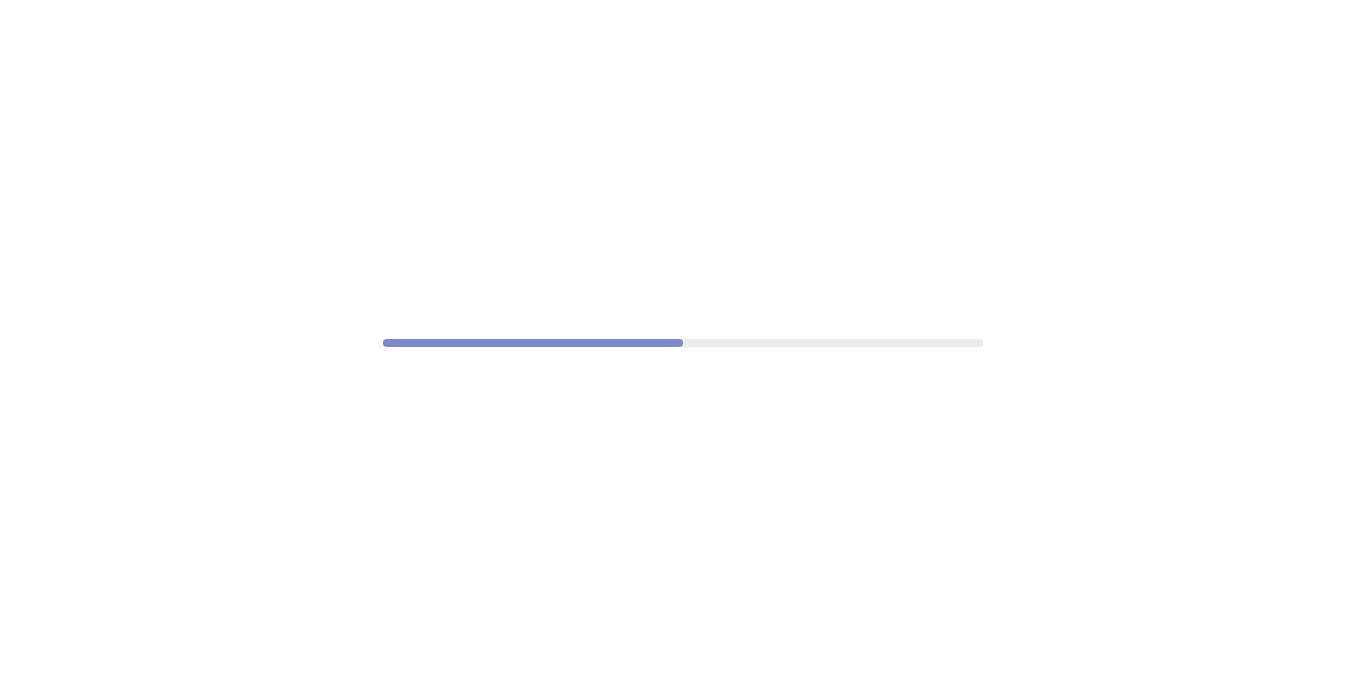 scroll, scrollTop: 0, scrollLeft: 0, axis: both 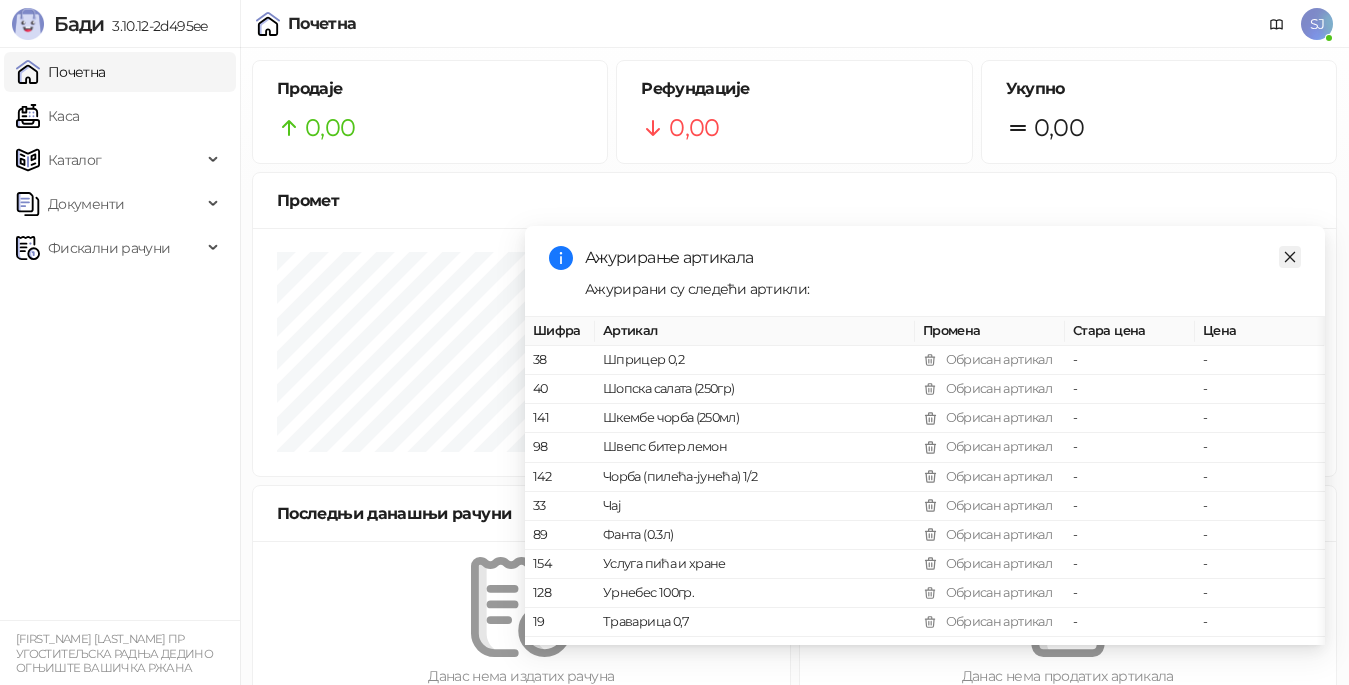 click 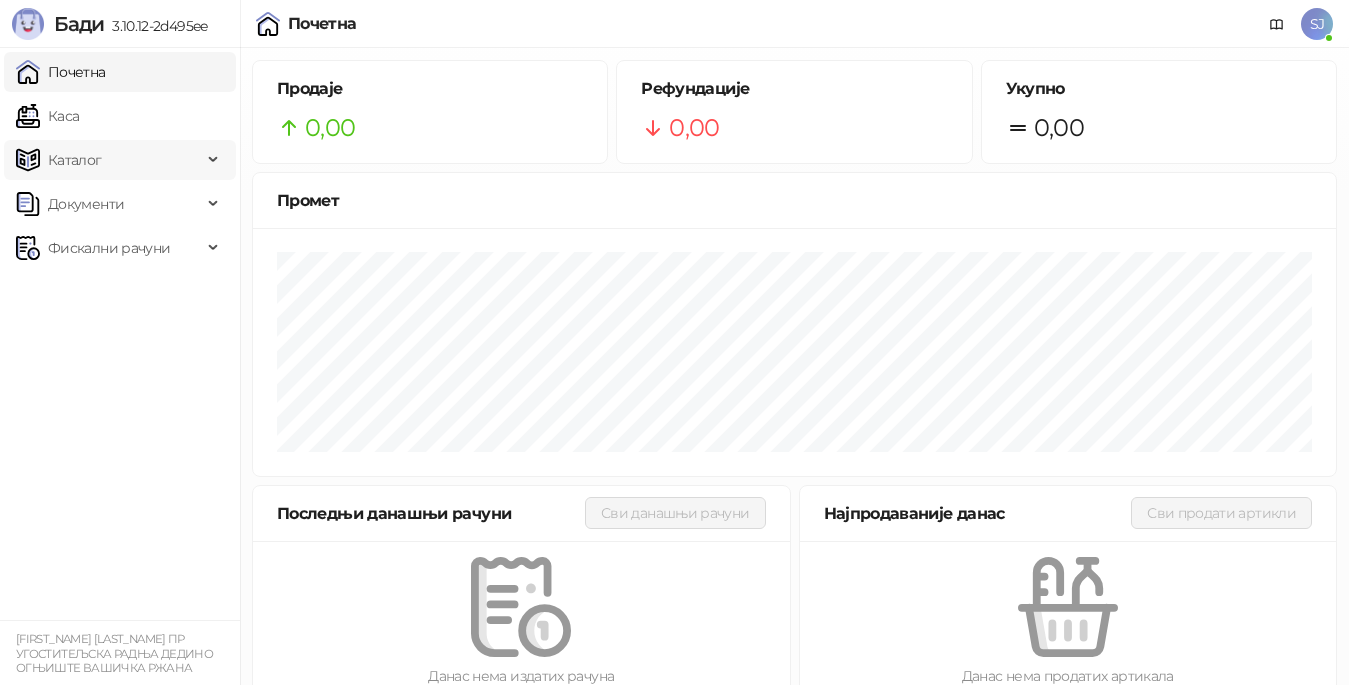 click on "Каталог" at bounding box center [75, 160] 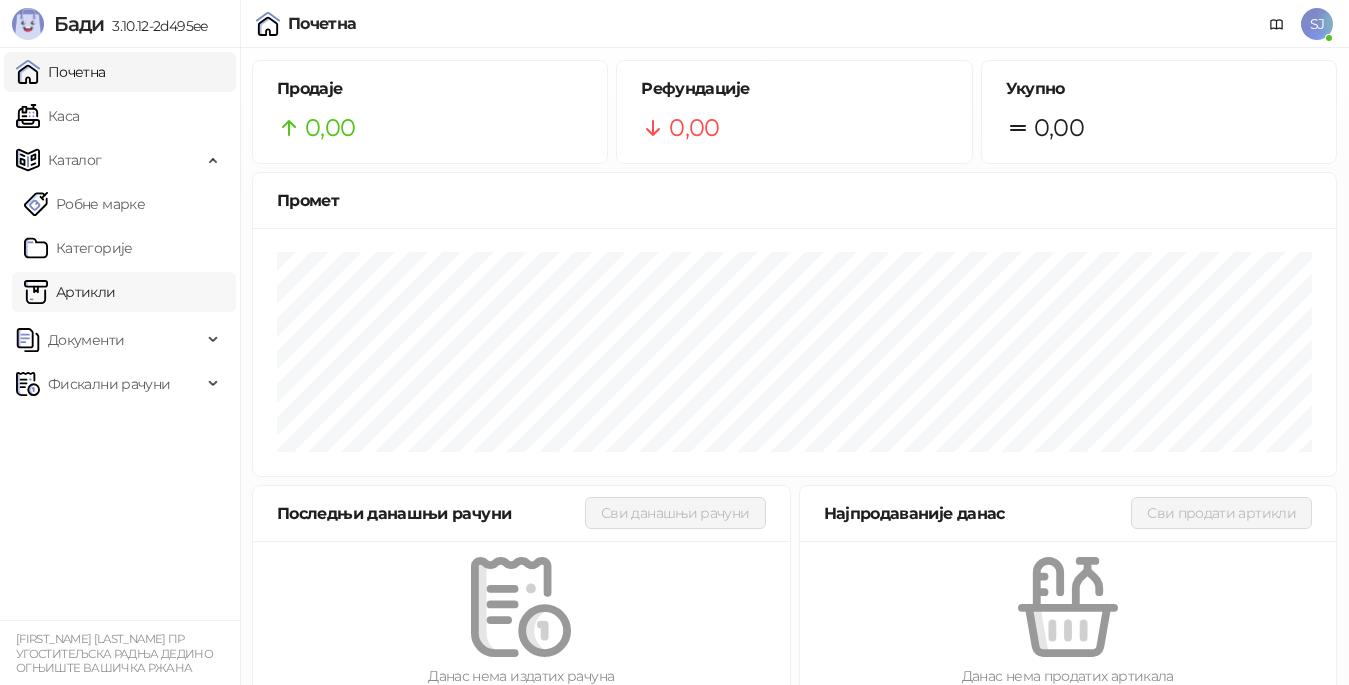 click on "Артикли" at bounding box center [70, 292] 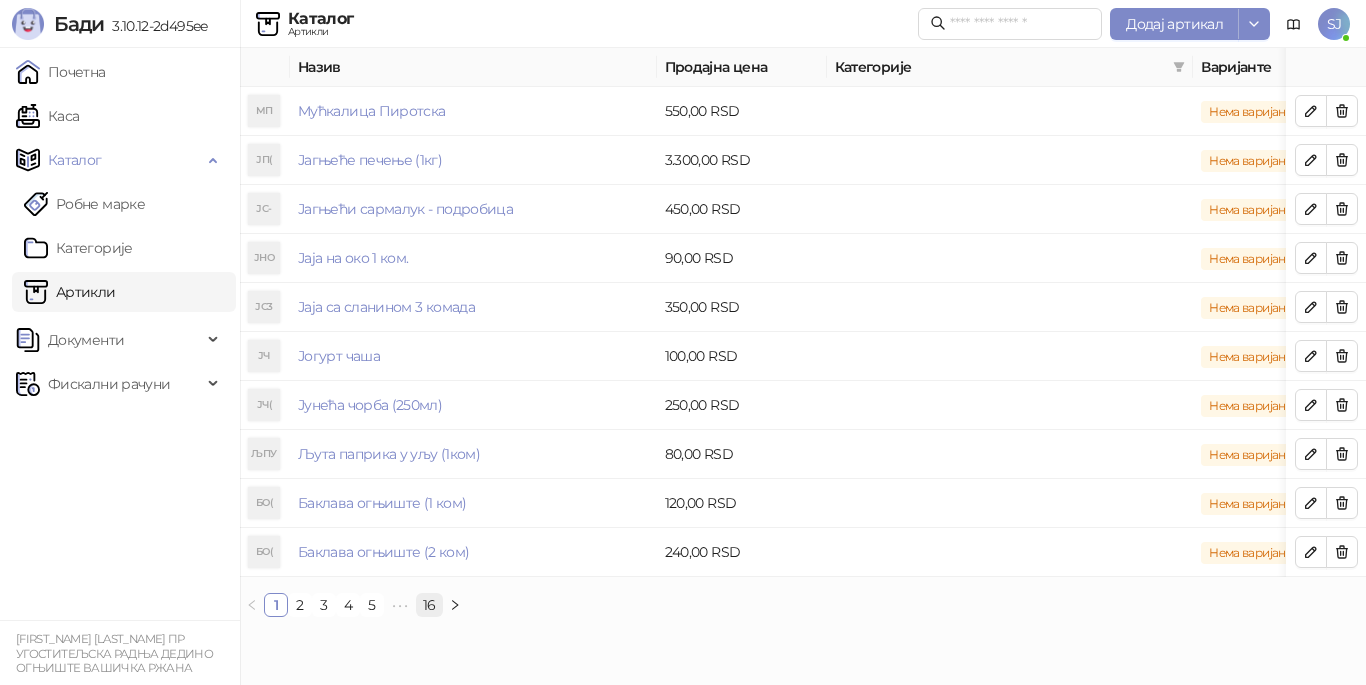 click on "16" at bounding box center (429, 605) 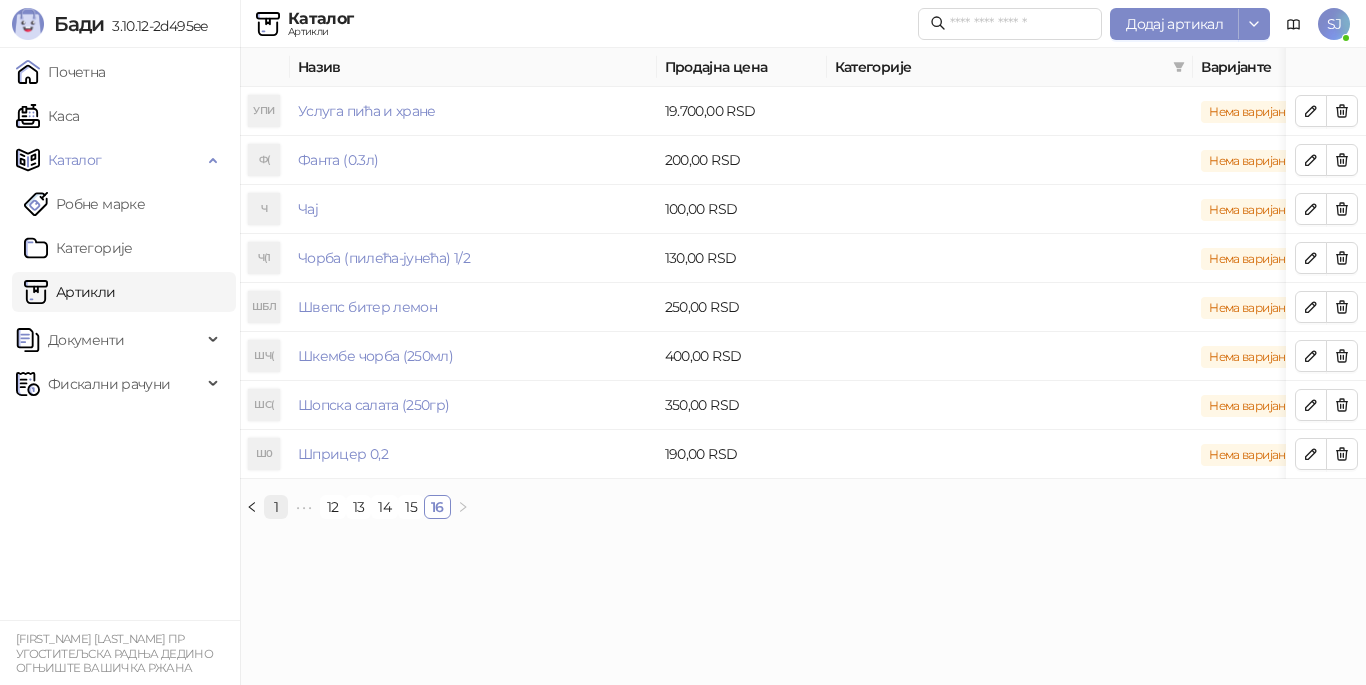 click on "1" at bounding box center (276, 507) 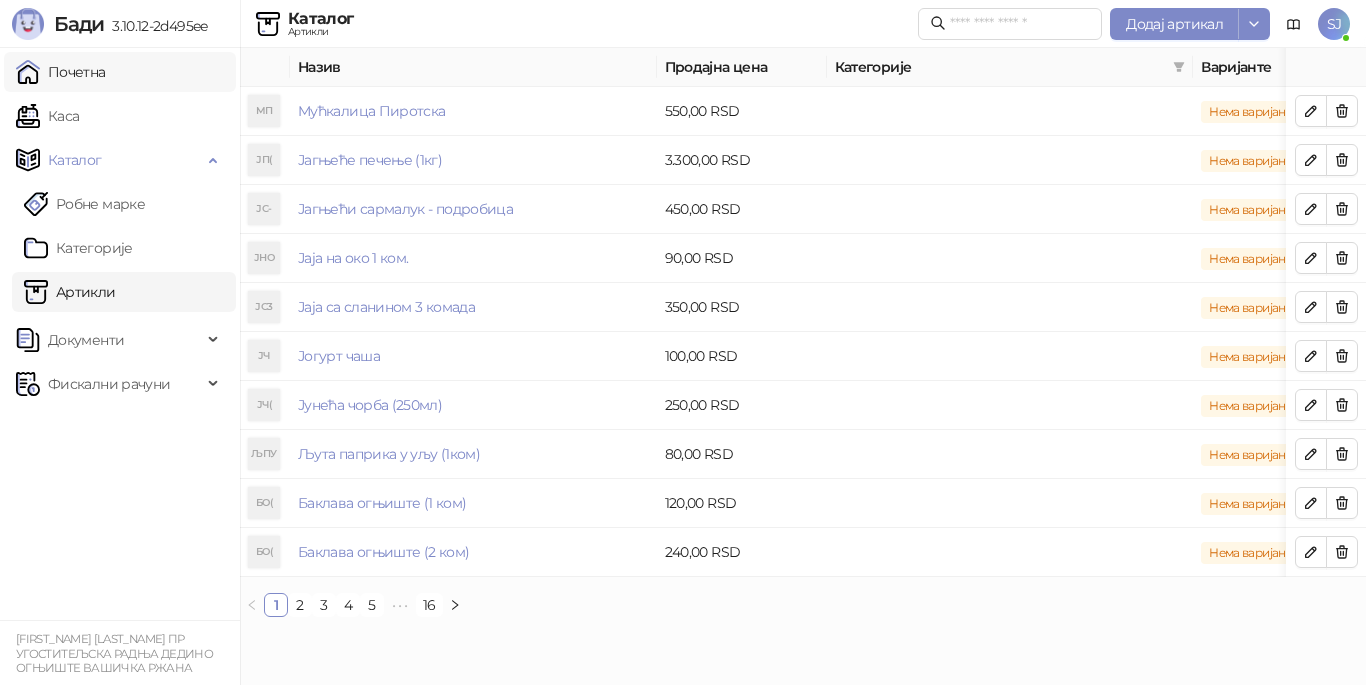 click on "Почетна" at bounding box center [61, 72] 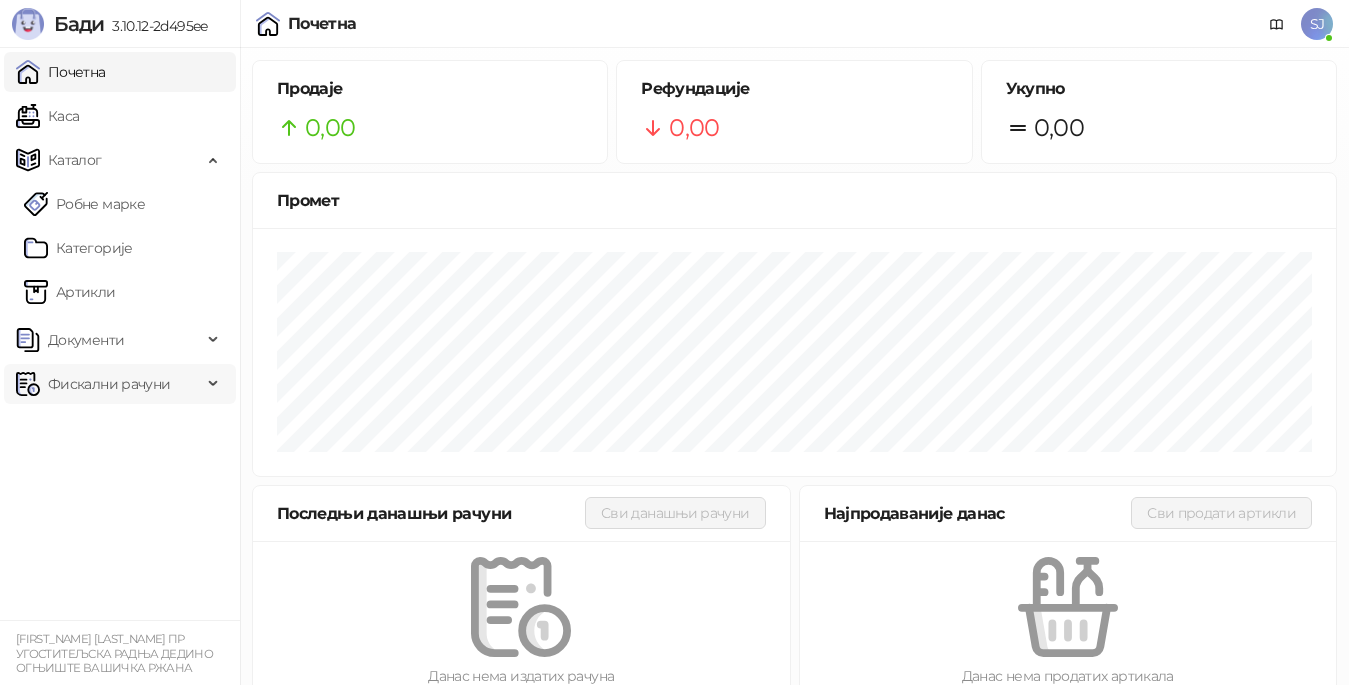 click on "Фискални рачуни" at bounding box center (109, 384) 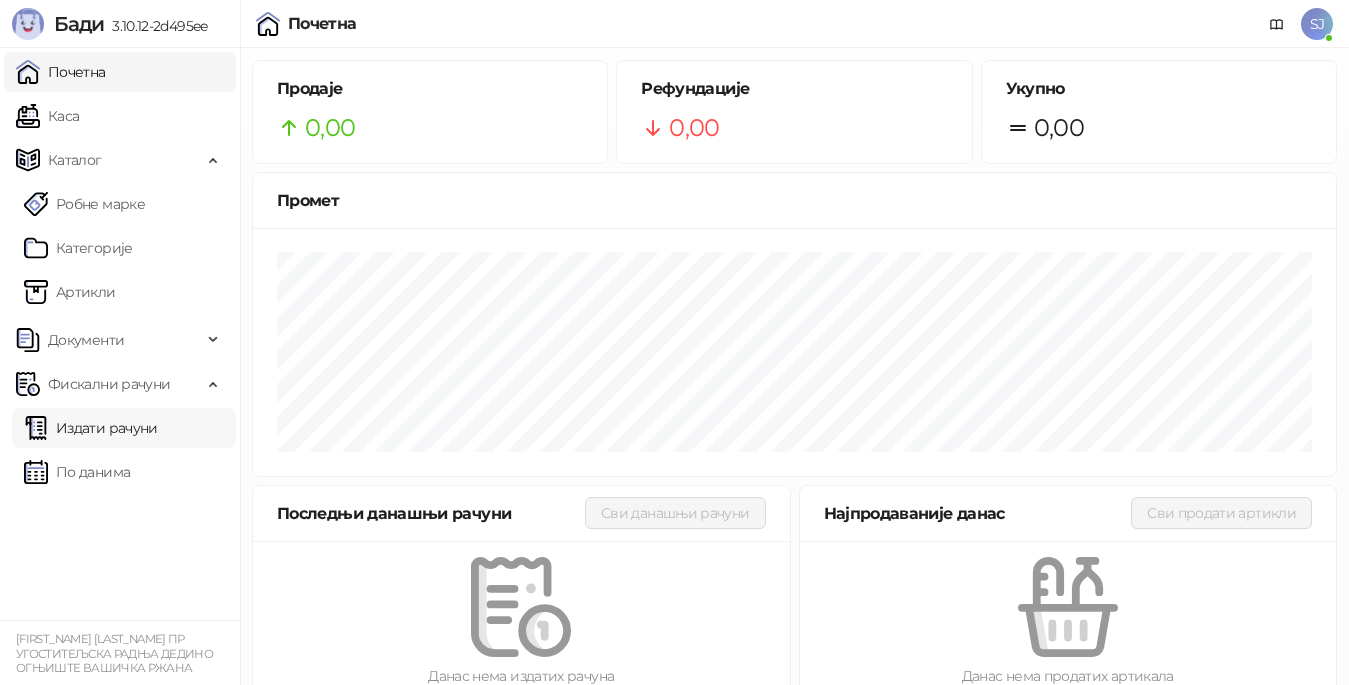 click on "Издати рачуни" at bounding box center (91, 428) 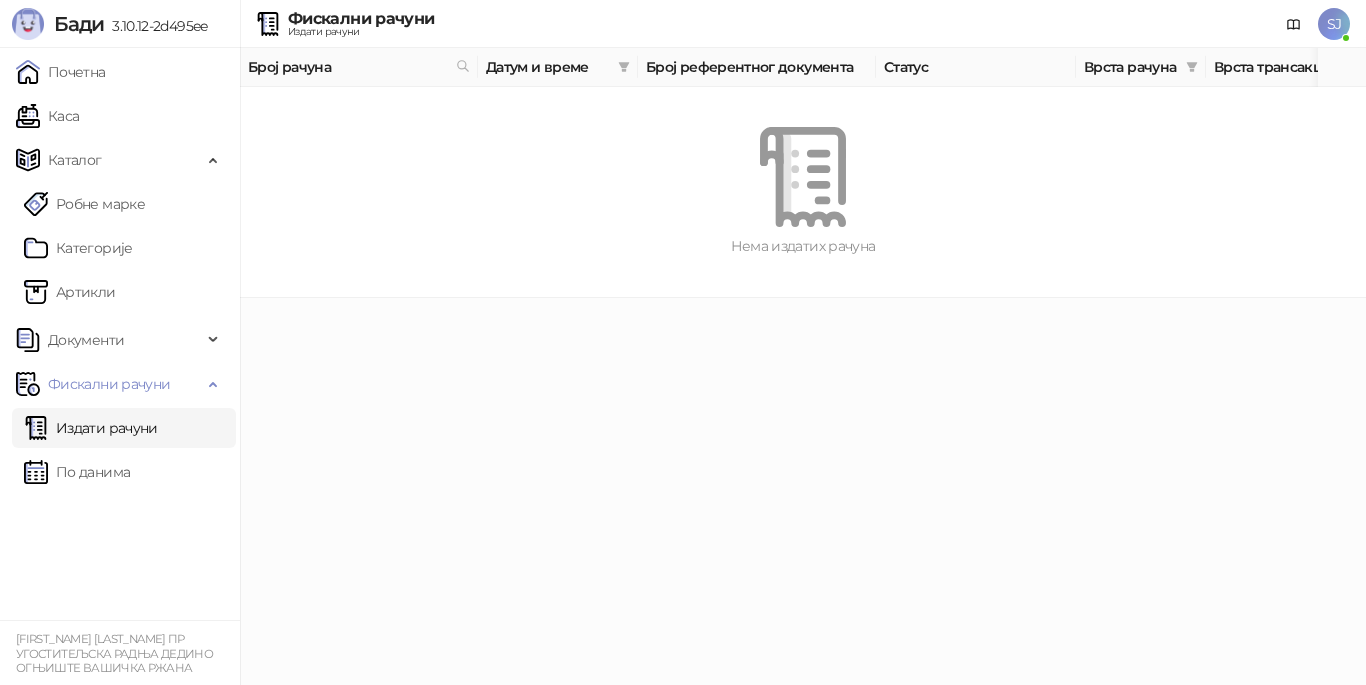 click on "SJ" at bounding box center [1334, 24] 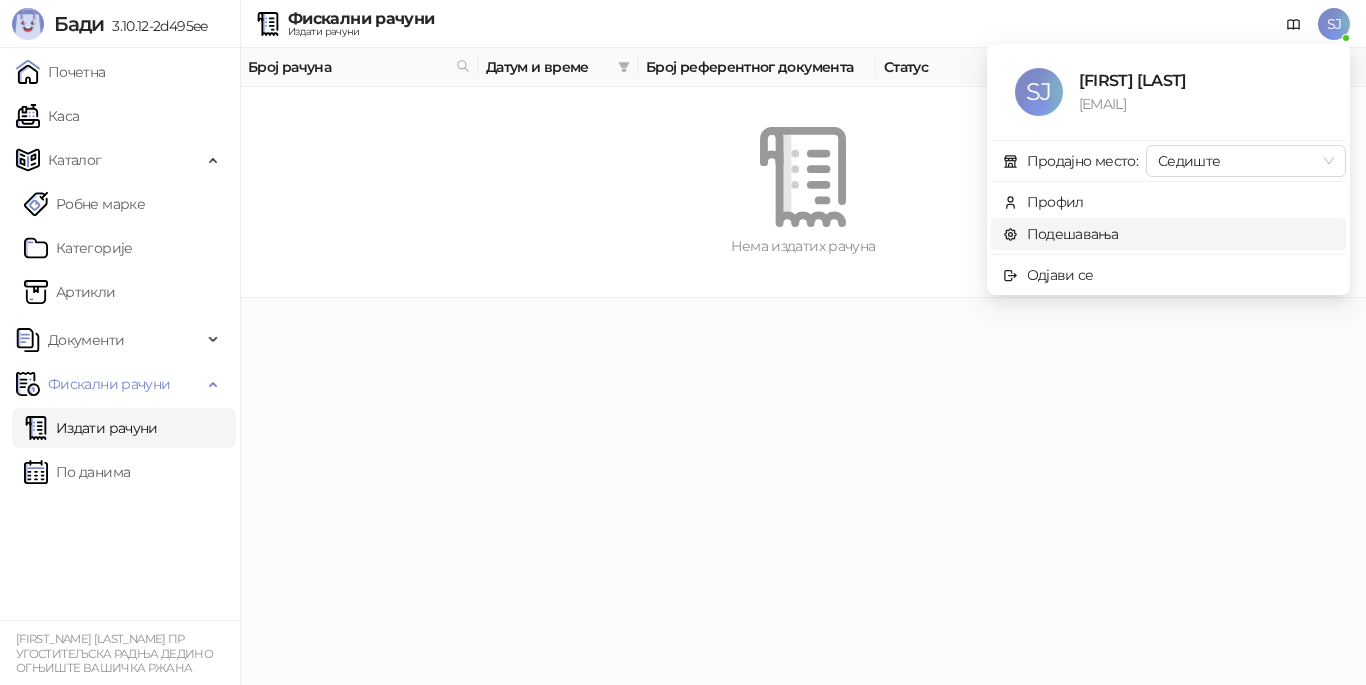 click on "Подешавања" at bounding box center [1061, 234] 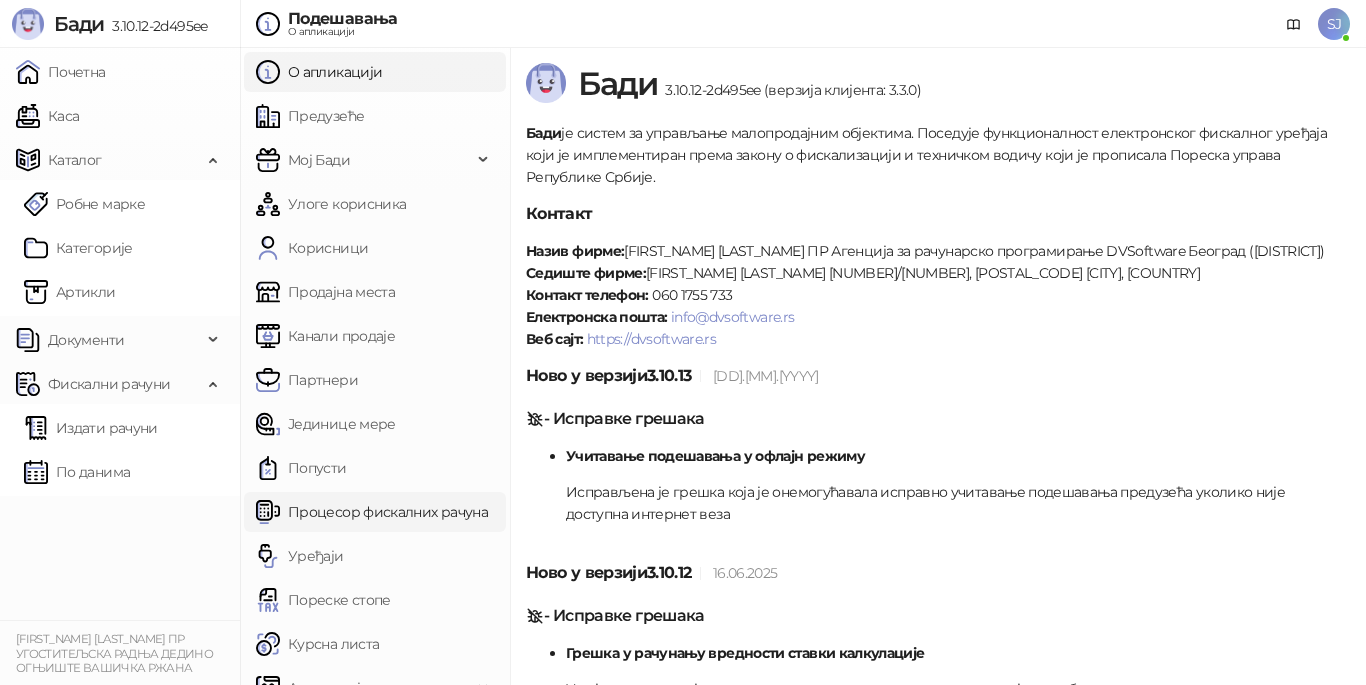 scroll, scrollTop: 27, scrollLeft: 0, axis: vertical 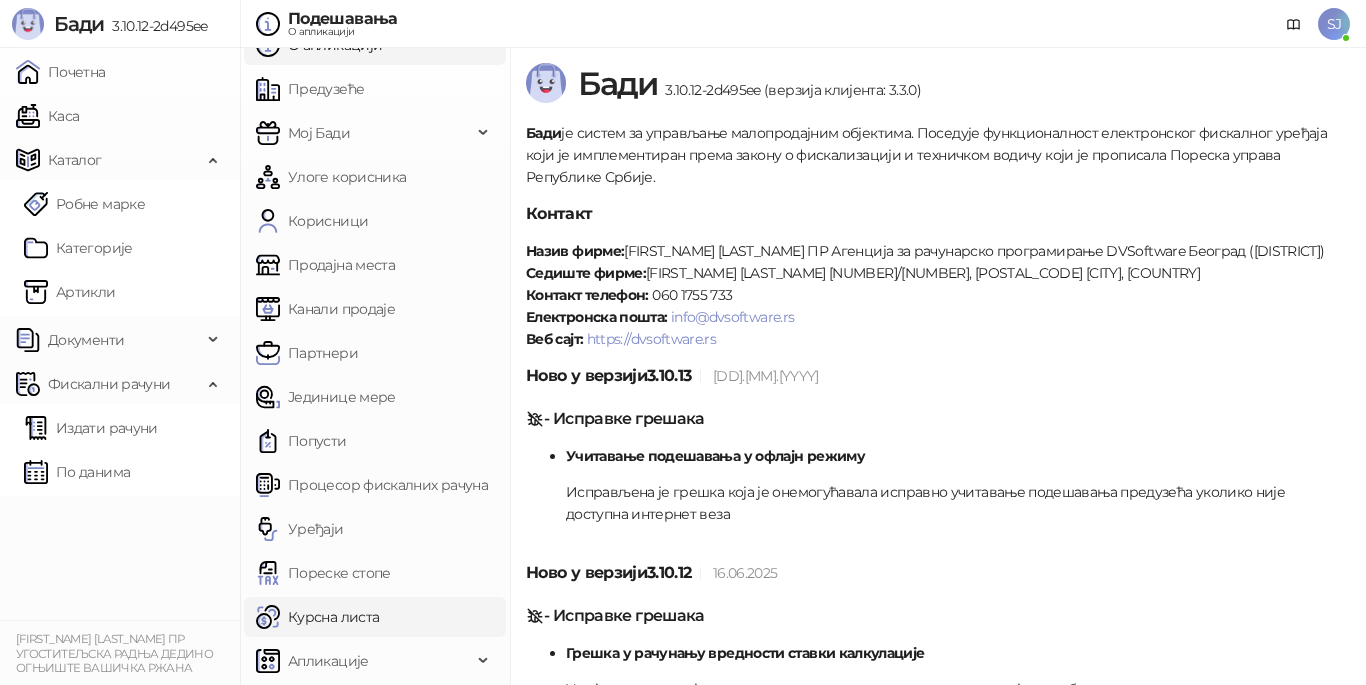 drag, startPoint x: 361, startPoint y: 656, endPoint x: 380, endPoint y: 624, distance: 37.215588 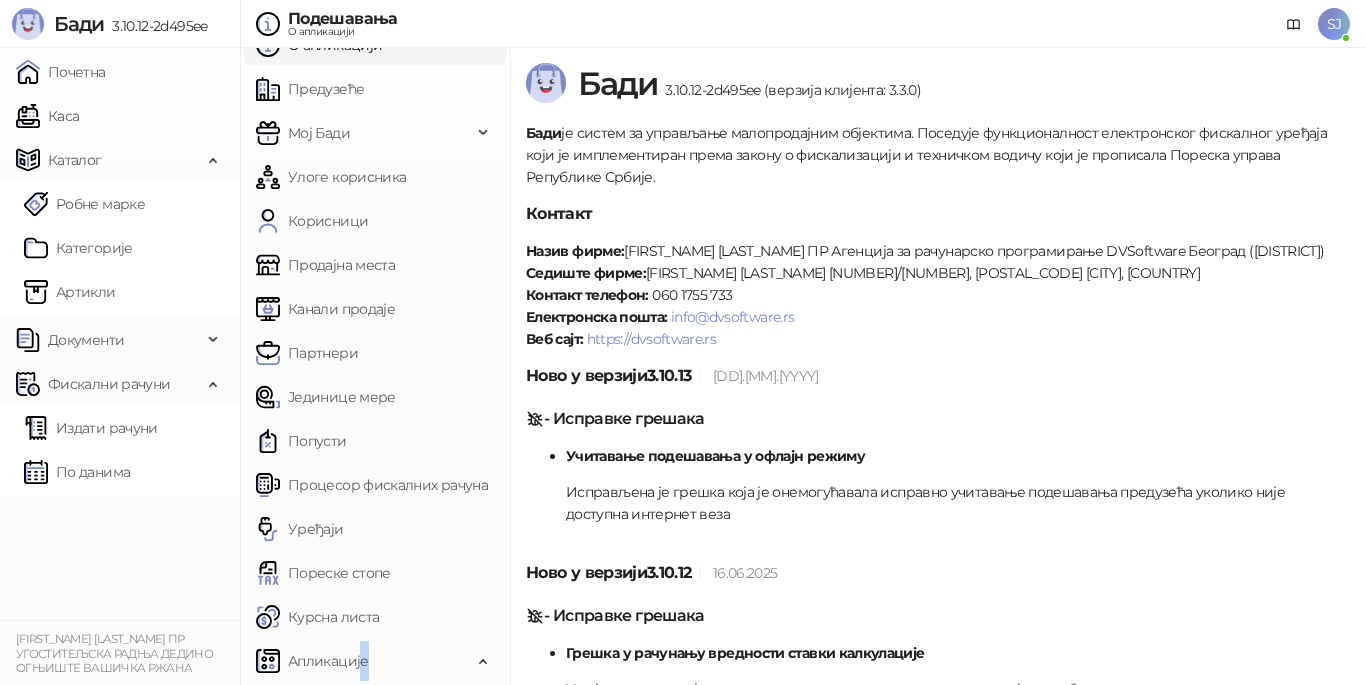 scroll, scrollTop: 159, scrollLeft: 0, axis: vertical 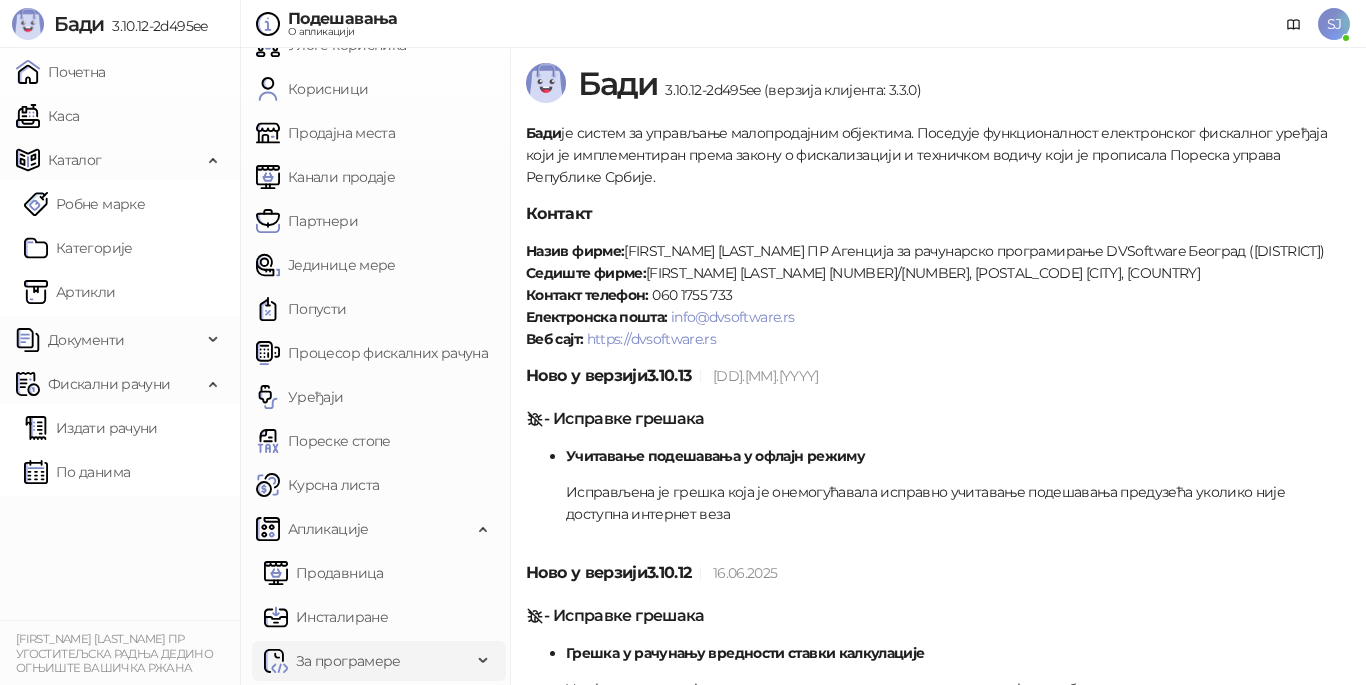 click on "За програмере" at bounding box center [368, 661] 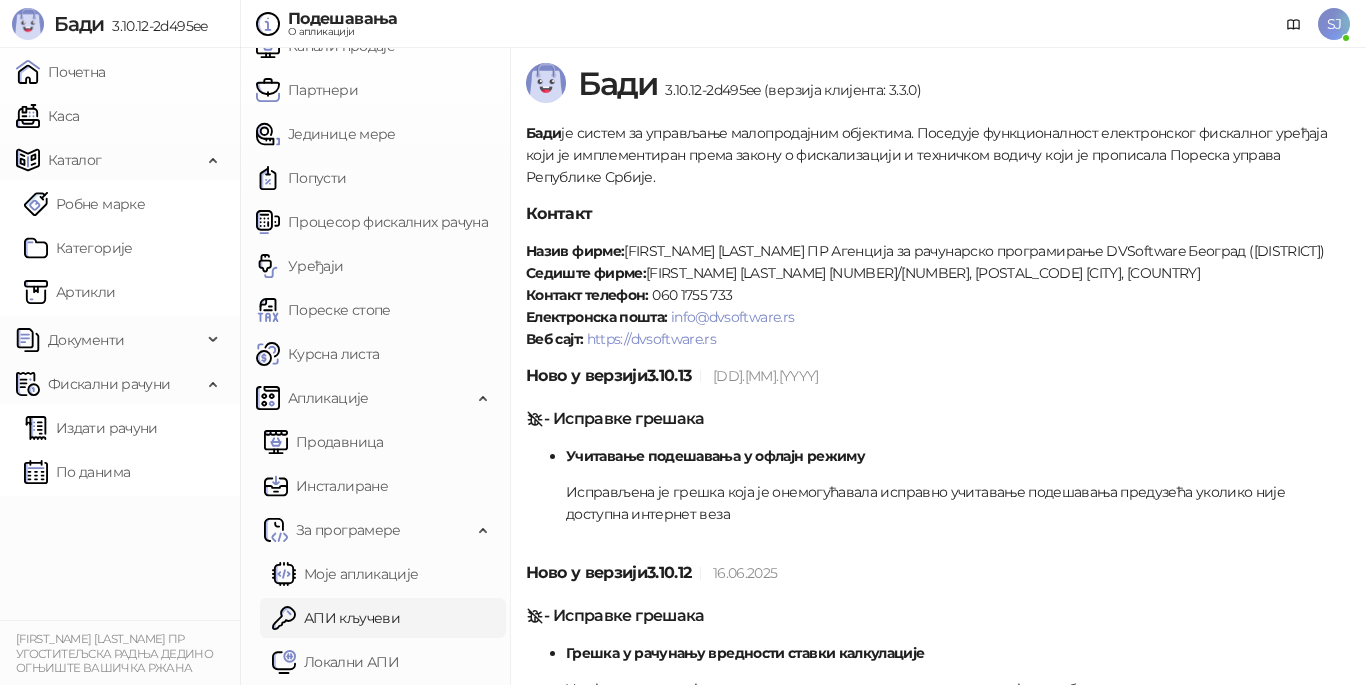 scroll, scrollTop: 291, scrollLeft: 0, axis: vertical 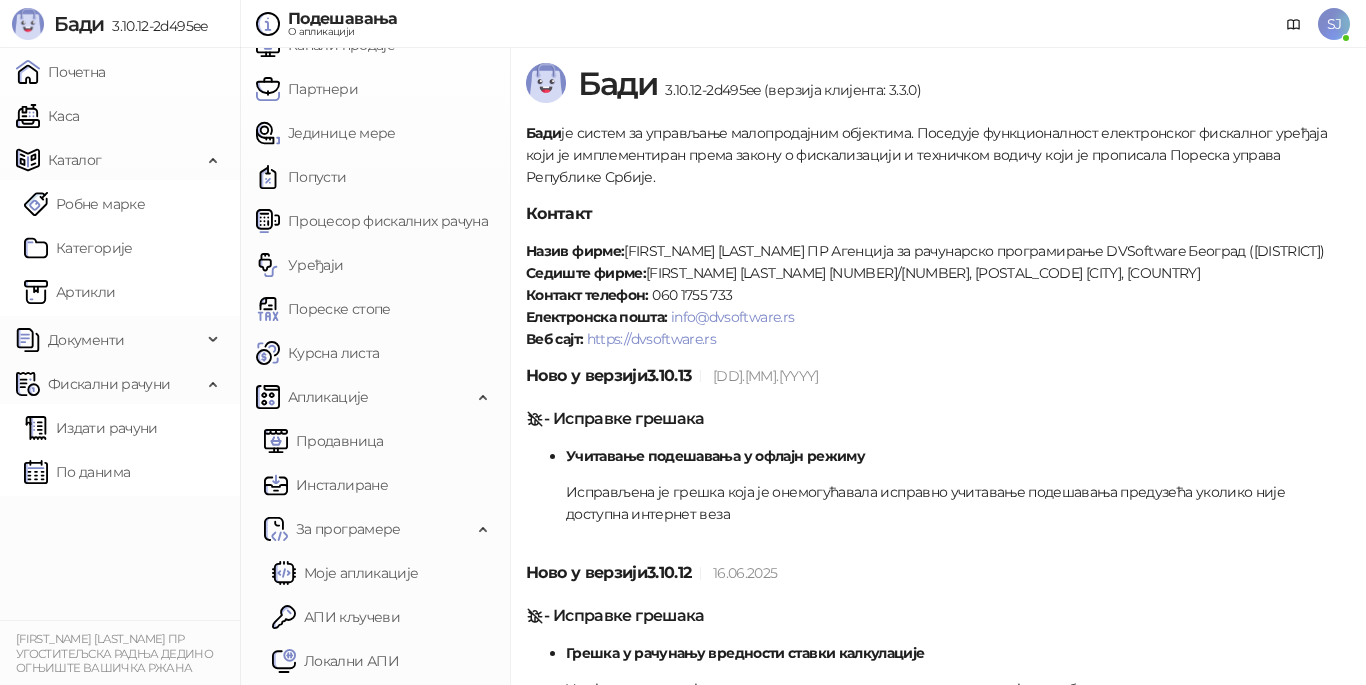 click on "АПИ кључеви" at bounding box center [336, 617] 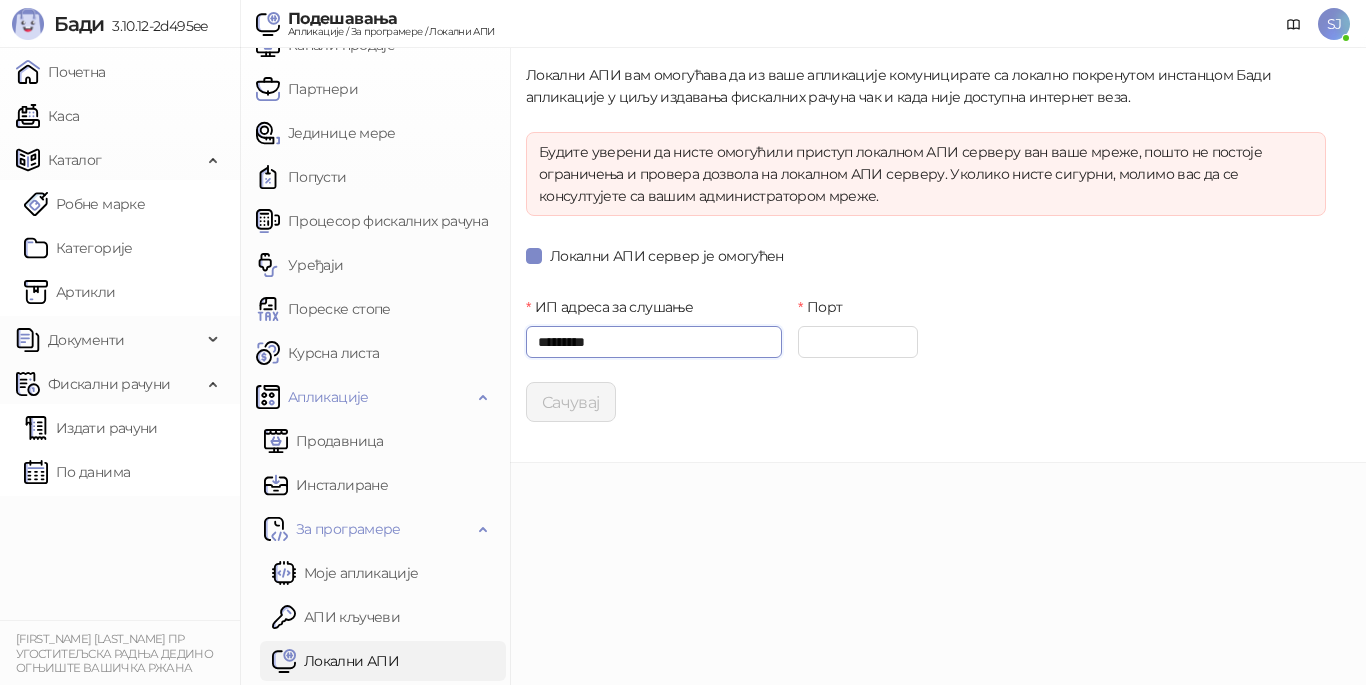 click on "*********" at bounding box center [654, 342] 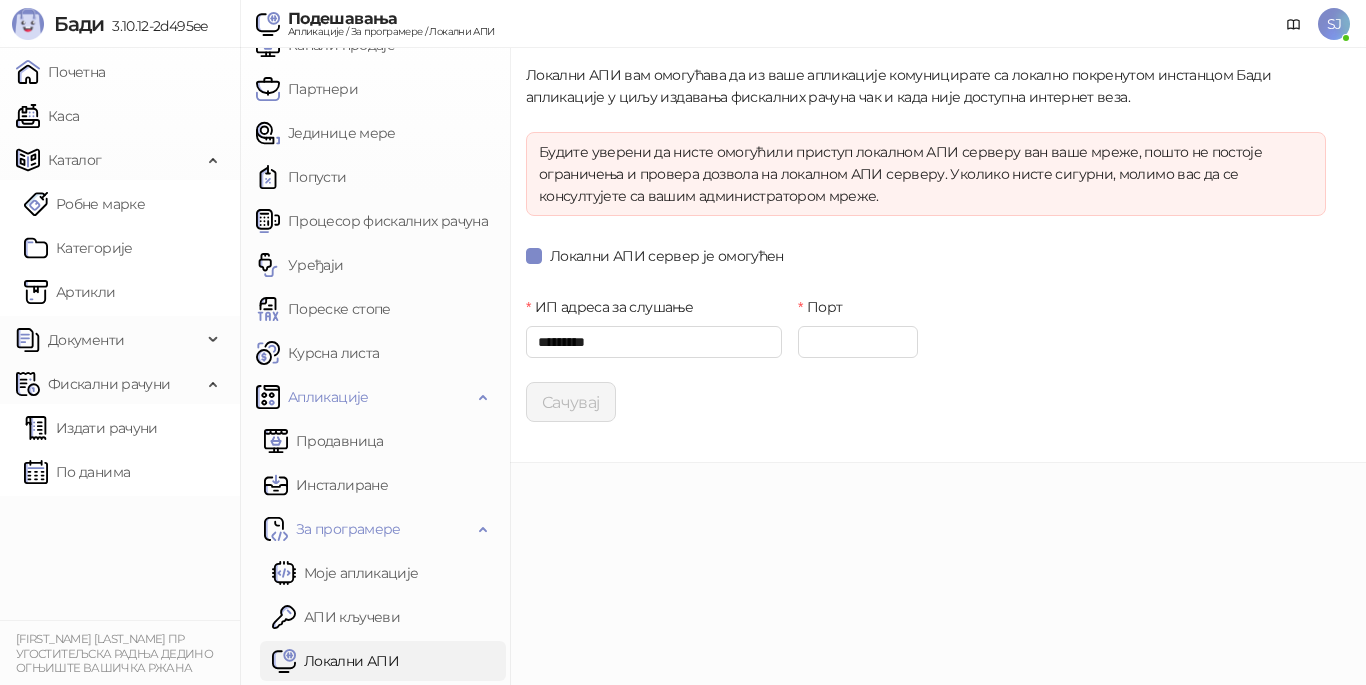 click on "Сачувај" at bounding box center [926, 402] 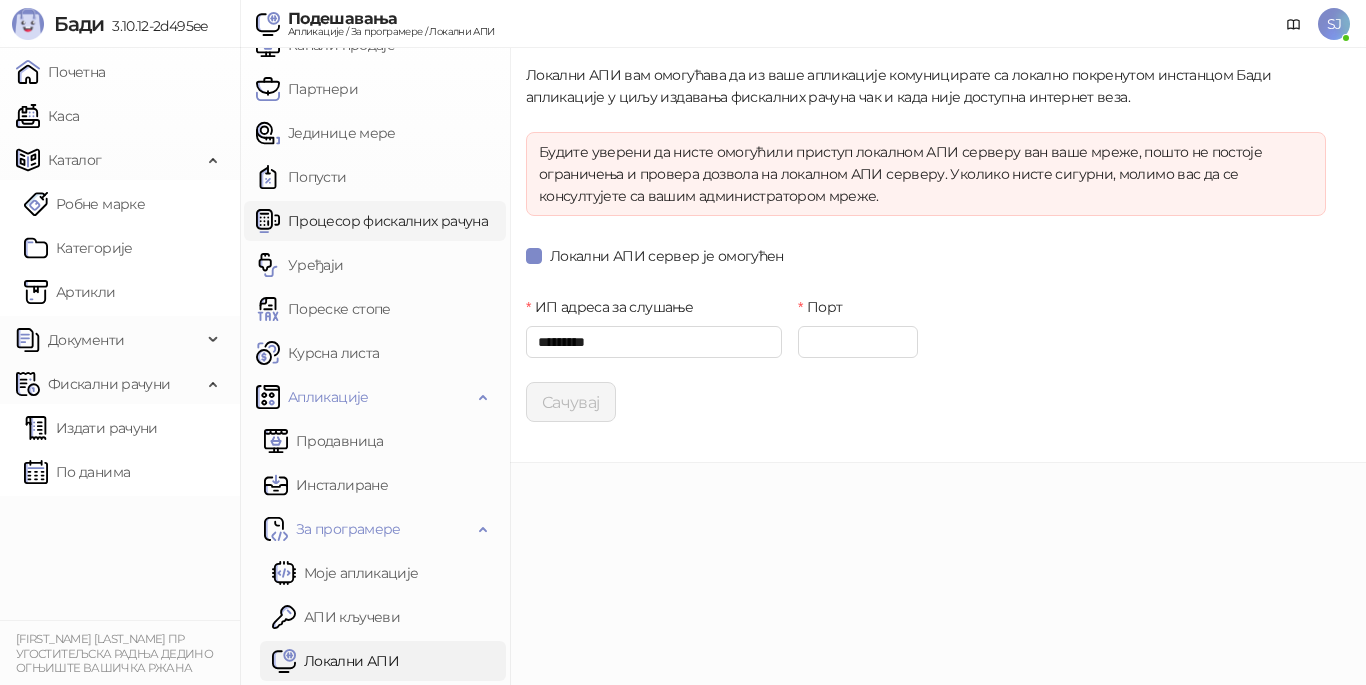 click on "Процесор фискалних рачуна" at bounding box center [372, 221] 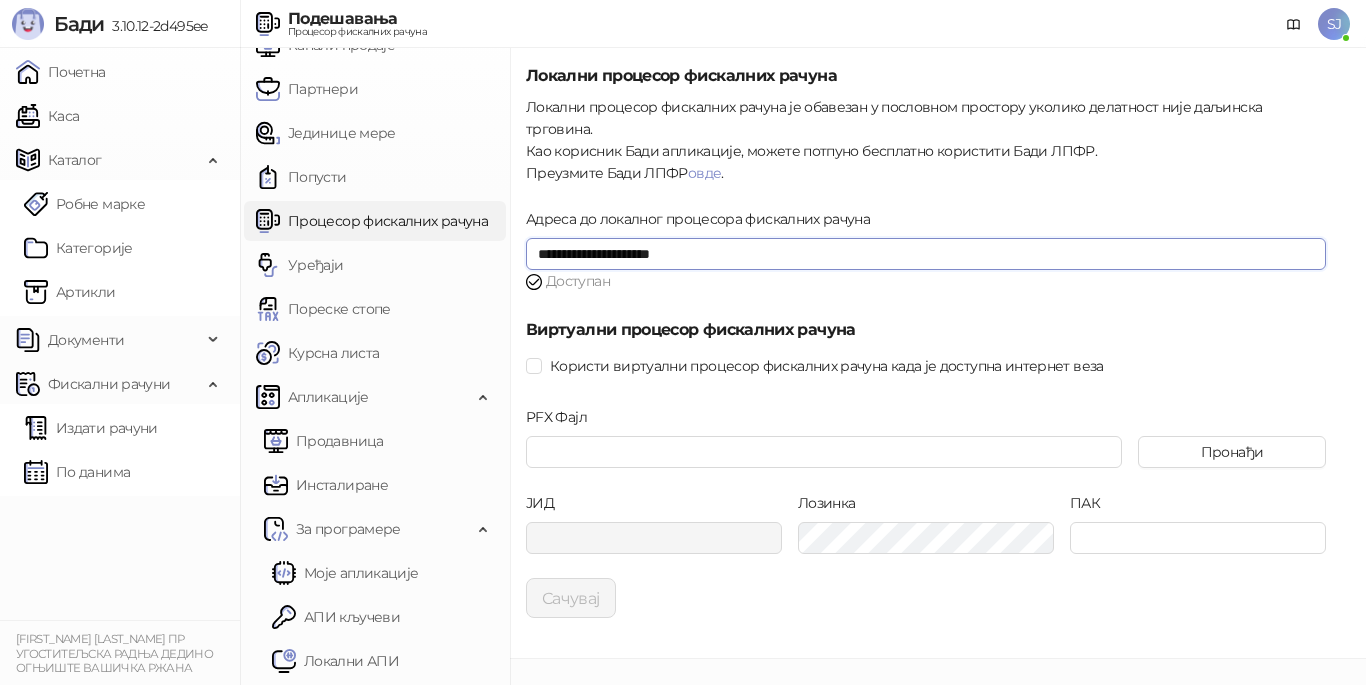 click on "**********" at bounding box center (926, 254) 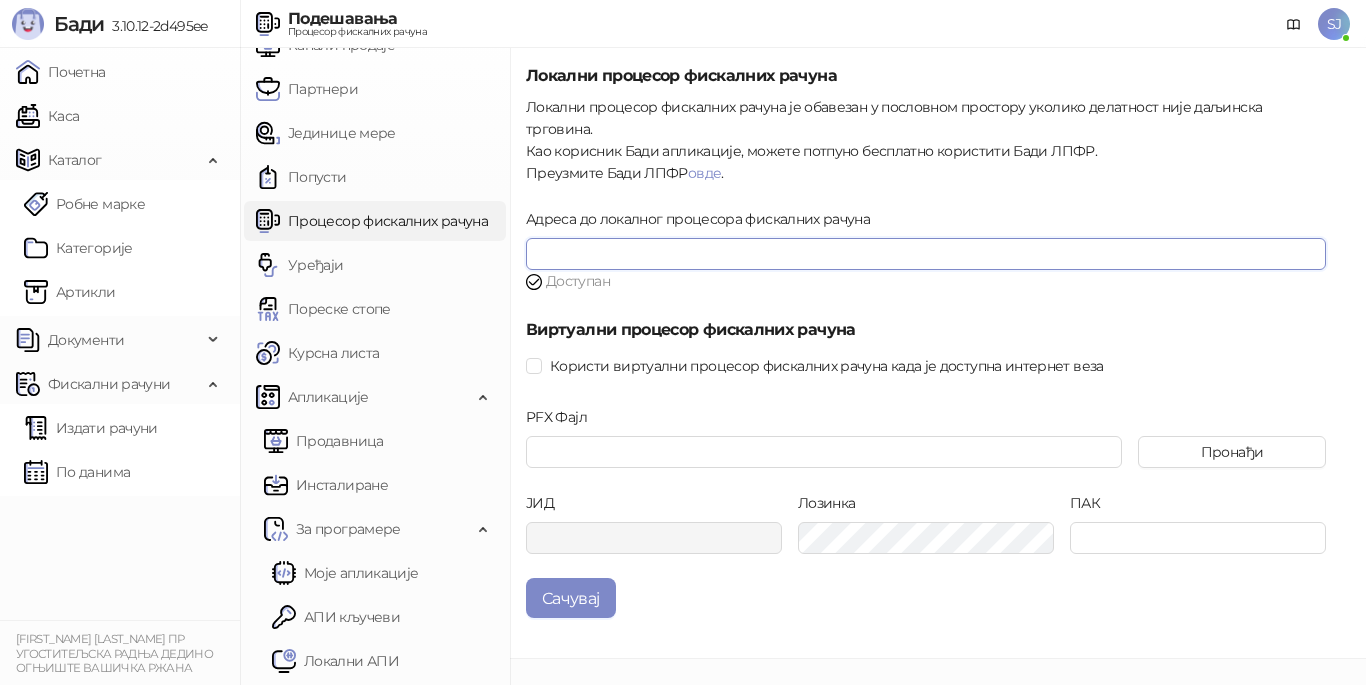 paste on "**********" 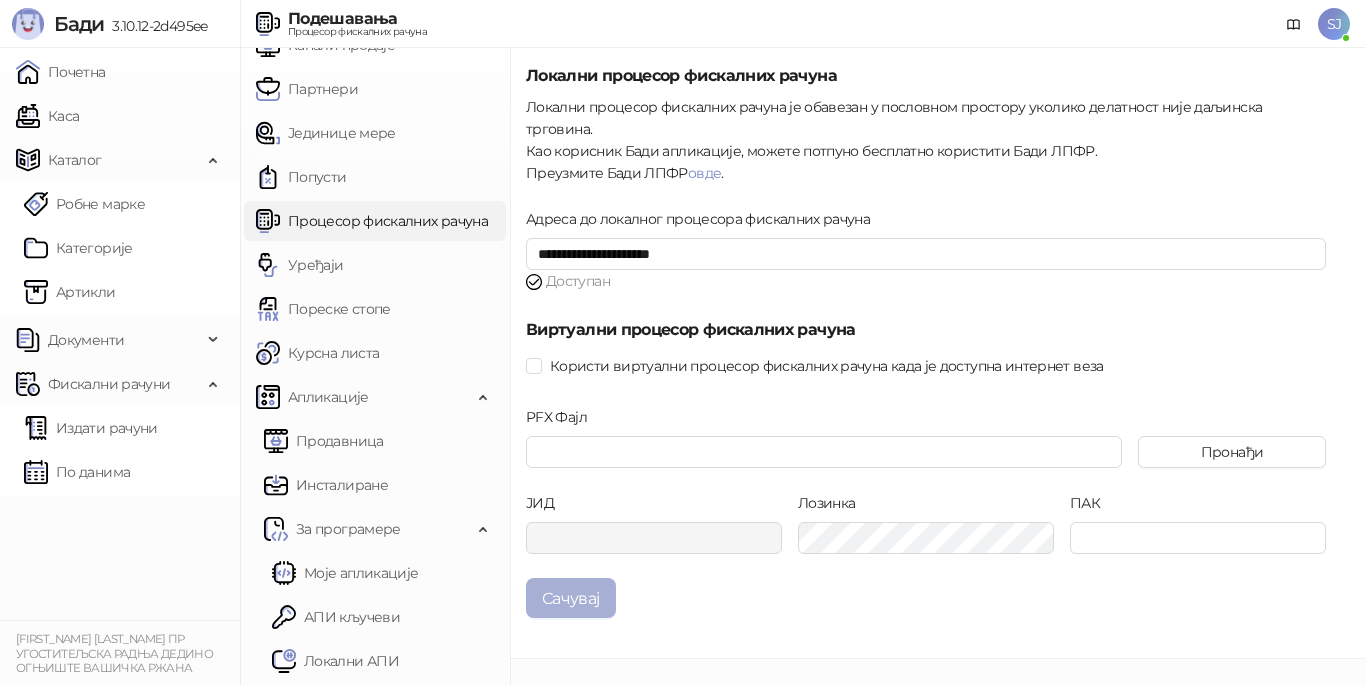 click on "Сачувај" at bounding box center (571, 598) 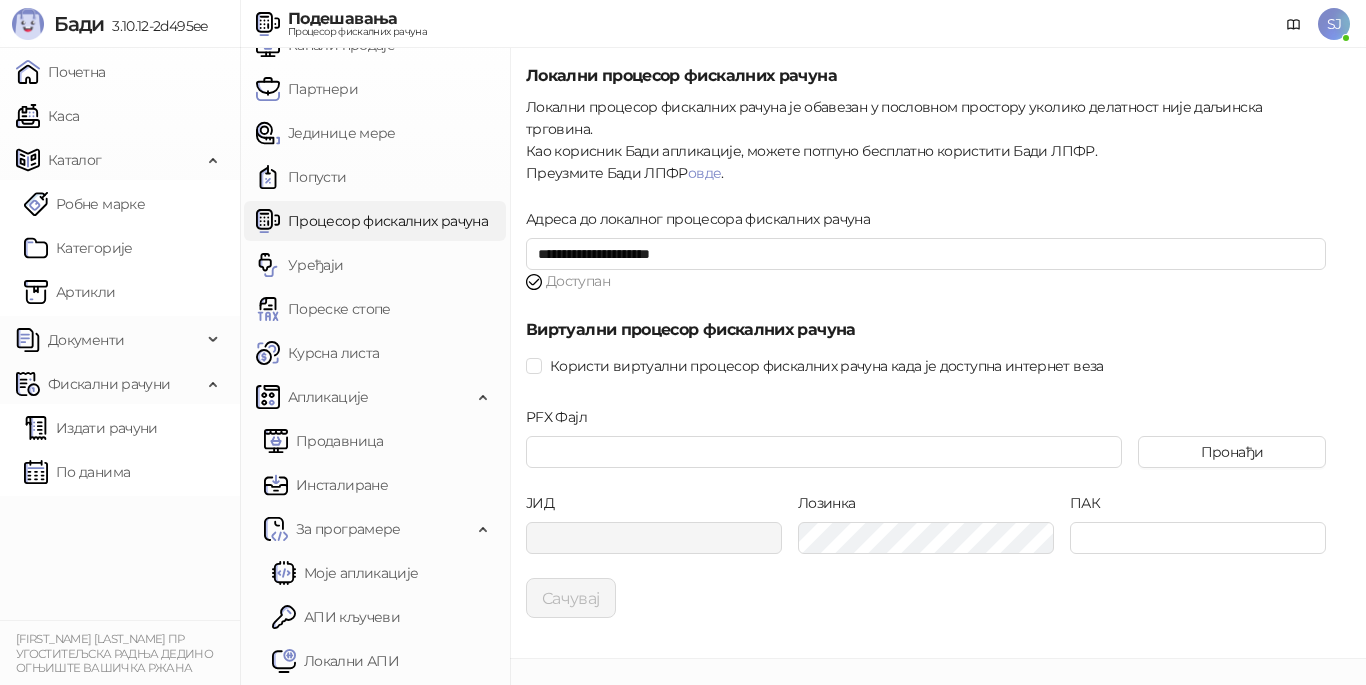 click on "Доступан" at bounding box center [926, 282] 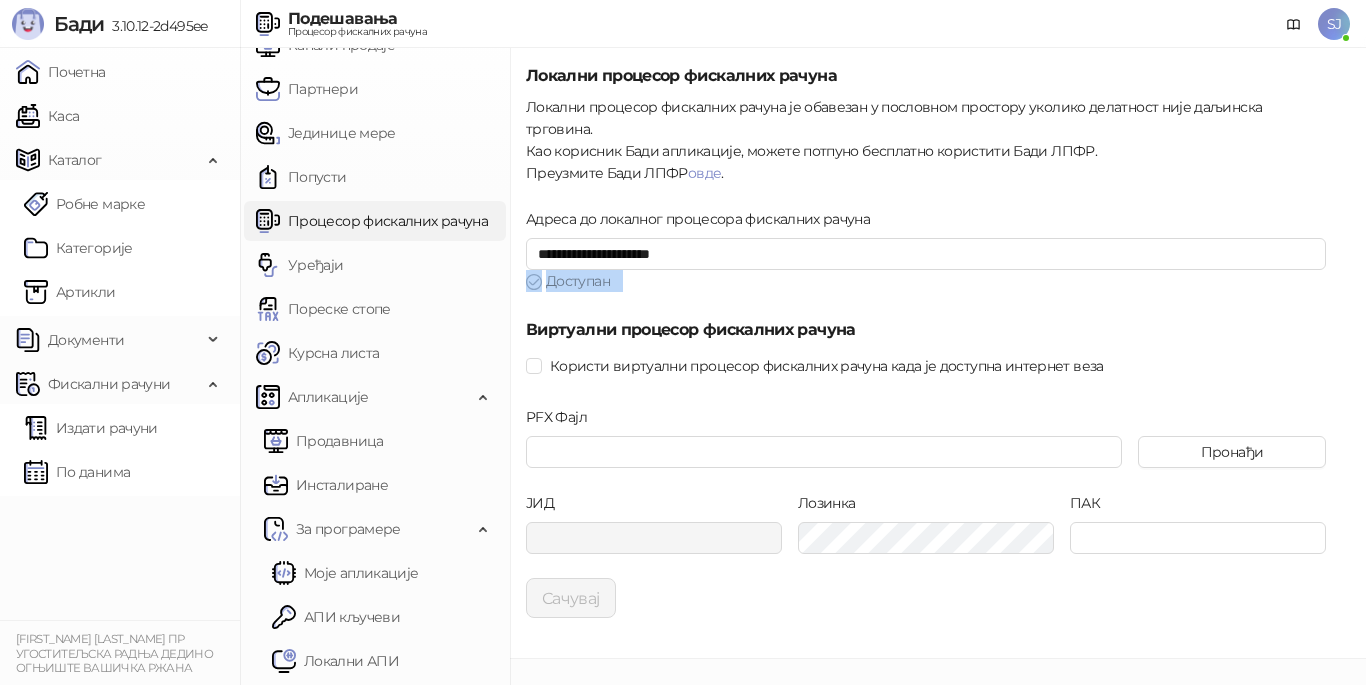 click on "Доступан" at bounding box center [926, 282] 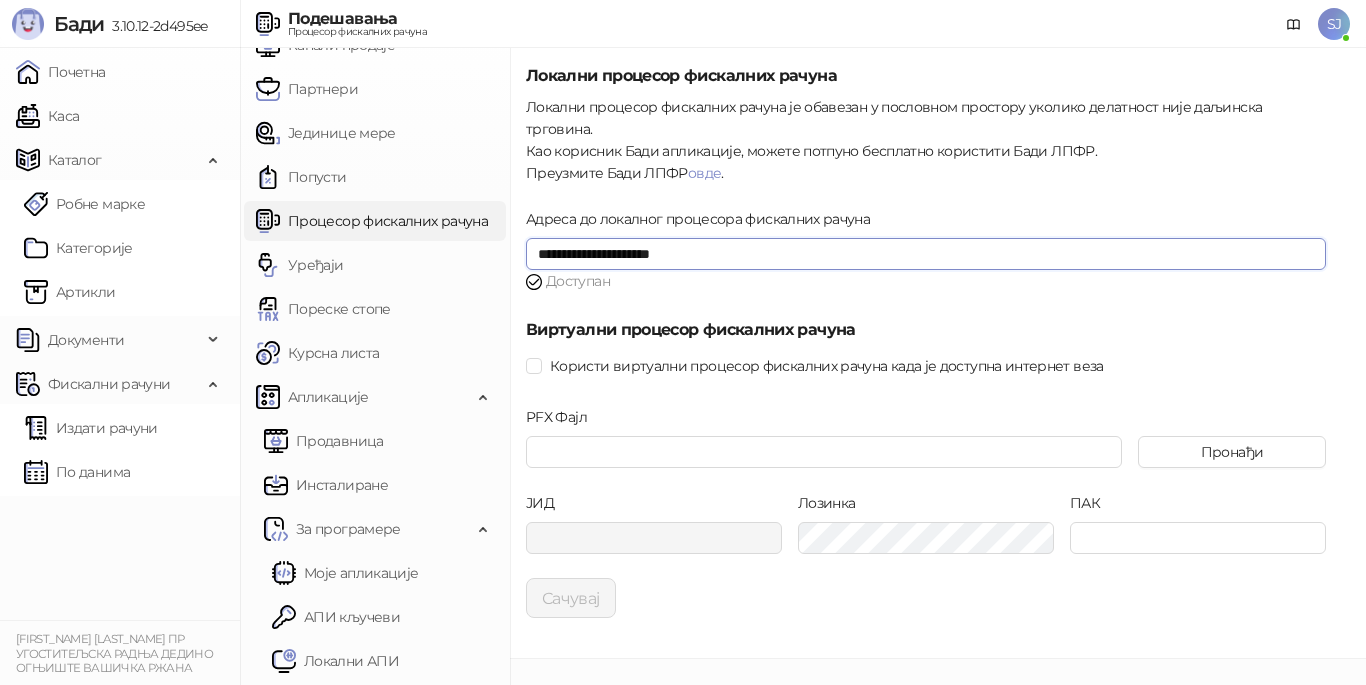 click on "**********" at bounding box center [926, 254] 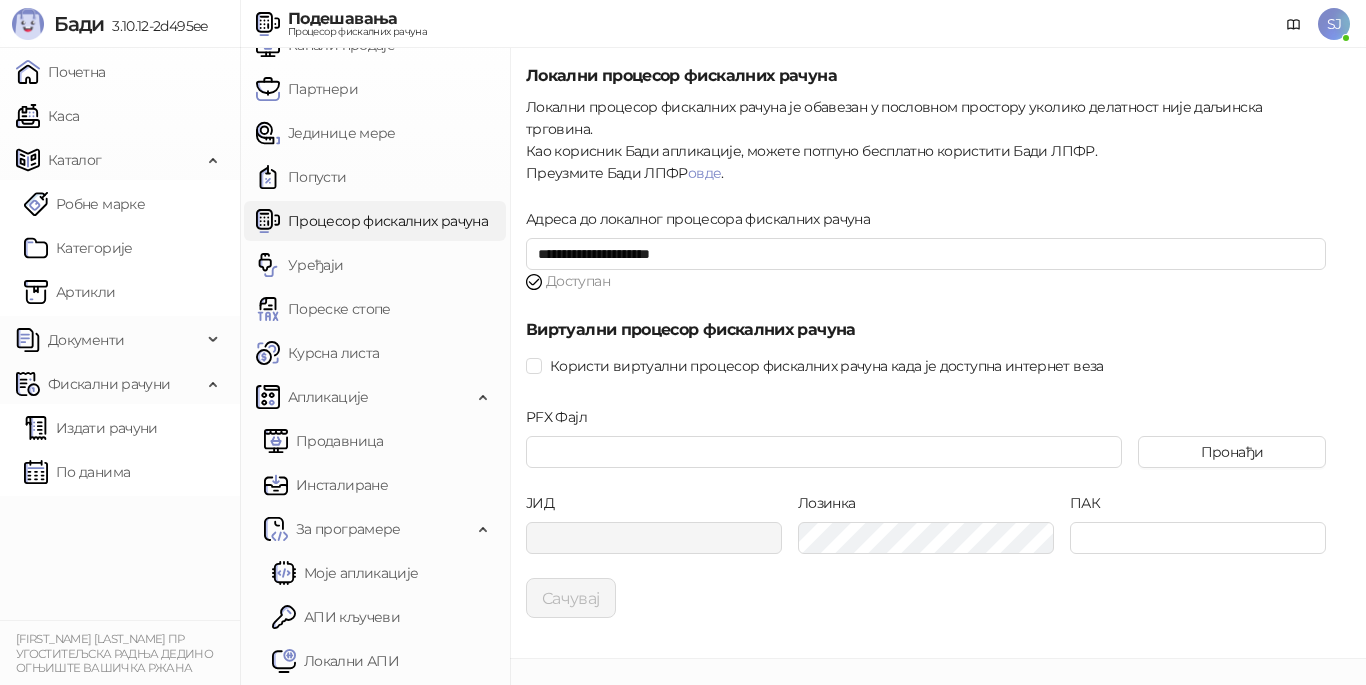 click on "**********" at bounding box center [938, 353] 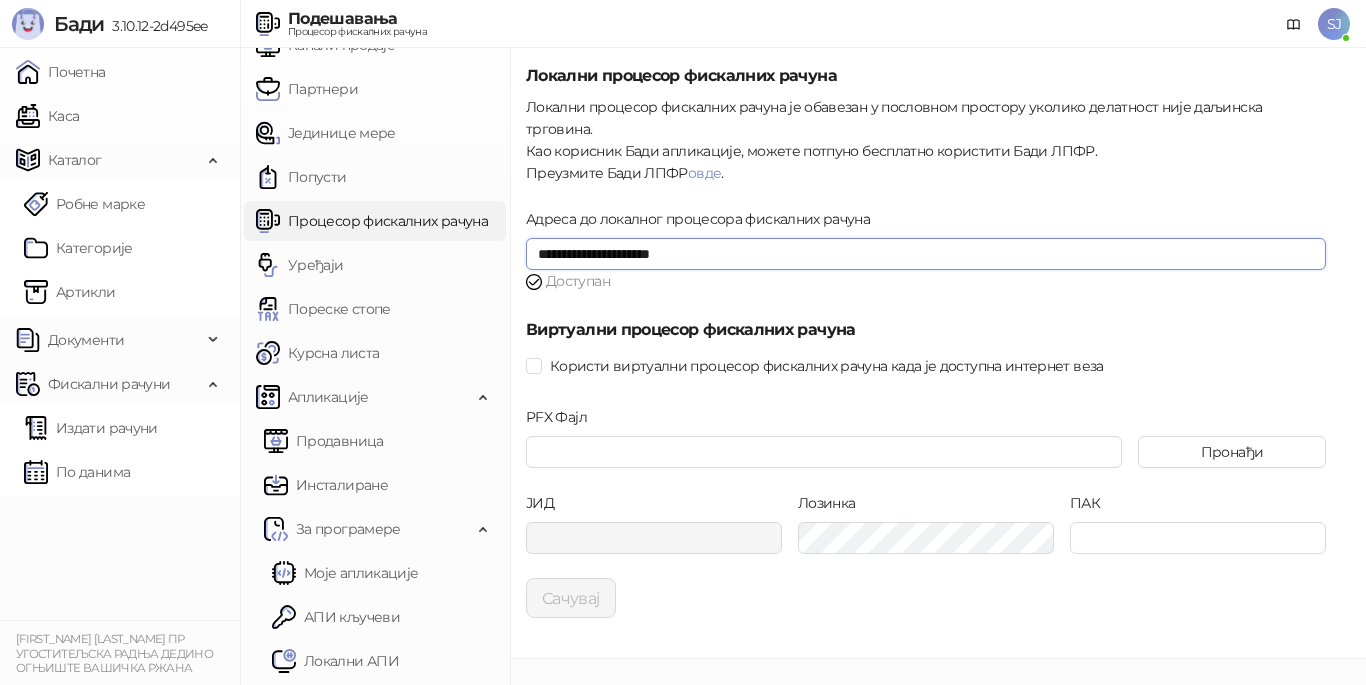 click on "**********" at bounding box center [926, 254] 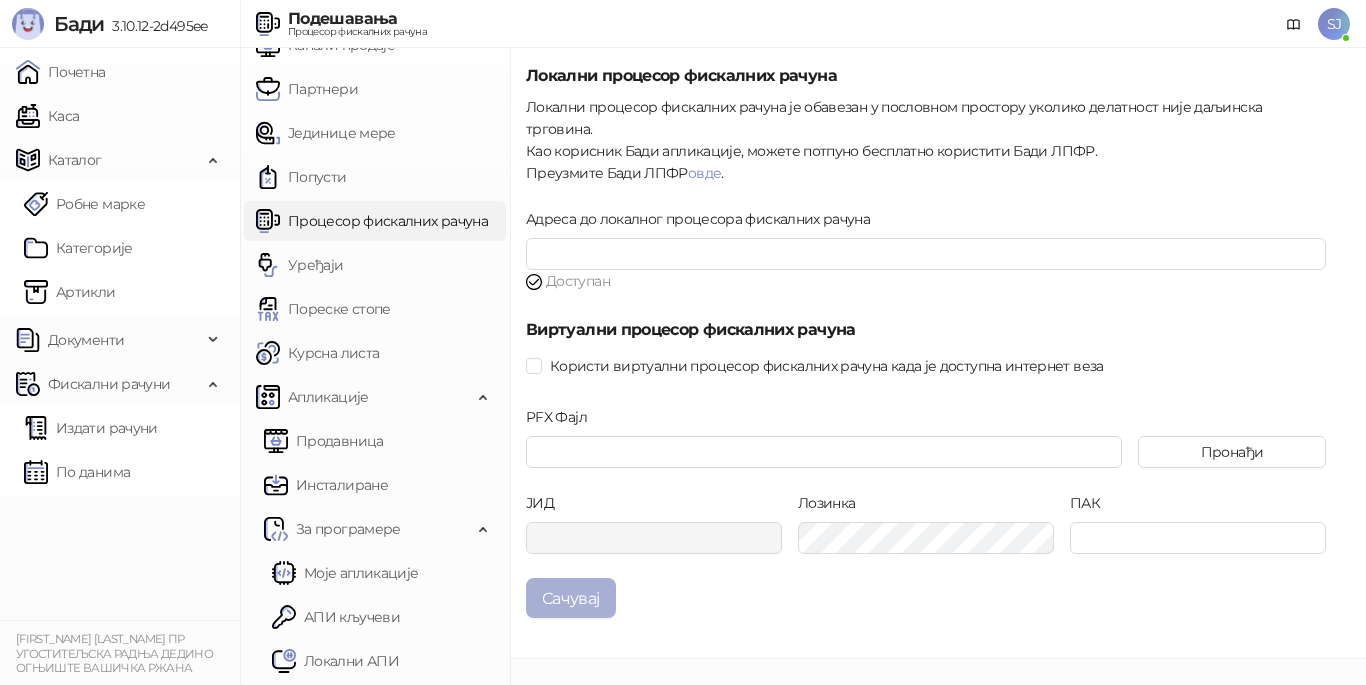 click on "Сачувај" at bounding box center [571, 598] 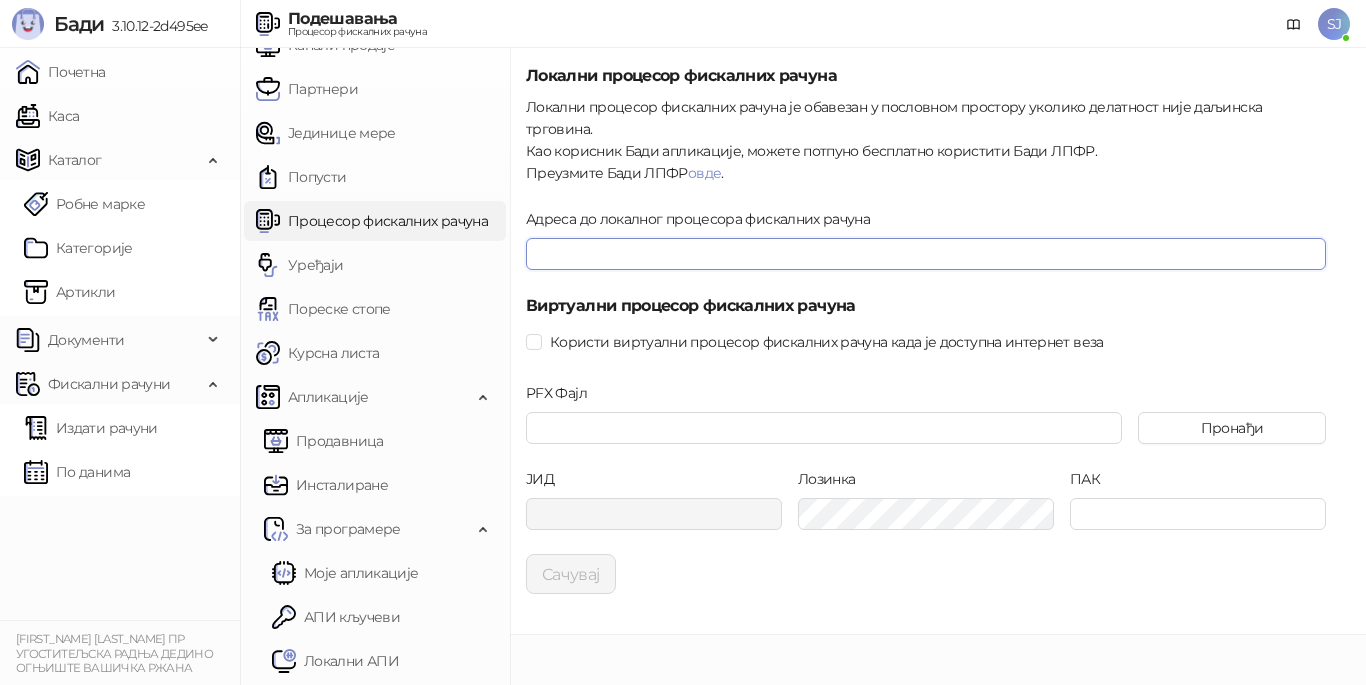 click on "Адреса до локалног процесора фискалних рачуна" at bounding box center (926, 254) 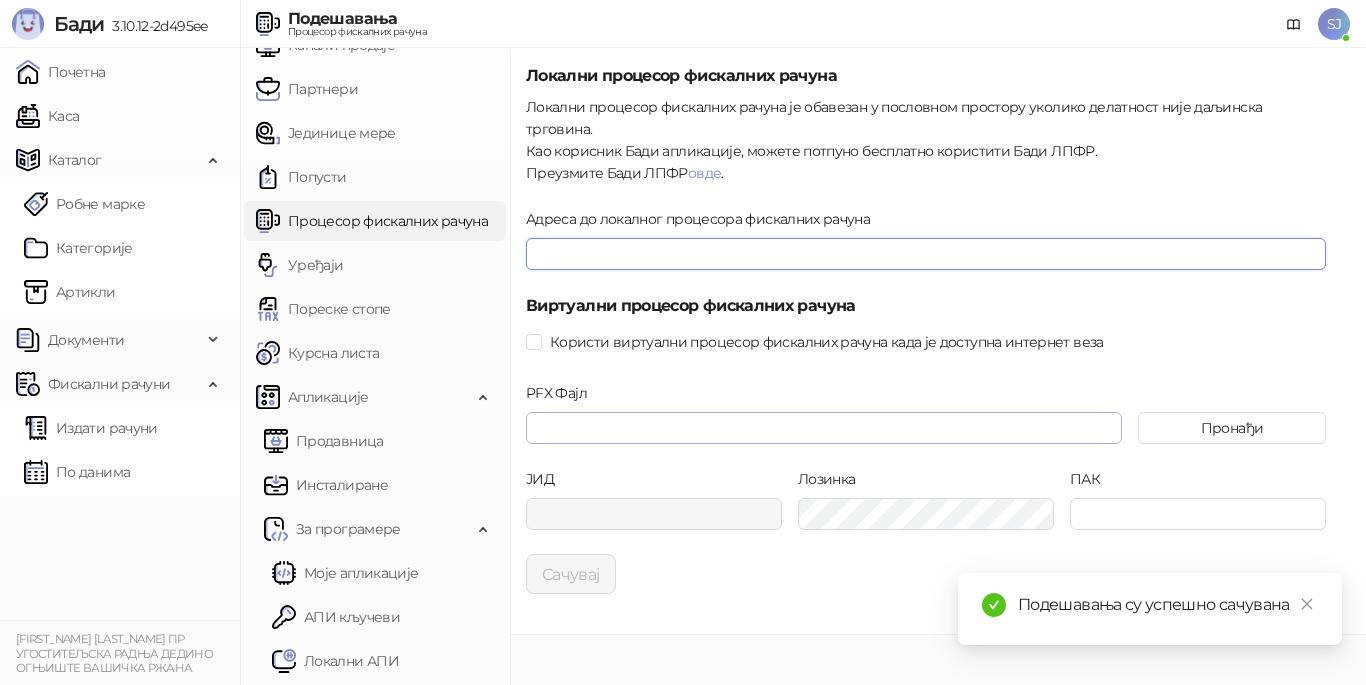 paste on "**********" 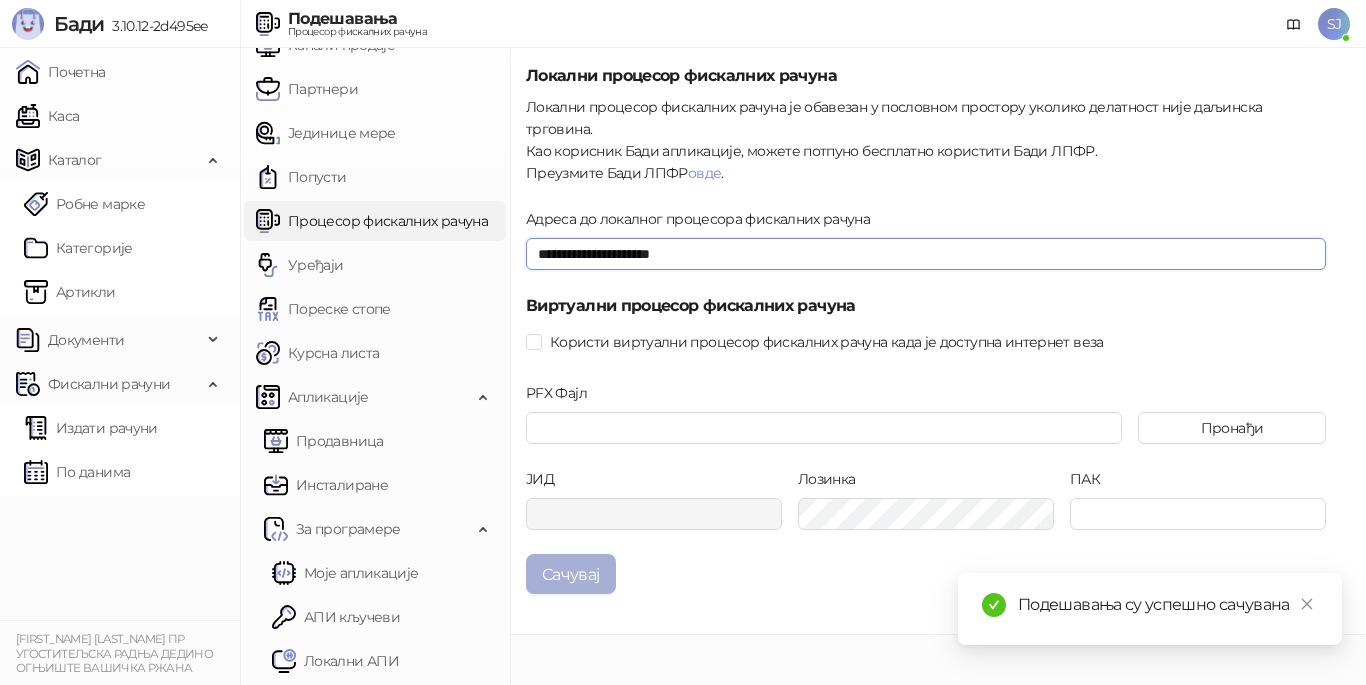 type on "**********" 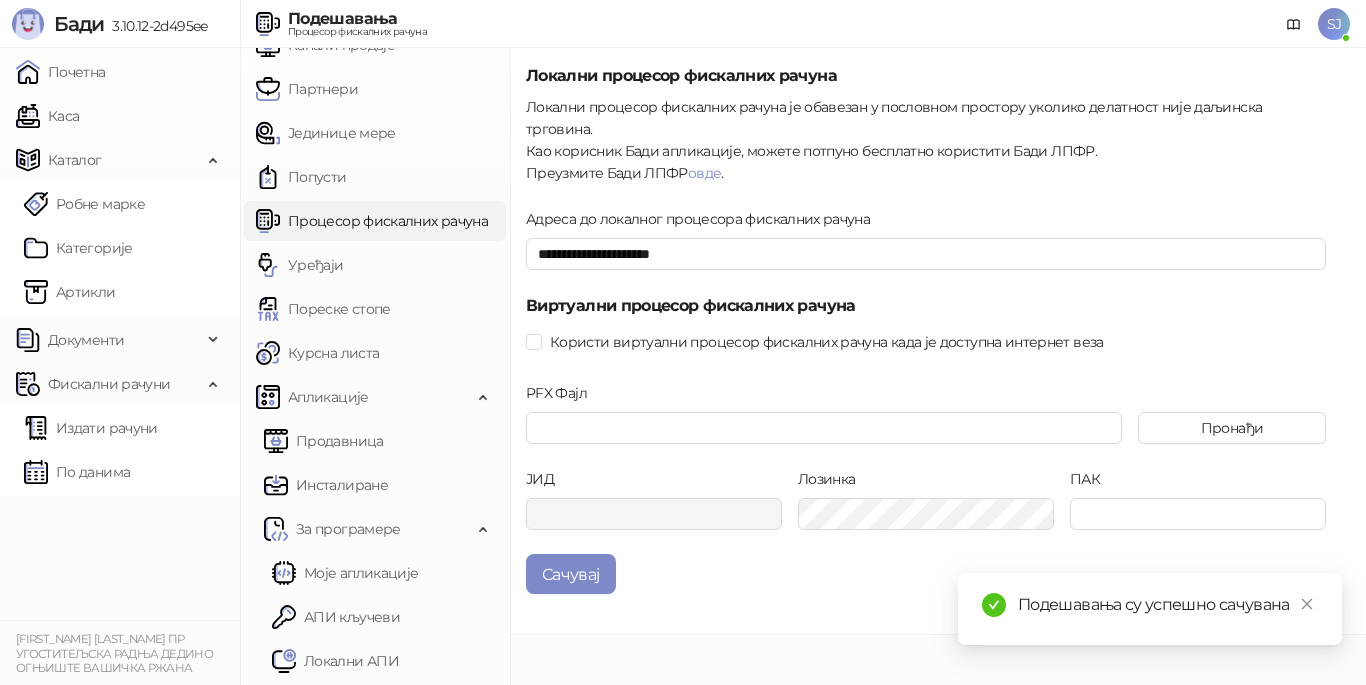 drag, startPoint x: 586, startPoint y: 553, endPoint x: 646, endPoint y: 554, distance: 60.00833 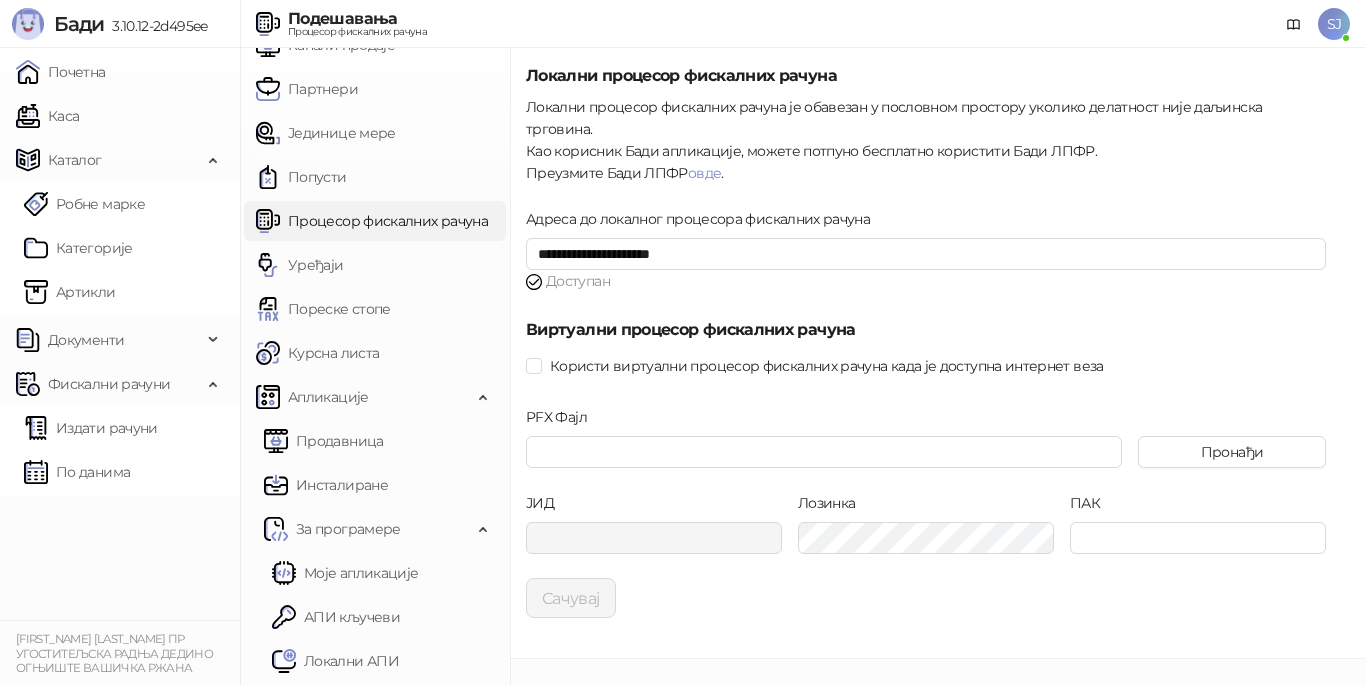 click on "Доступан" at bounding box center (926, 282) 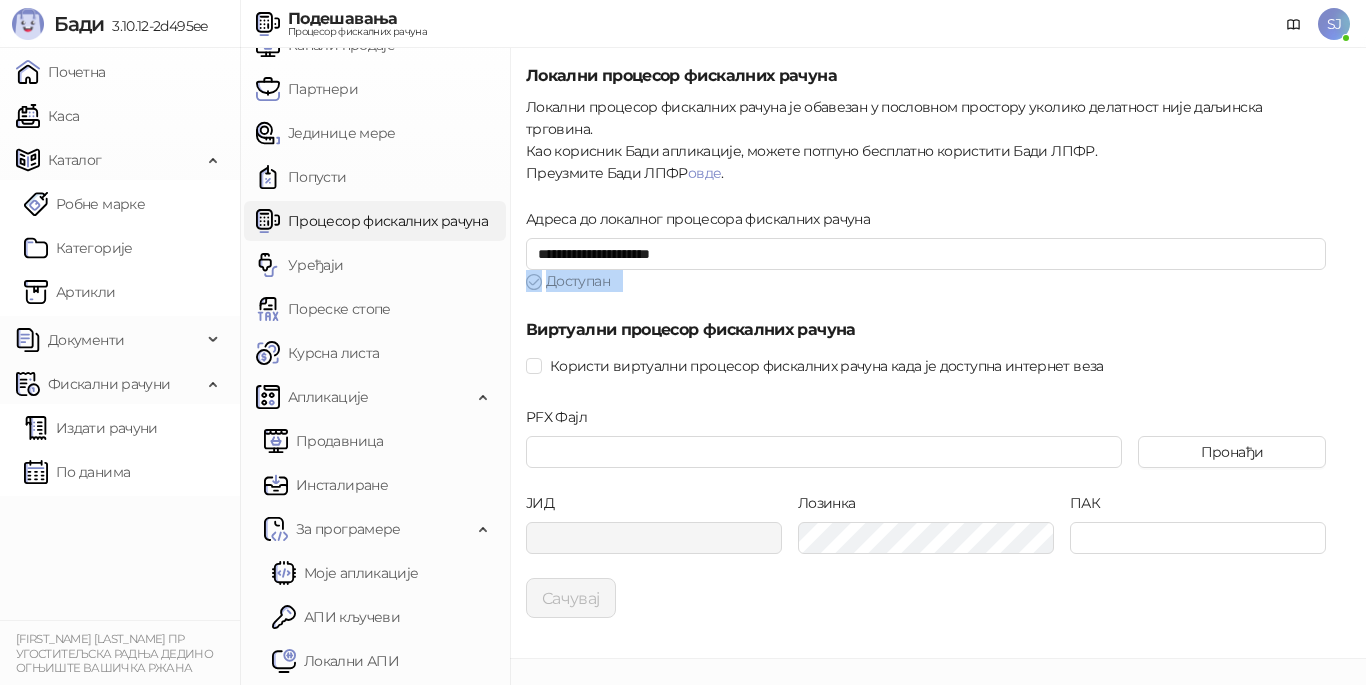 click on "Доступан" at bounding box center (926, 282) 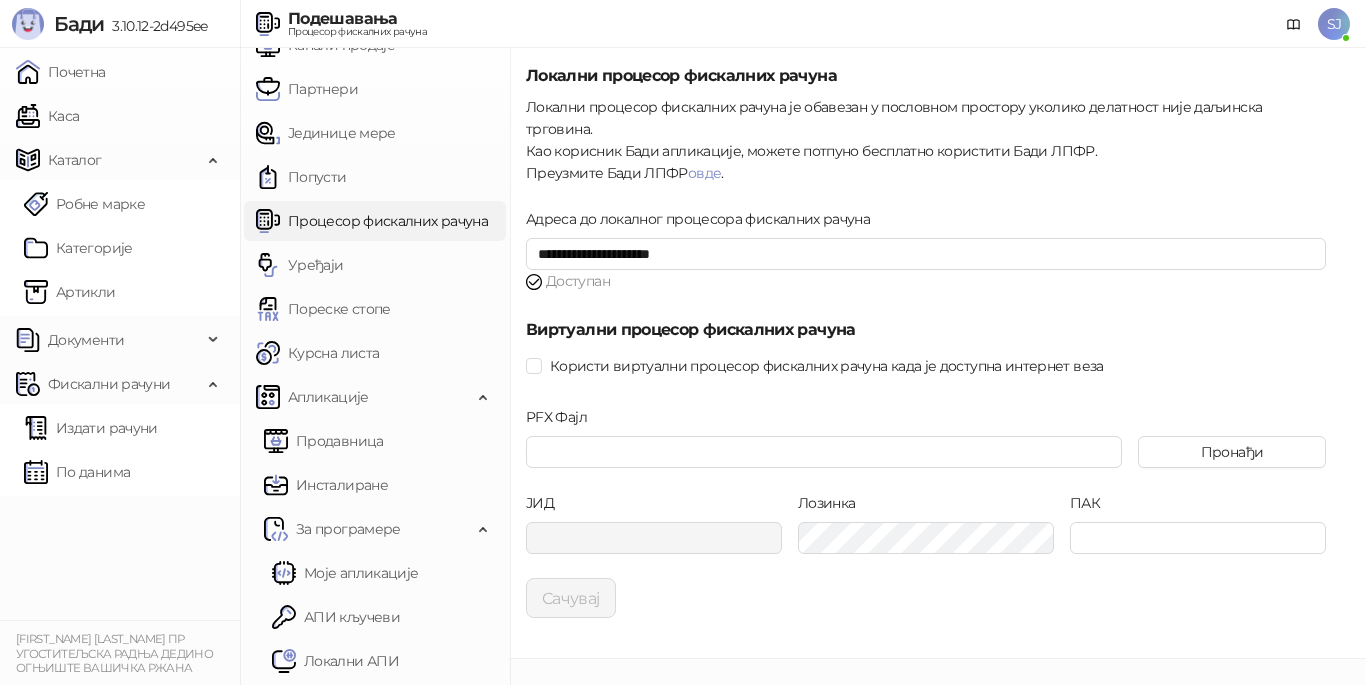 click on "Доступан" at bounding box center [926, 282] 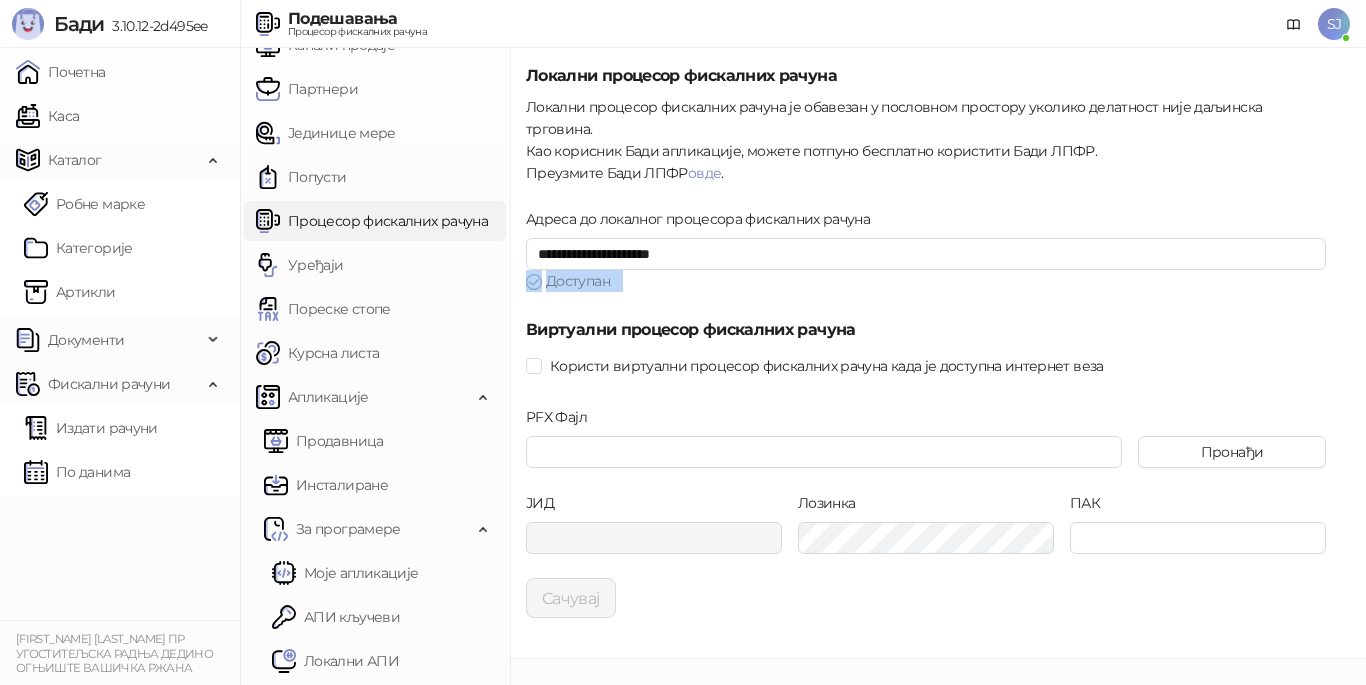 click on "Доступан" at bounding box center [926, 282] 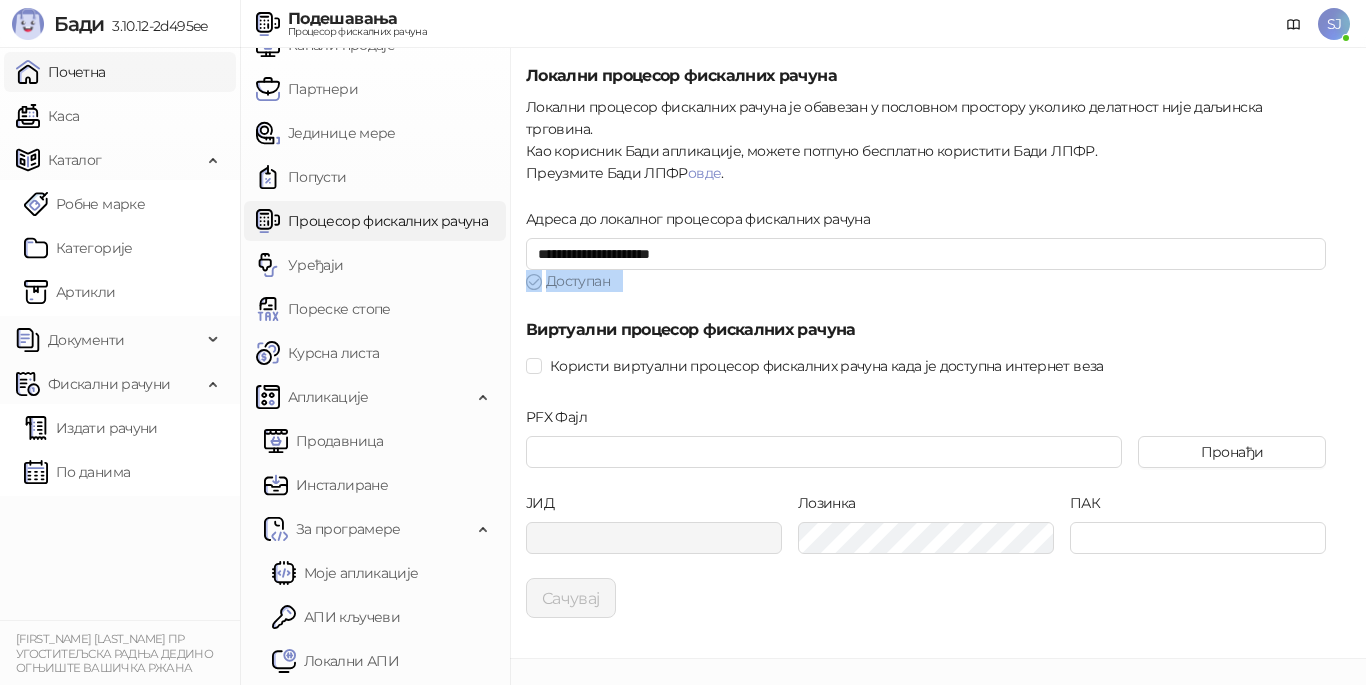 click on "Почетна" at bounding box center (61, 72) 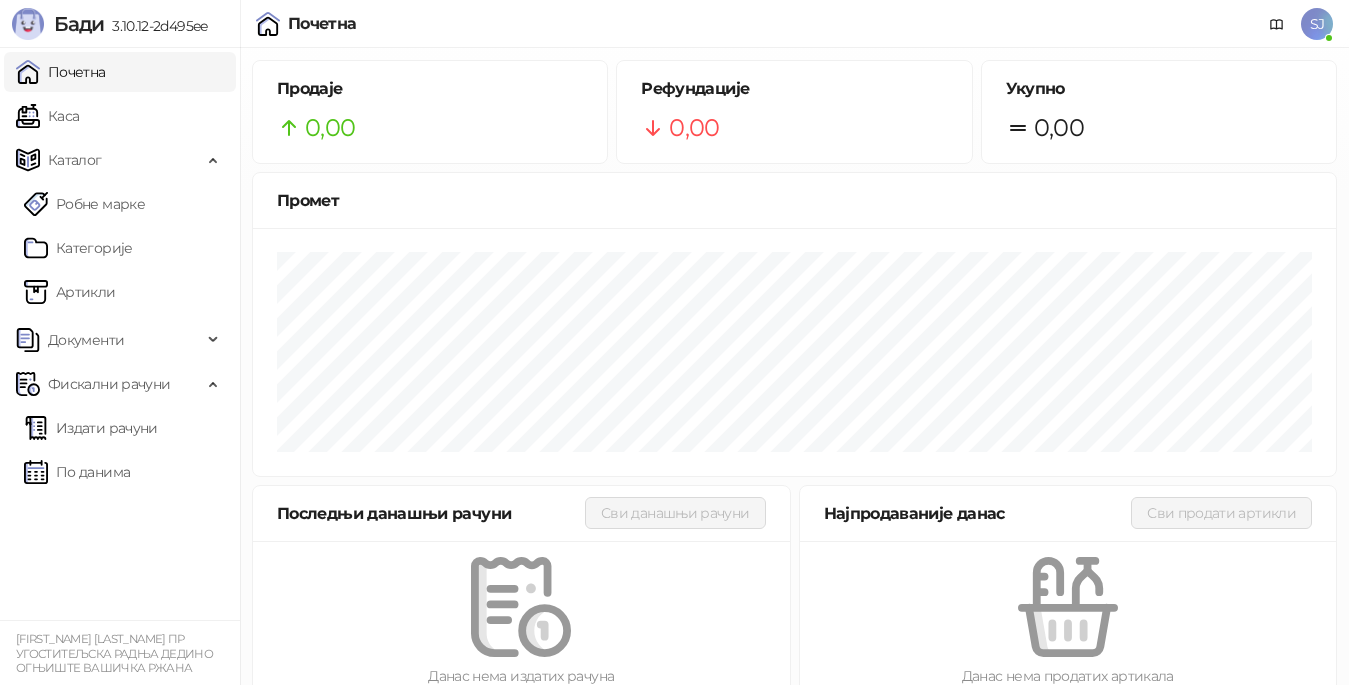 click on "SJ" at bounding box center [1317, 24] 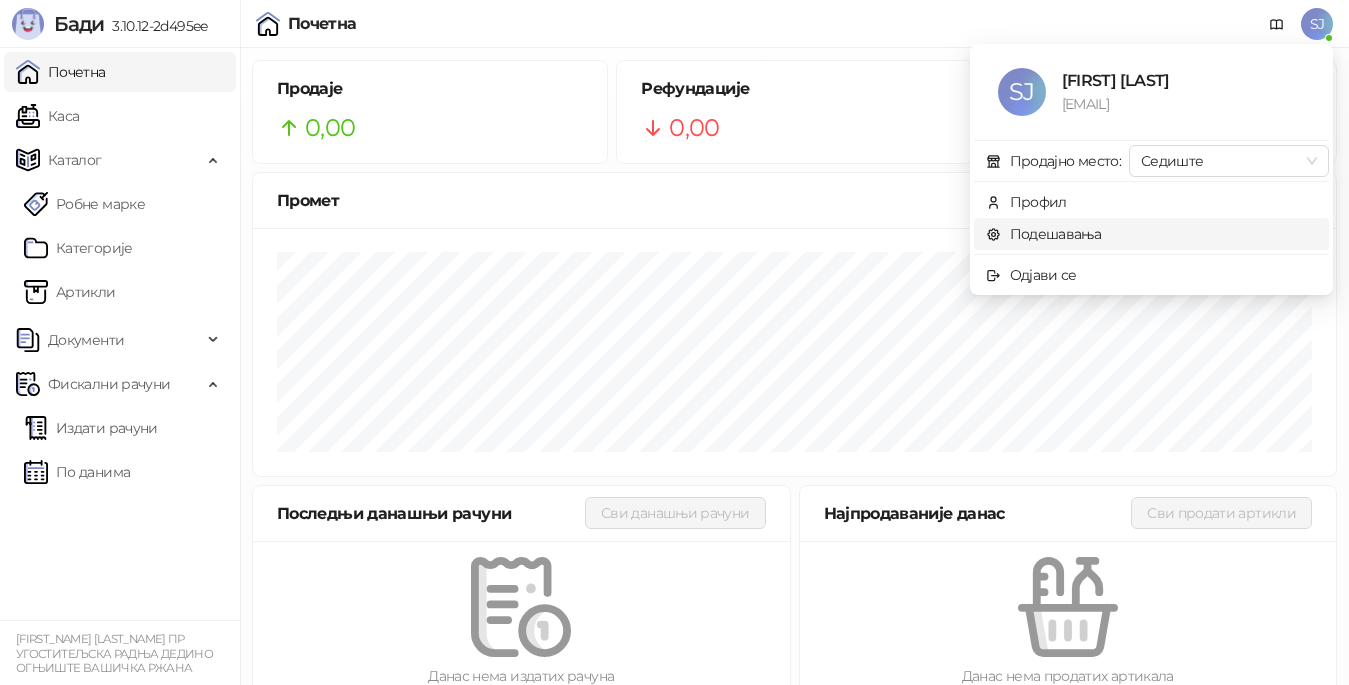 click on "Подешавања" at bounding box center [1044, 234] 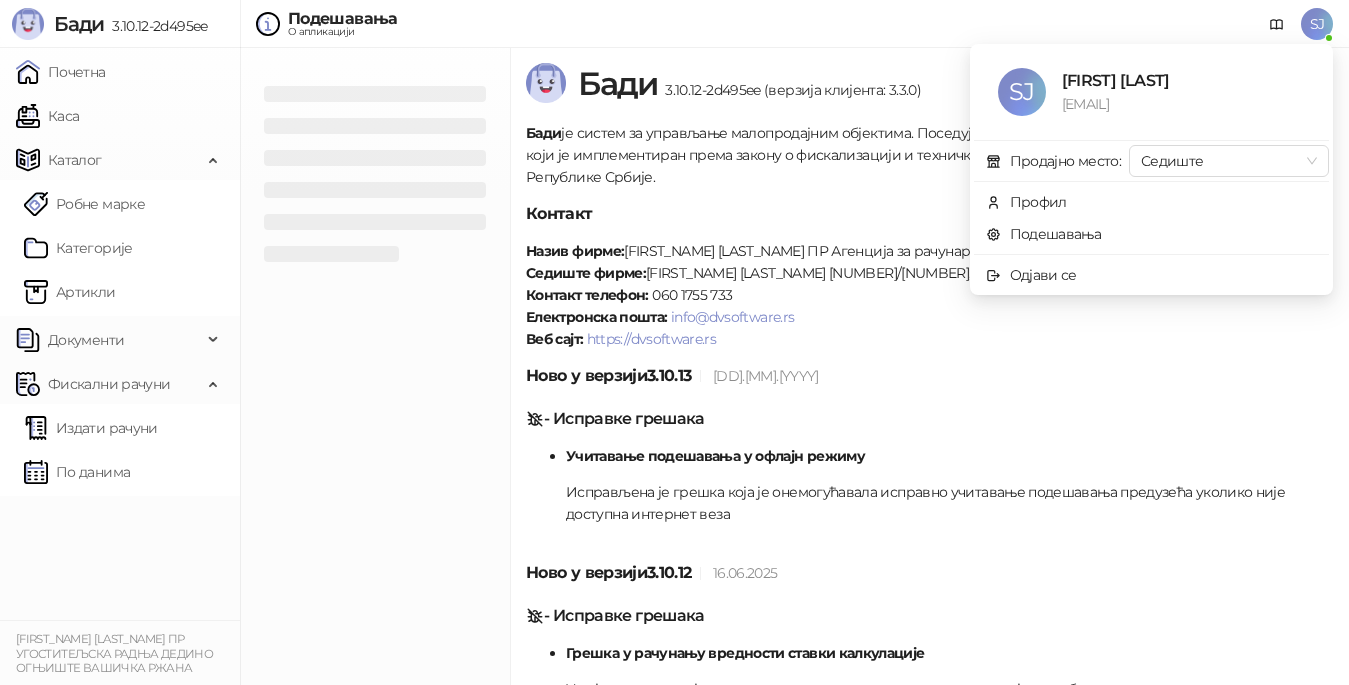 click on "Подешавања О апликацији SJ" at bounding box center [674, 24] 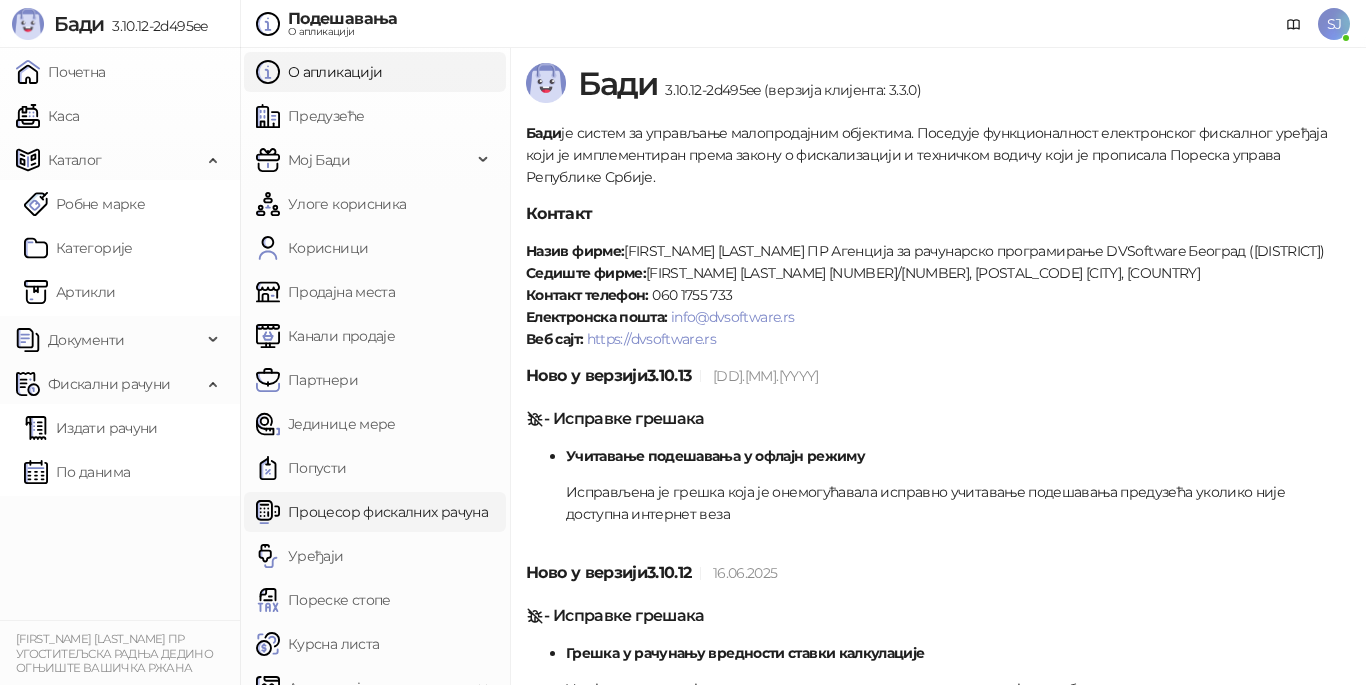 click on "Процесор фискалних рачуна" at bounding box center [372, 512] 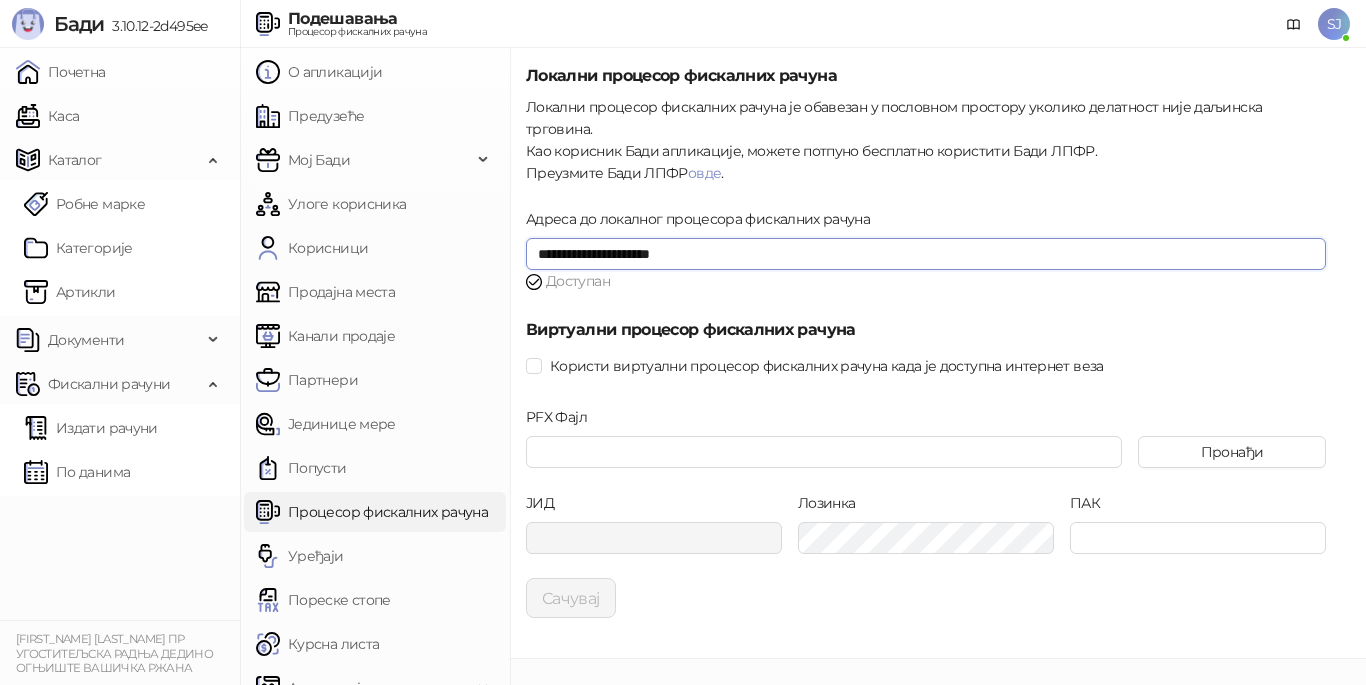 click on "**********" at bounding box center (926, 254) 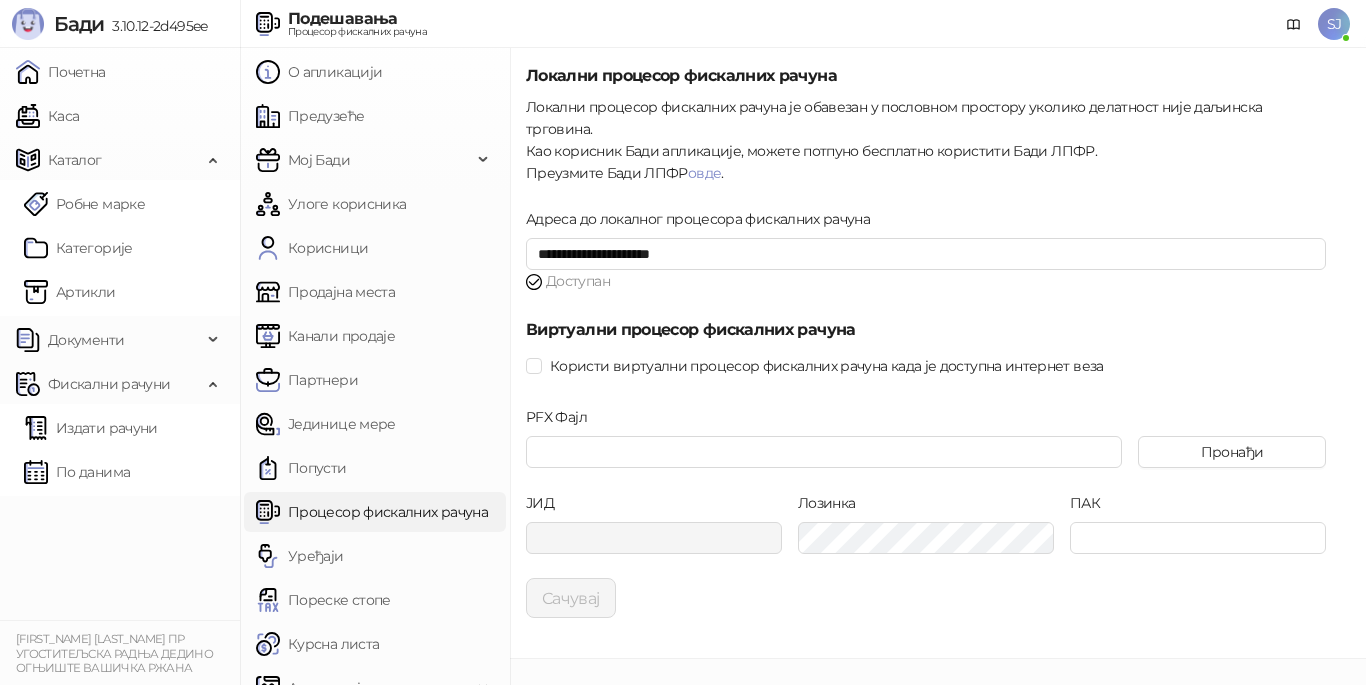 click on "Доступан" at bounding box center (573, 281) 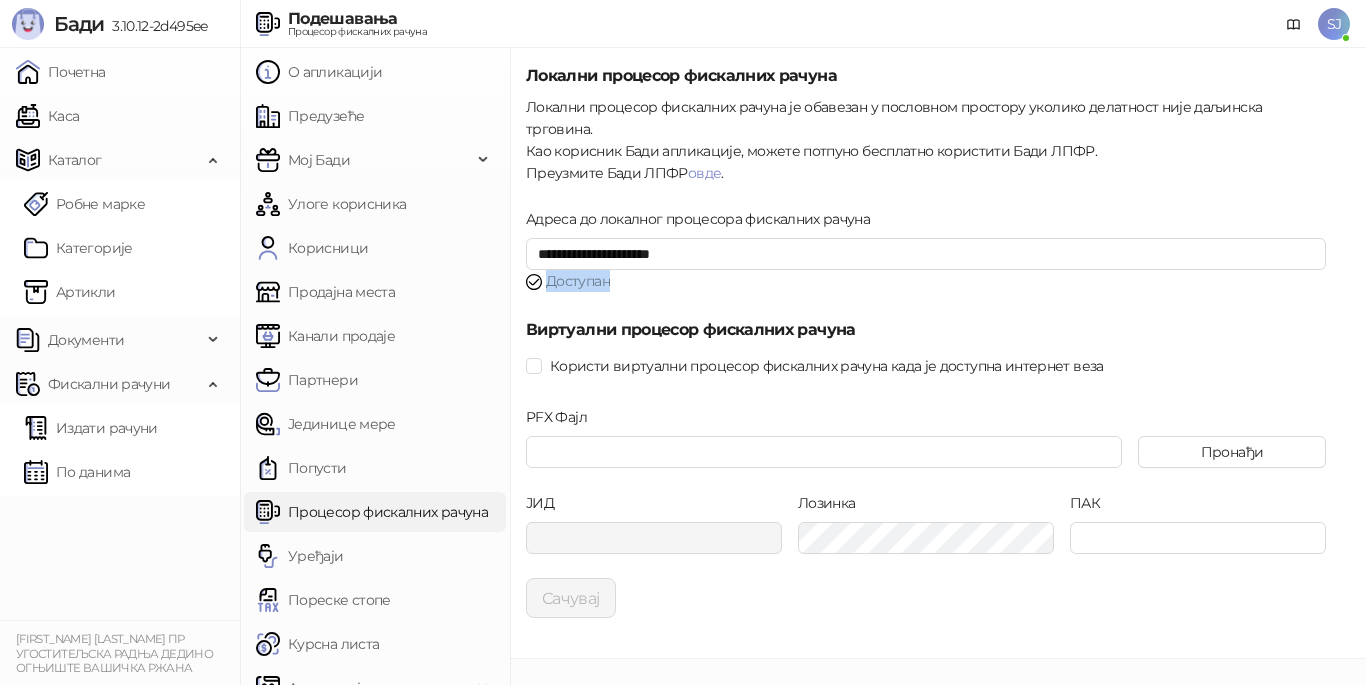 click on "Доступан" at bounding box center (573, 281) 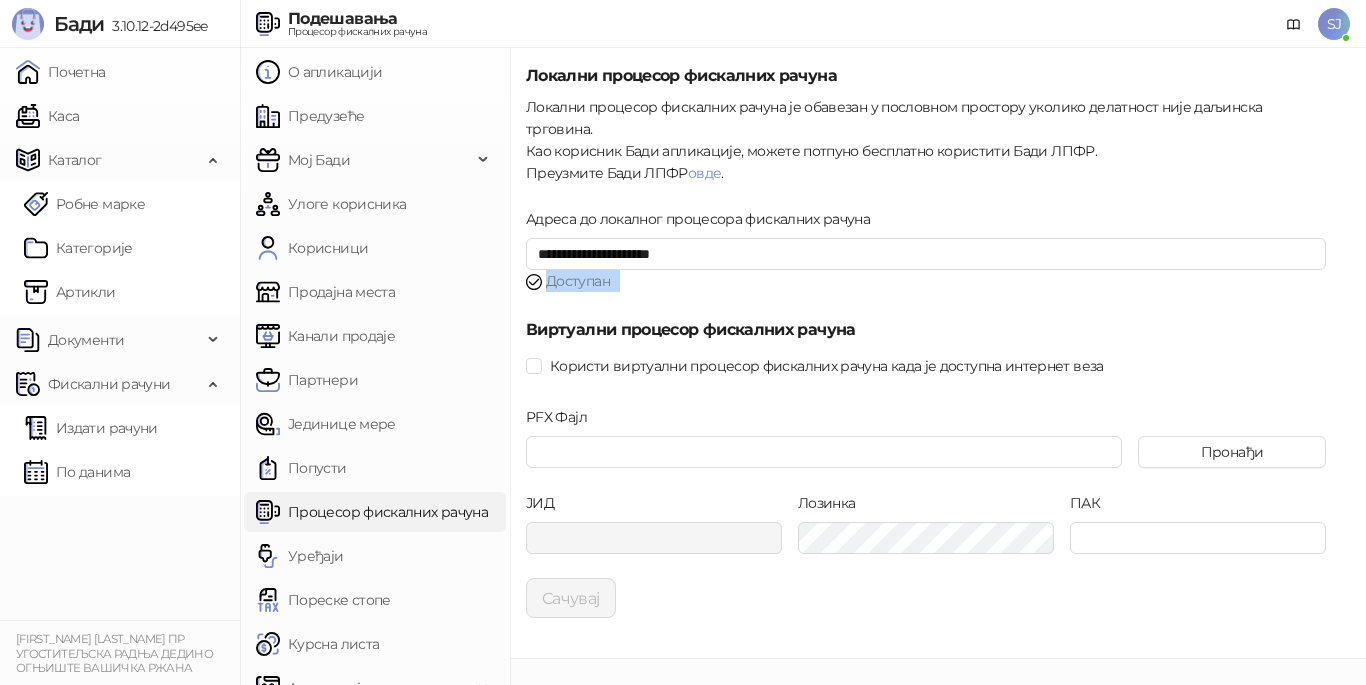 drag, startPoint x: 550, startPoint y: 265, endPoint x: 621, endPoint y: 261, distance: 71.11259 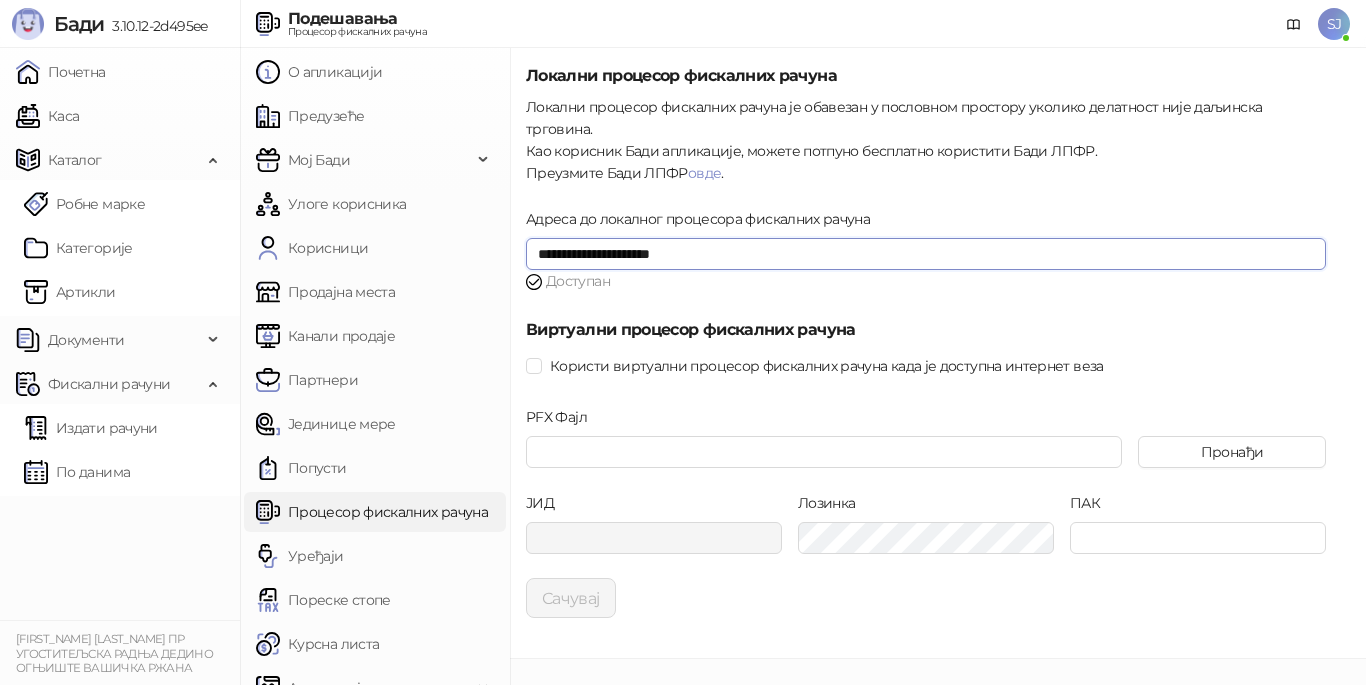 click on "**********" at bounding box center [926, 254] 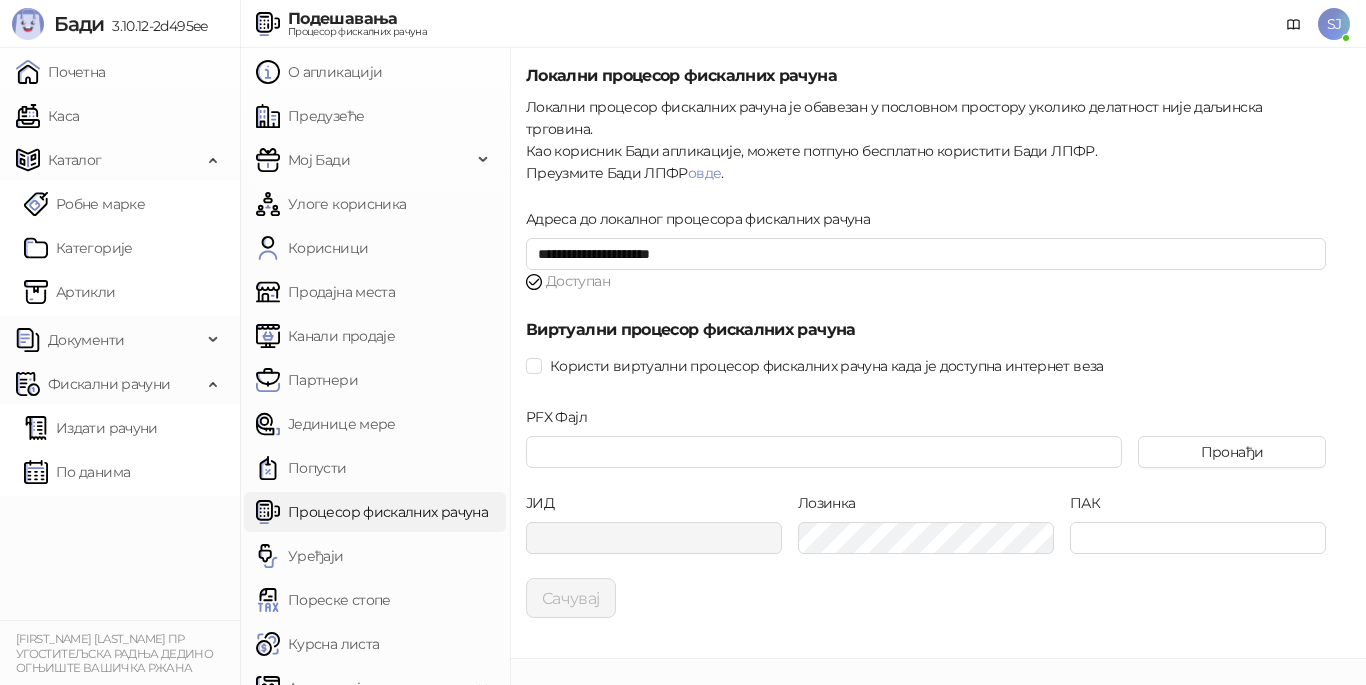 click on "Доступан" at bounding box center [926, 282] 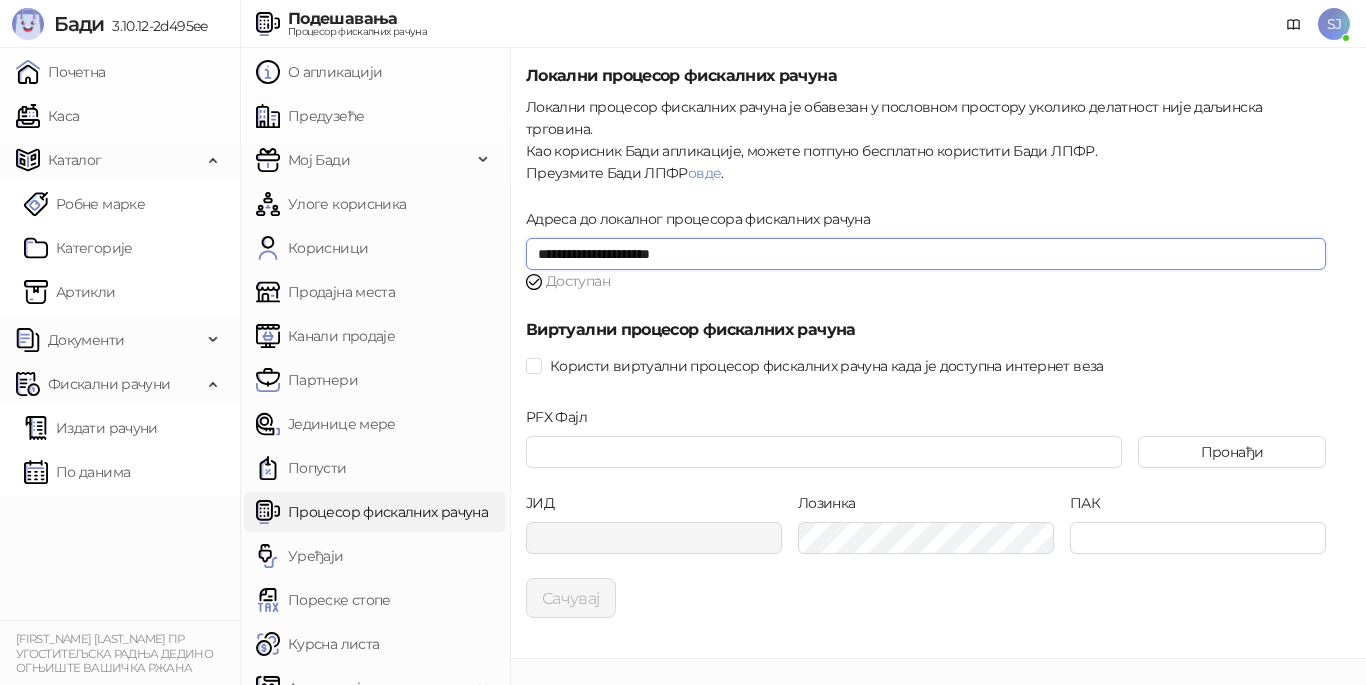 click on "**********" at bounding box center [926, 254] 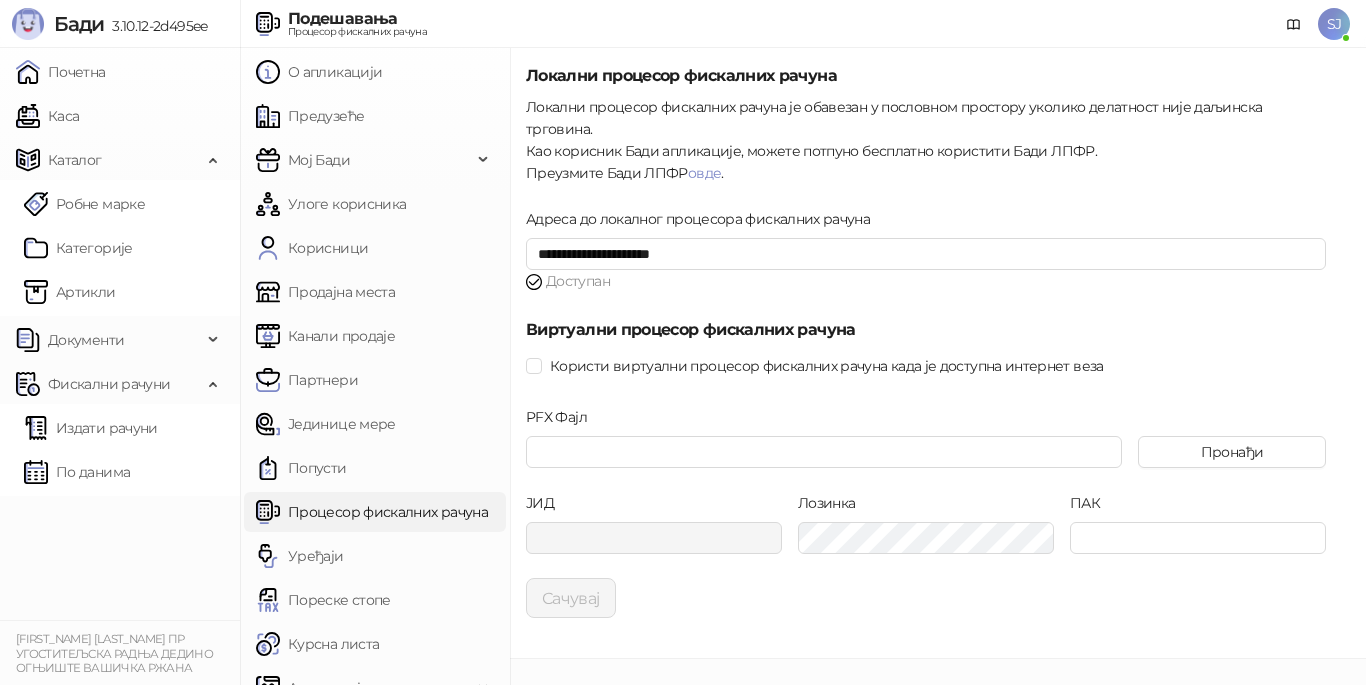 click on "**********" at bounding box center [926, 263] 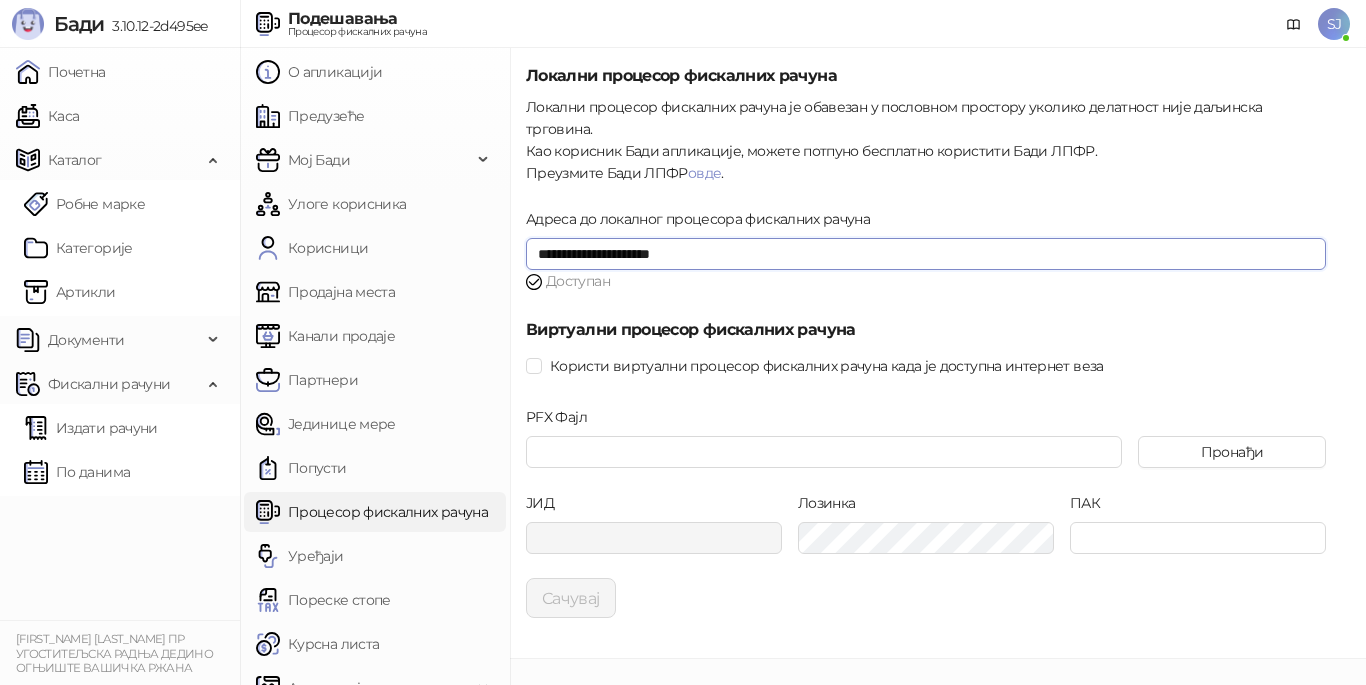 click on "**********" at bounding box center (926, 254) 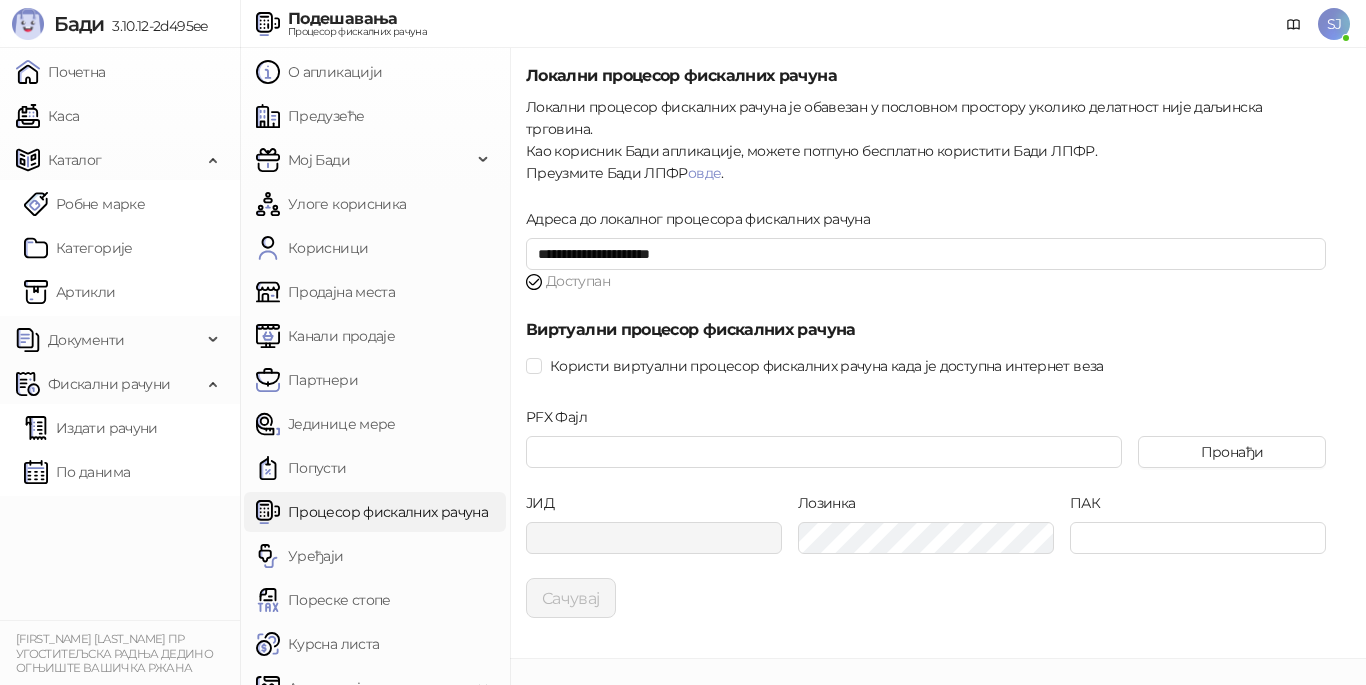 click on "**********" at bounding box center [938, 353] 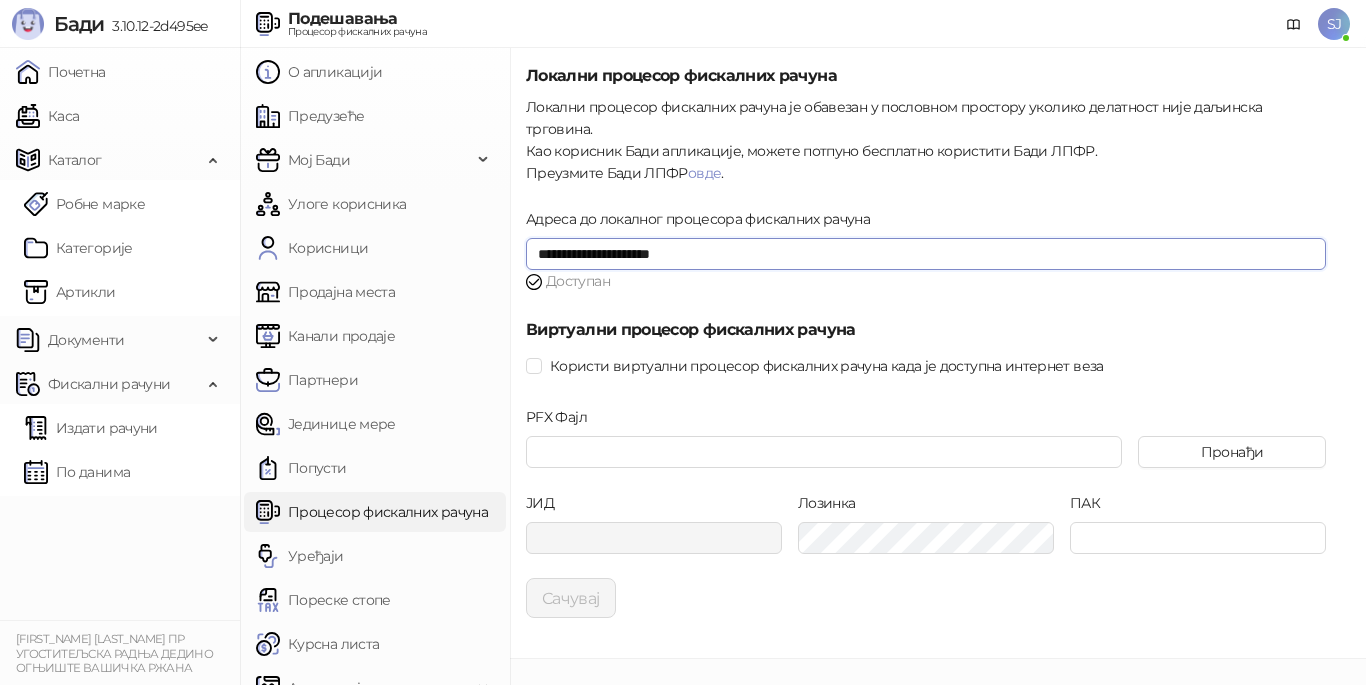 click on "**********" at bounding box center (926, 254) 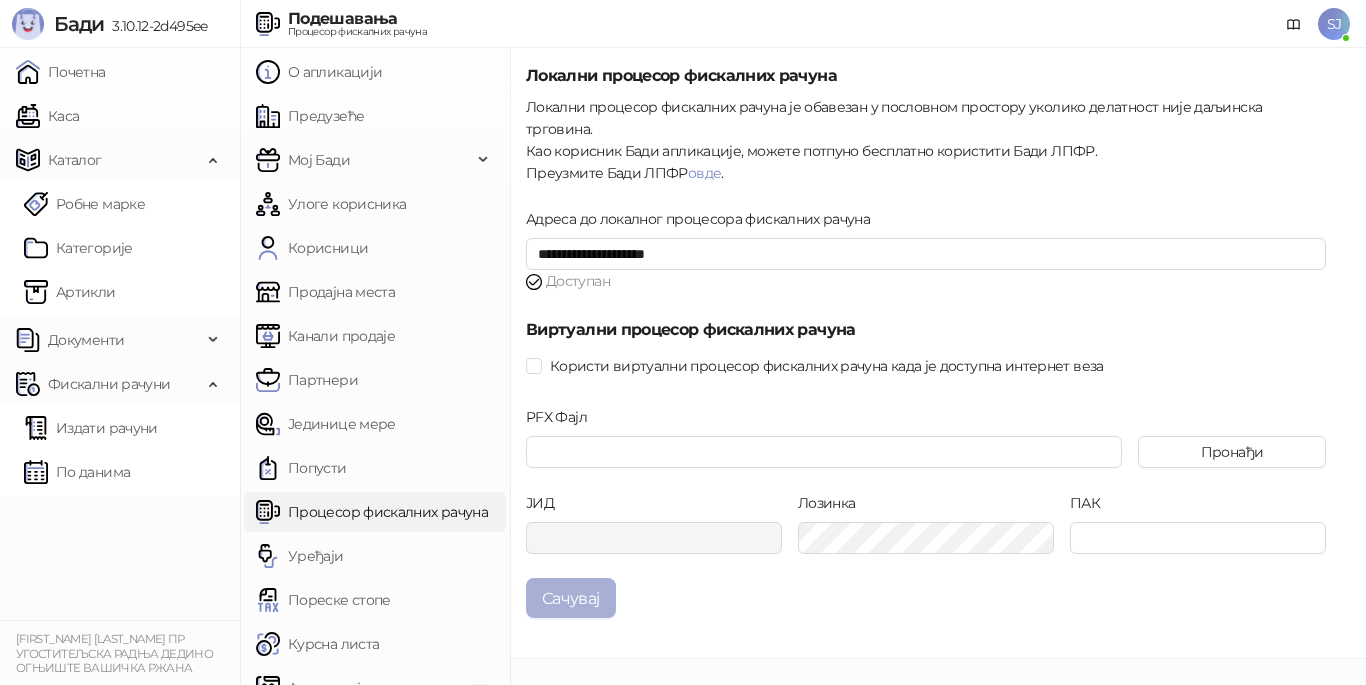 click on "Сачувај" at bounding box center (571, 598) 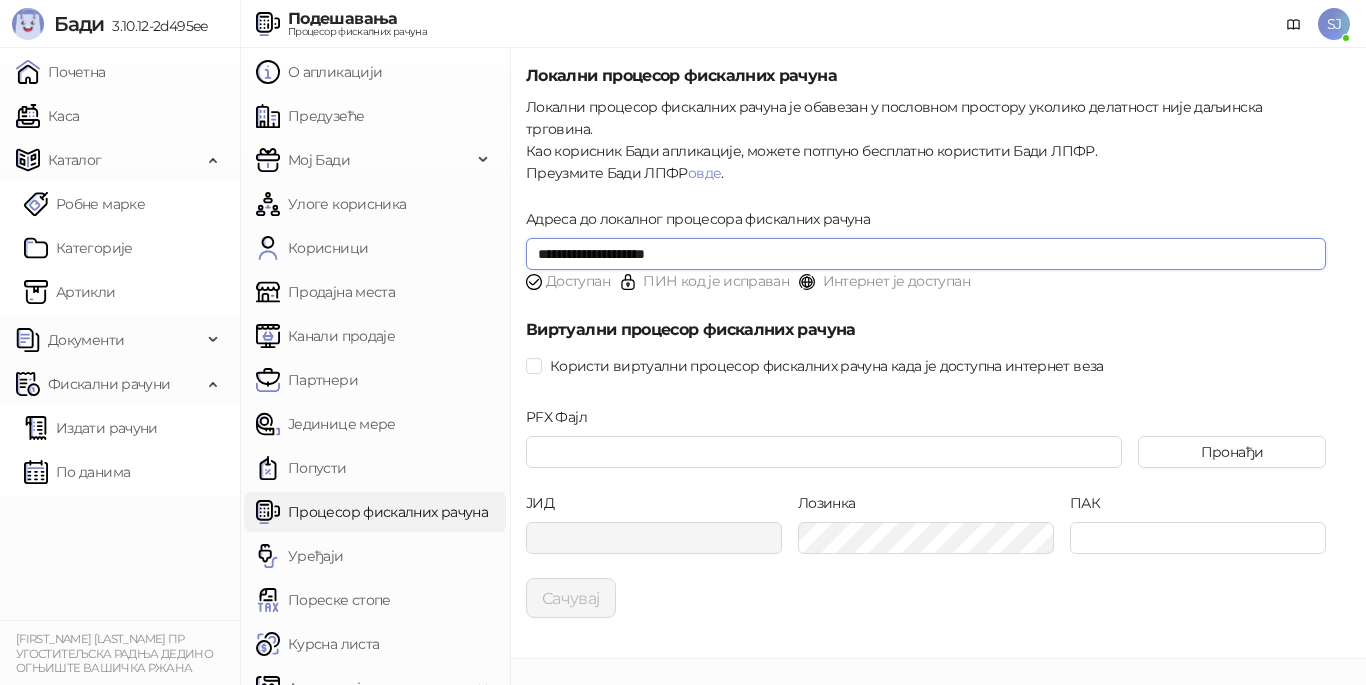 click on "**********" at bounding box center (926, 254) 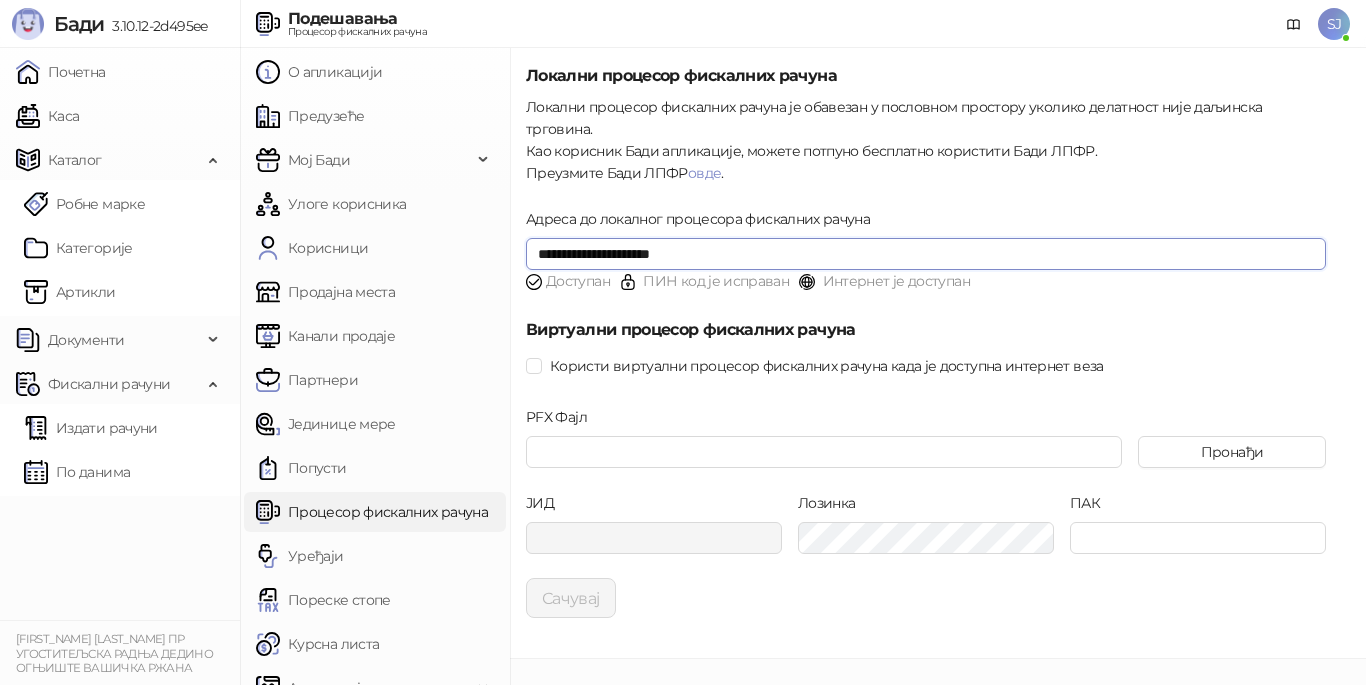 type on "**********" 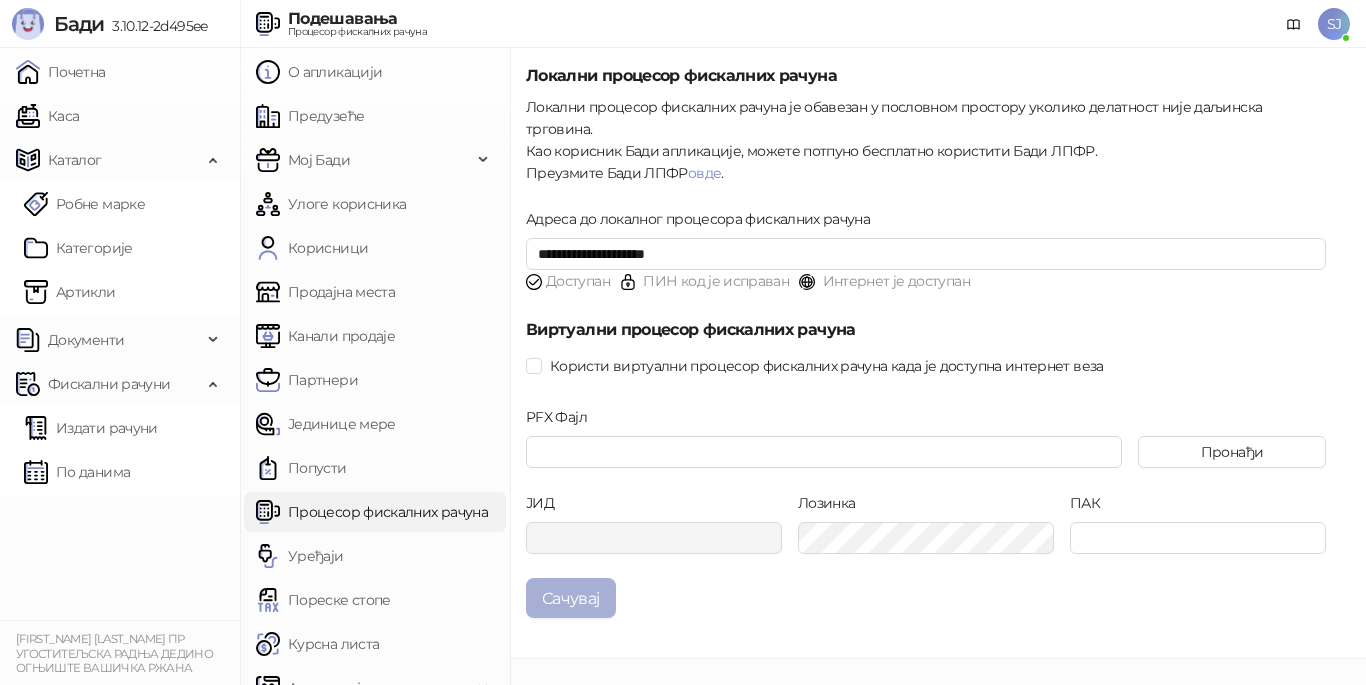 click on "Сачувај" at bounding box center (571, 598) 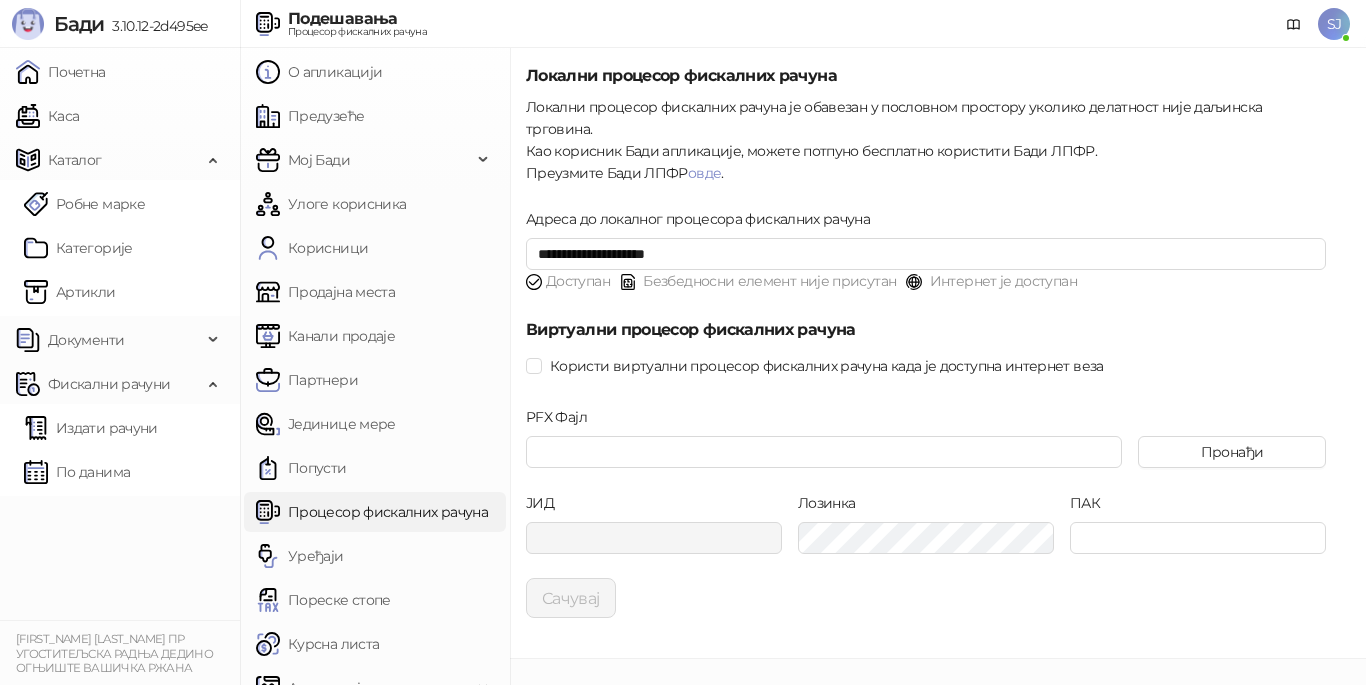 click on "**********" at bounding box center (938, 353) 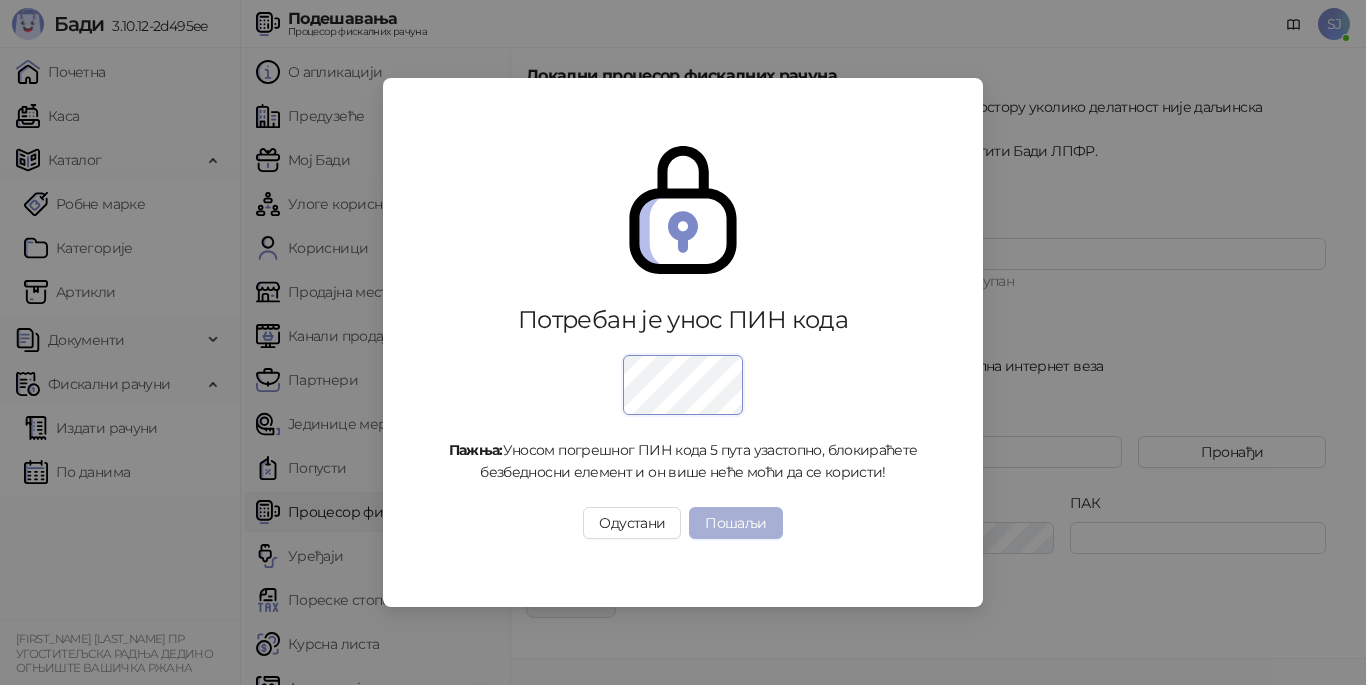 click on "Пошаљи" at bounding box center [735, 523] 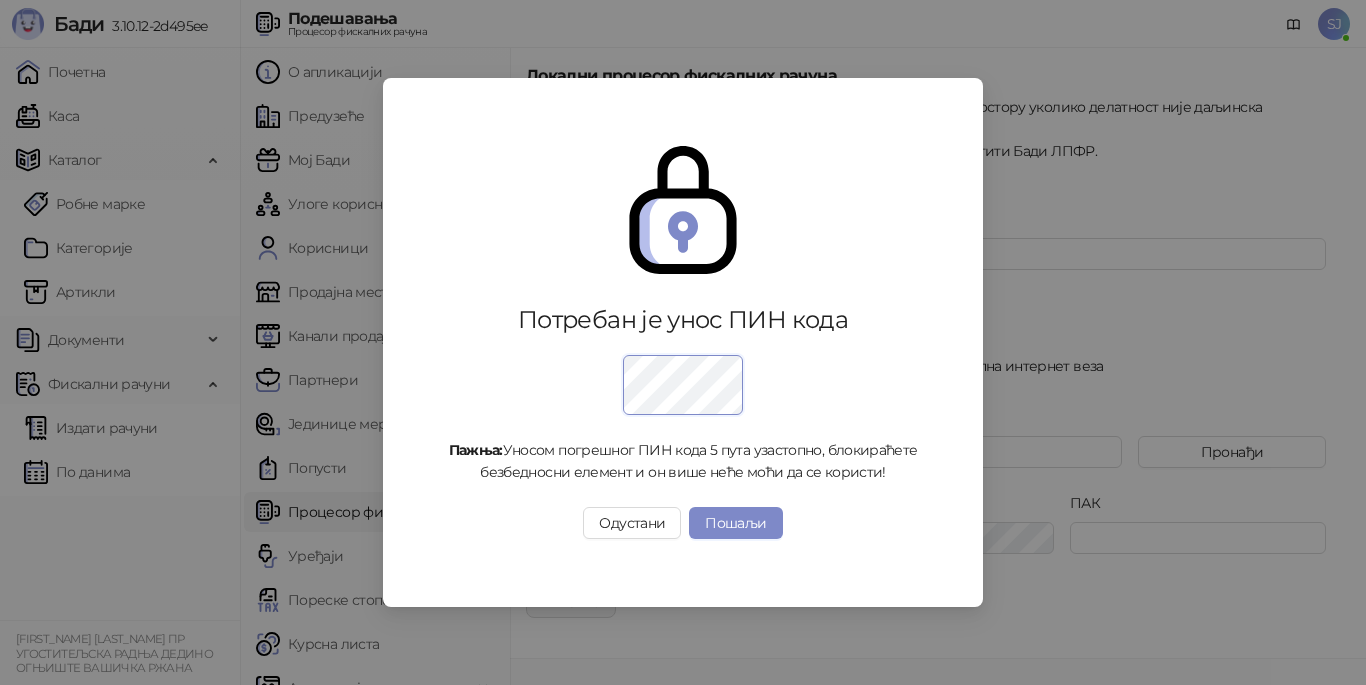 click on "Пажња:  Уносом погрешног ПИН кода 5 пута узастопно, блокираћете безбедносни елемент и он више неће моћи да се користи!" at bounding box center [683, 461] 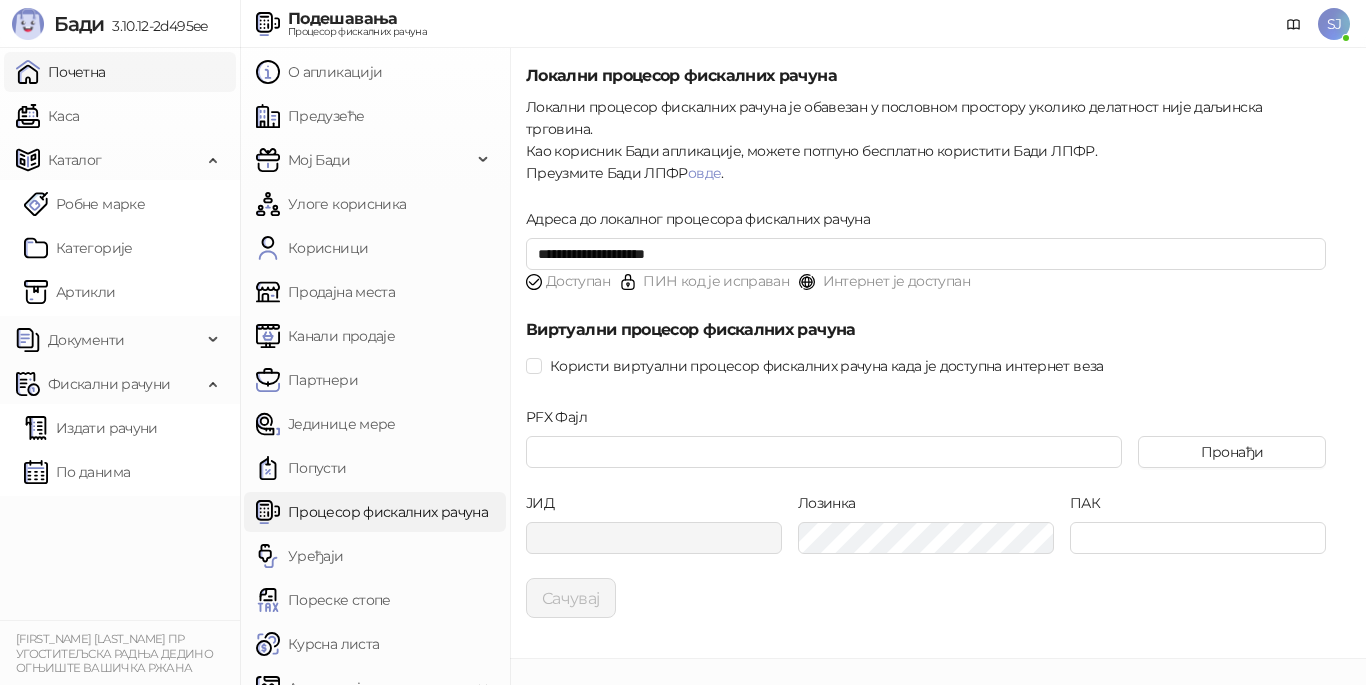 click on "Почетна" at bounding box center [61, 72] 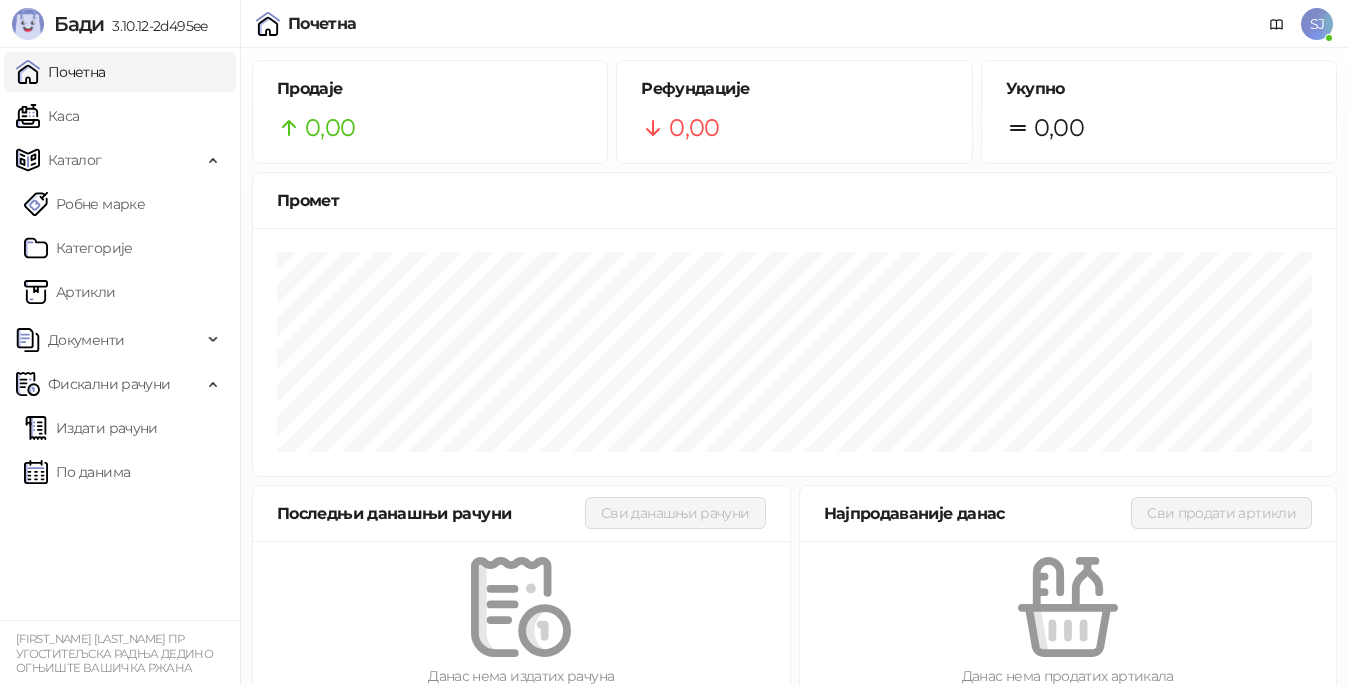 click on "Издати рачуни" at bounding box center [91, 428] 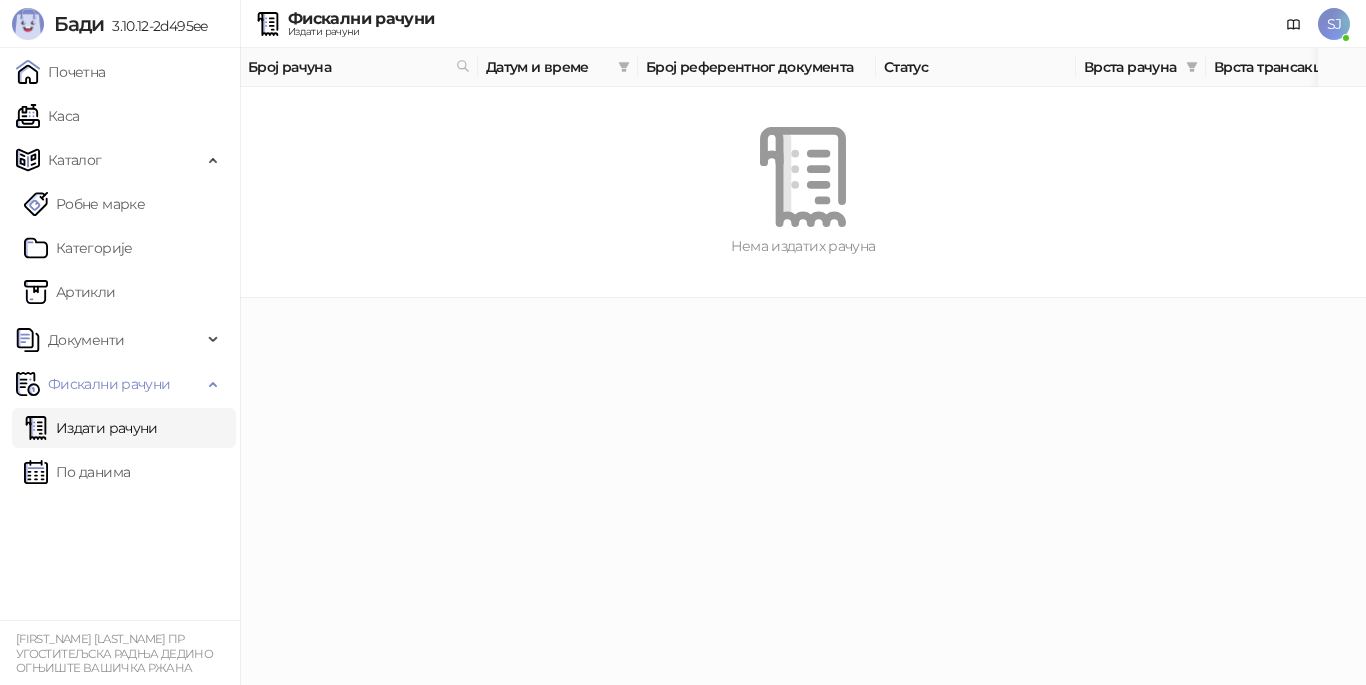 click on "Бади 3.10.12-2d495ee Почетна Каса Каталог Робне марке Категорије Артикли Документи Фискални рачуни Издати рачуни По данима SAŠA JOVANOVIĆ PR UGOSTITELJSKA RADNJA DEDINO OGNJIŠTE VISOČKA RŽANA Фискални рачуни Издати рачуни SJ Број рачуна Датум и време Број референтног документа Статус Врста рачуна Врста трансакције Износ Касир Продајно место                     Нема издатих рачуна SJ Saša Jovanović dedino.ognjiste@gmail.com Продајно место: Седиште Профил Подешавања Одјави се SJ Saša Jovanović dedino.ognjiste@gmail.com Продајно место: Седиште" at bounding box center (683, 149) 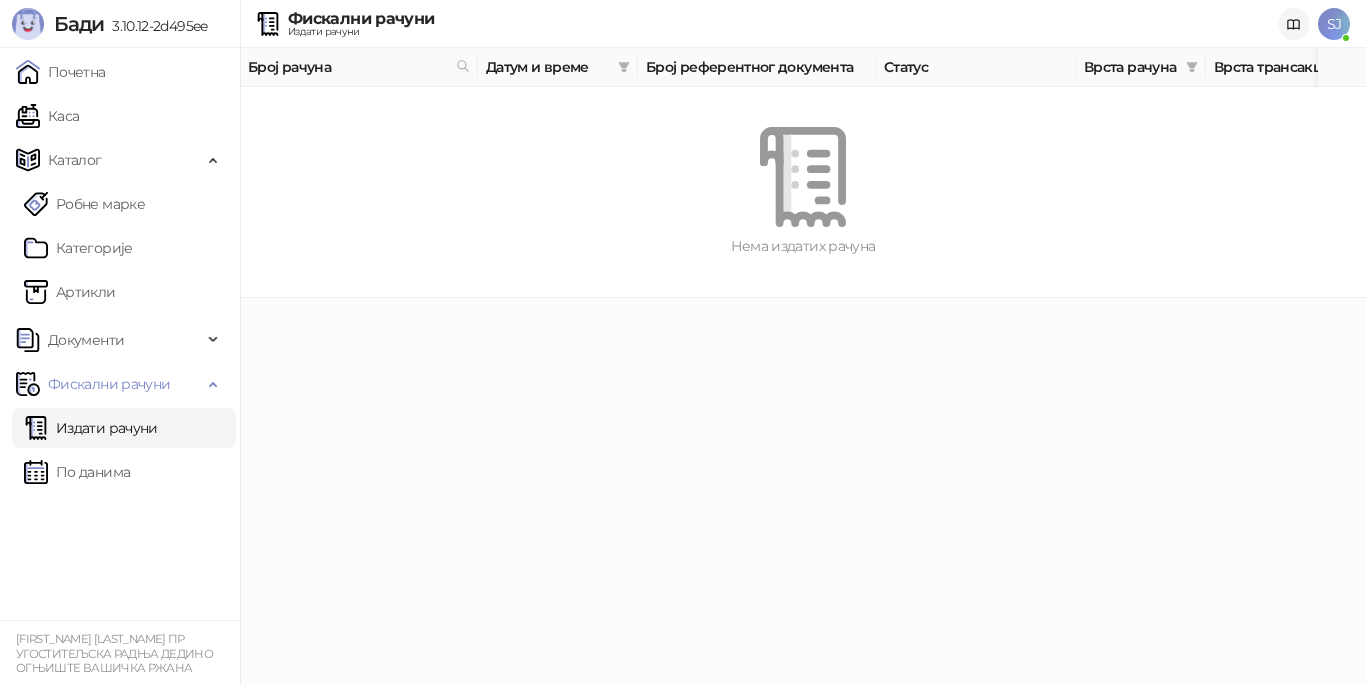 click 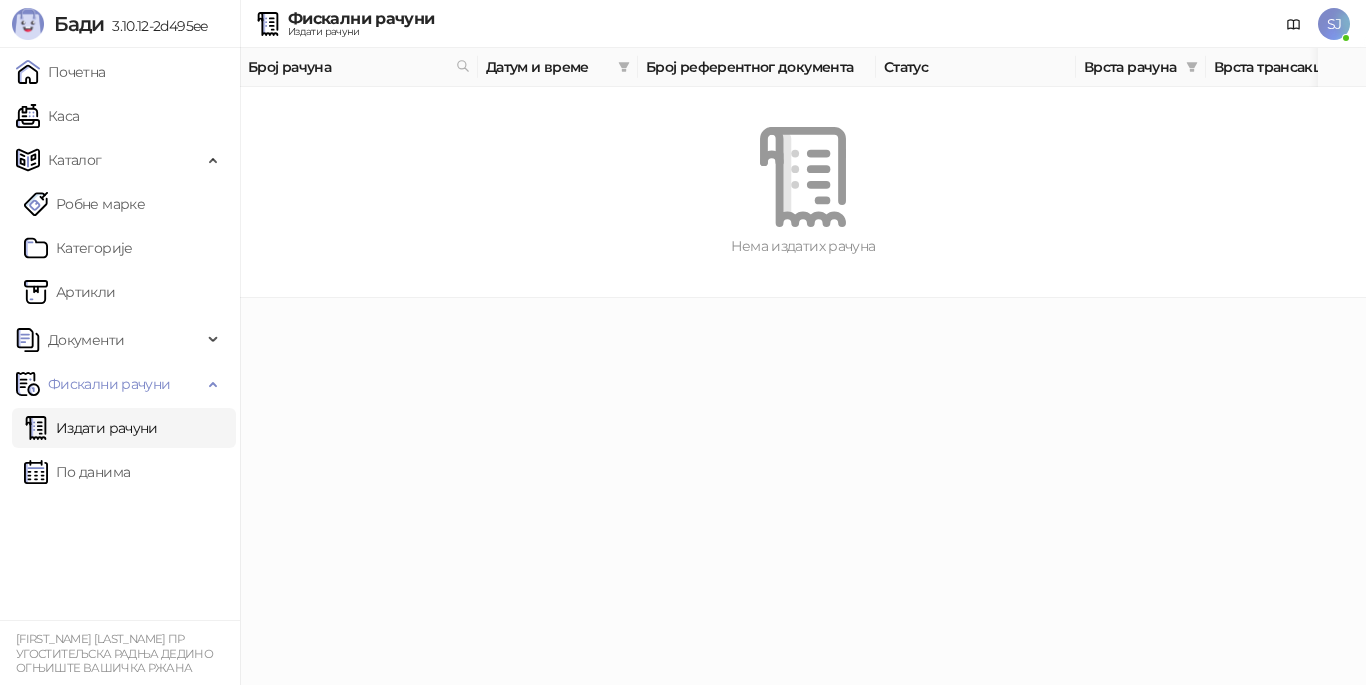 click on "SJ" at bounding box center (1334, 24) 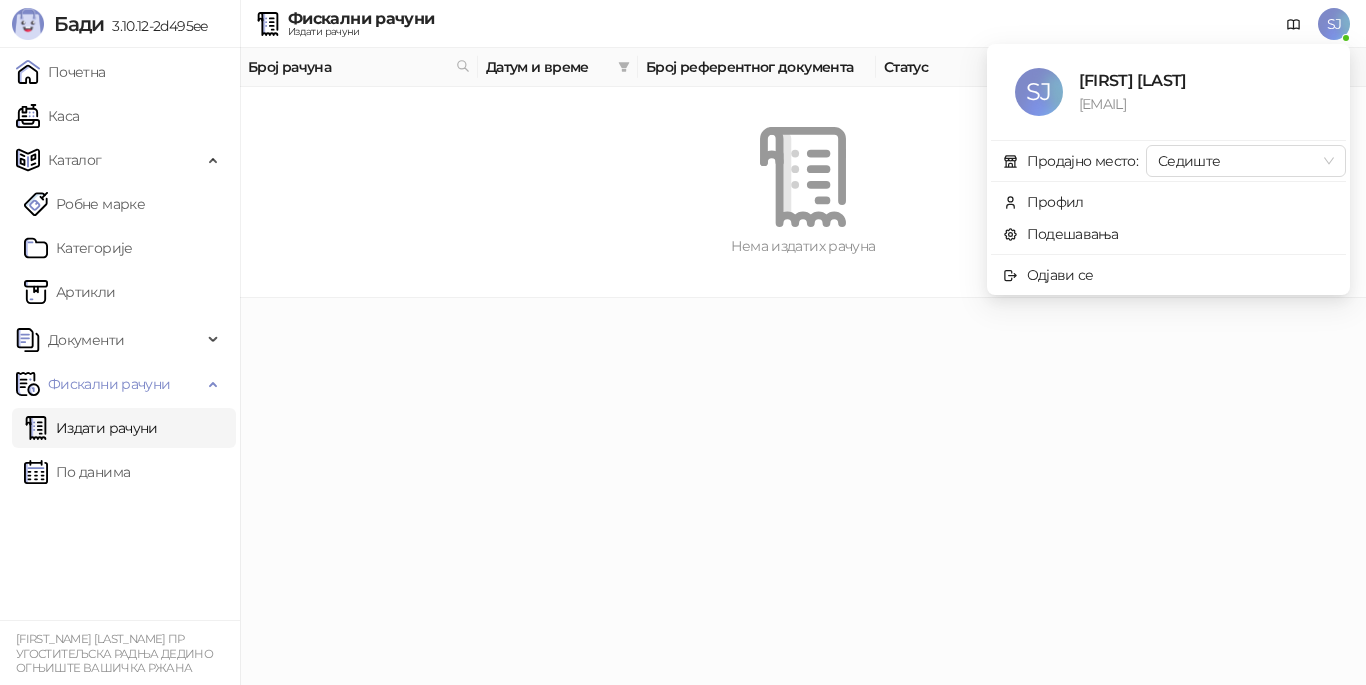click on "SJ Saša Jovanović dedino.ognjiste@gmail.com" at bounding box center (1168, 92) 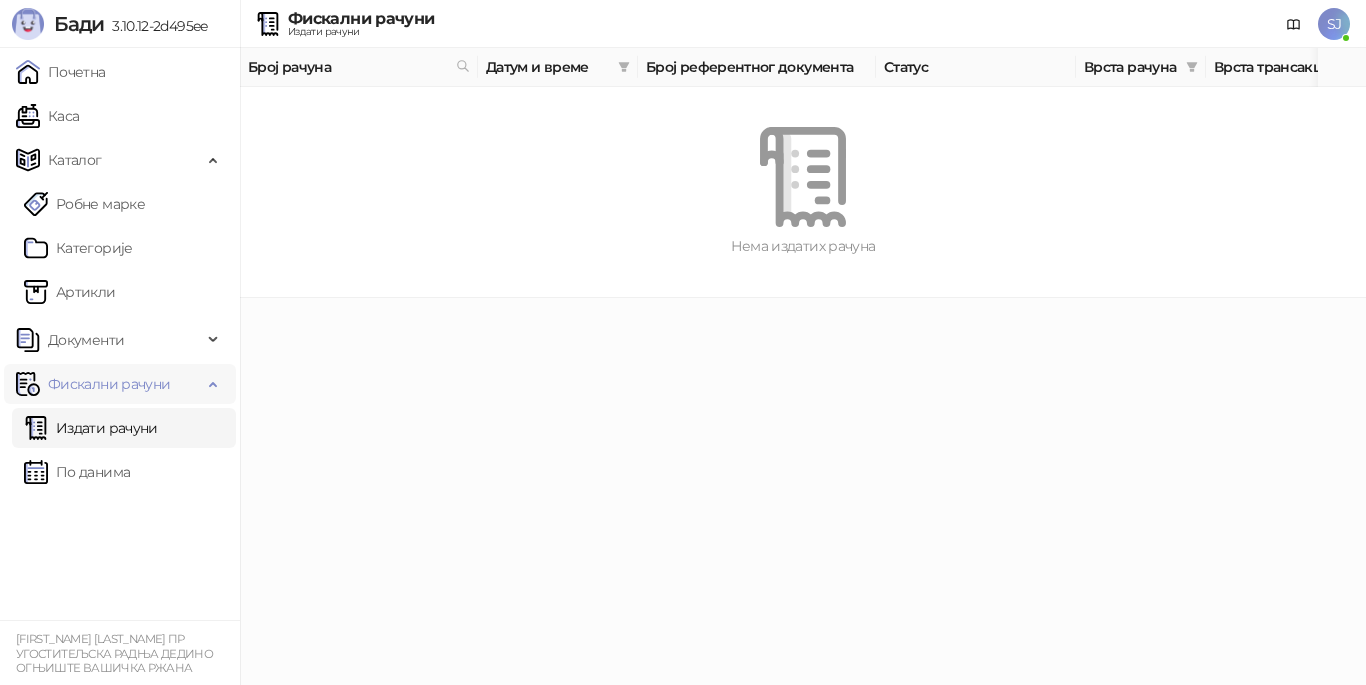 click on "Фискални рачуни" at bounding box center [109, 384] 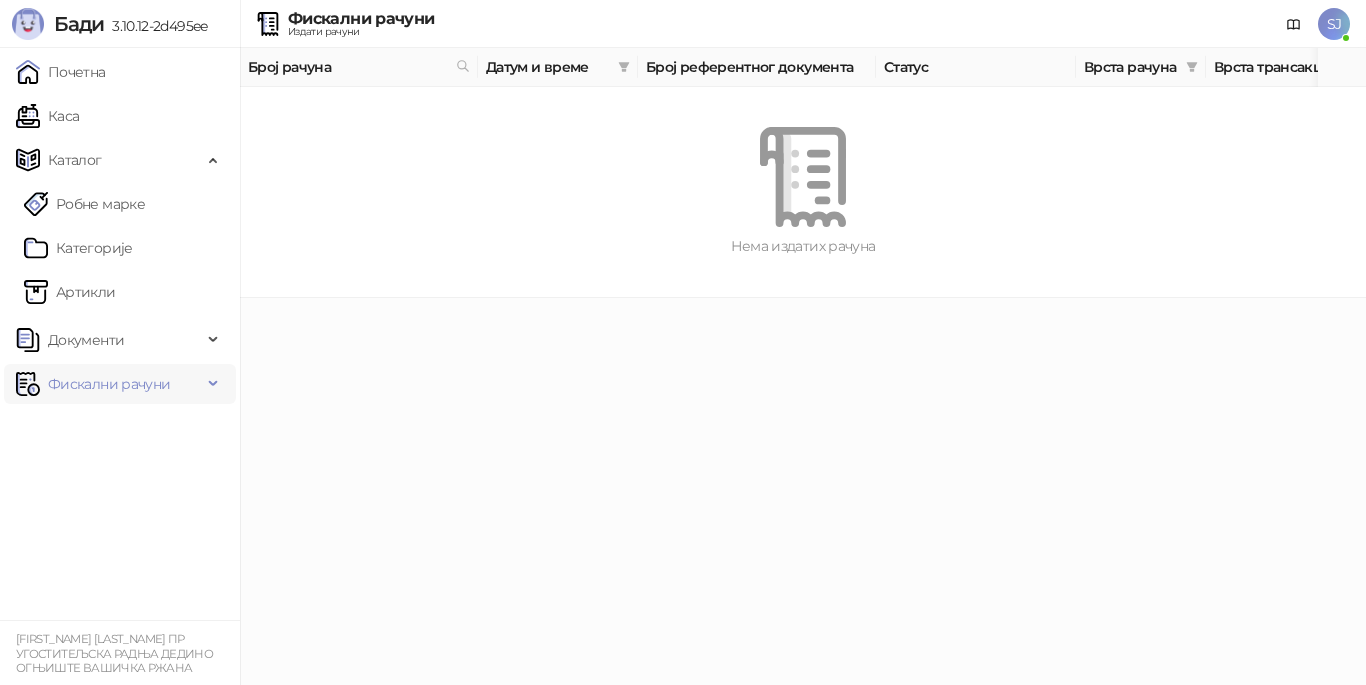 click on "Фискални рачуни" at bounding box center [109, 384] 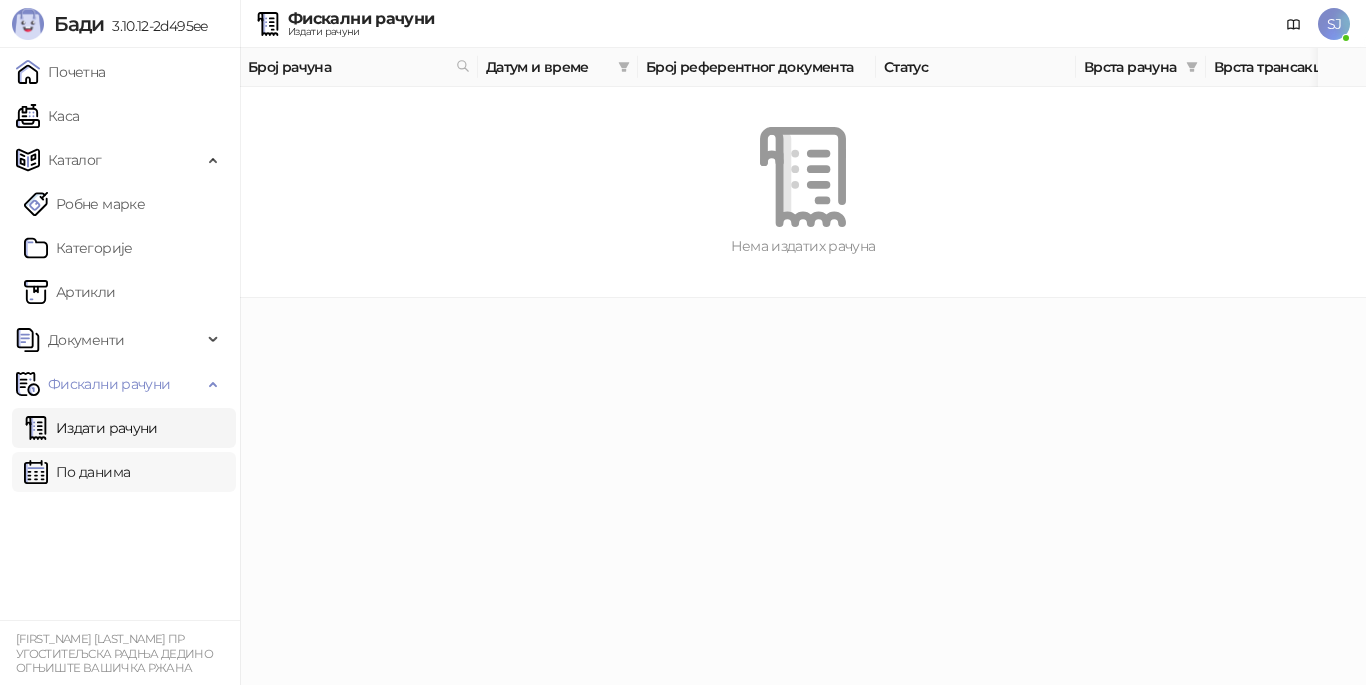 click on "По данима" at bounding box center (77, 472) 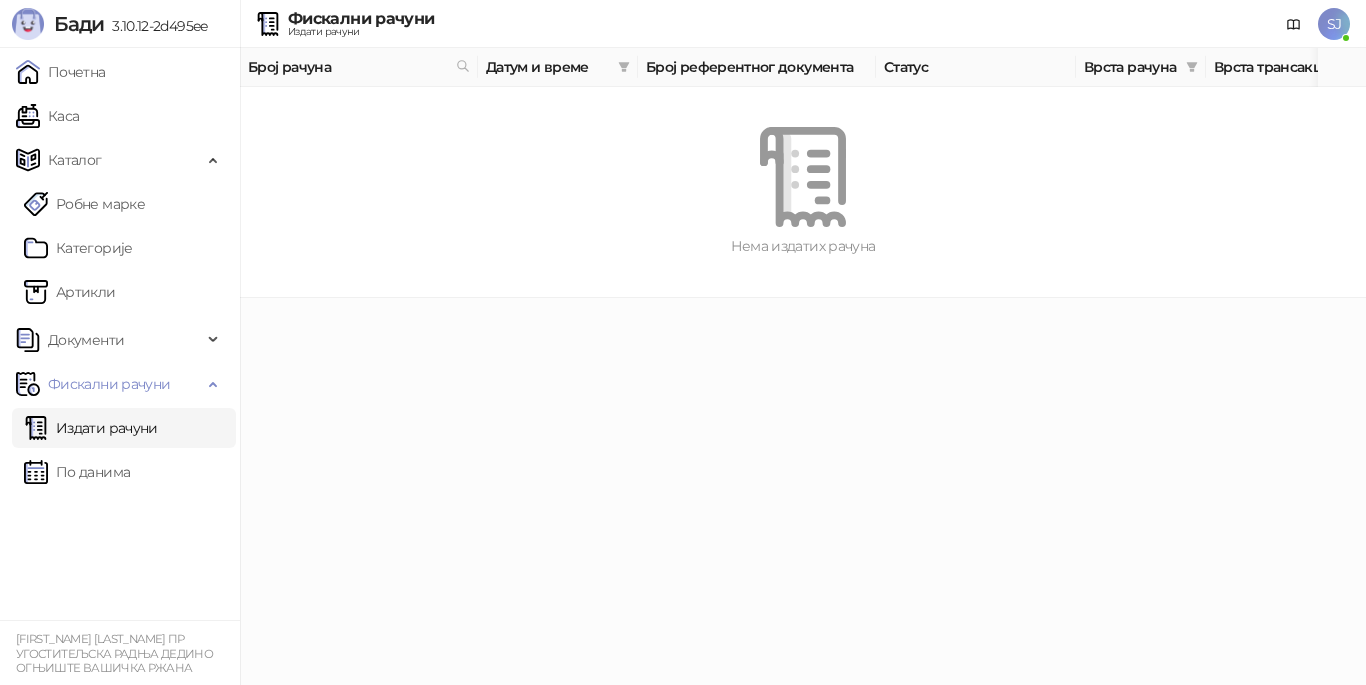 click on "Издати рачуни" at bounding box center (91, 428) 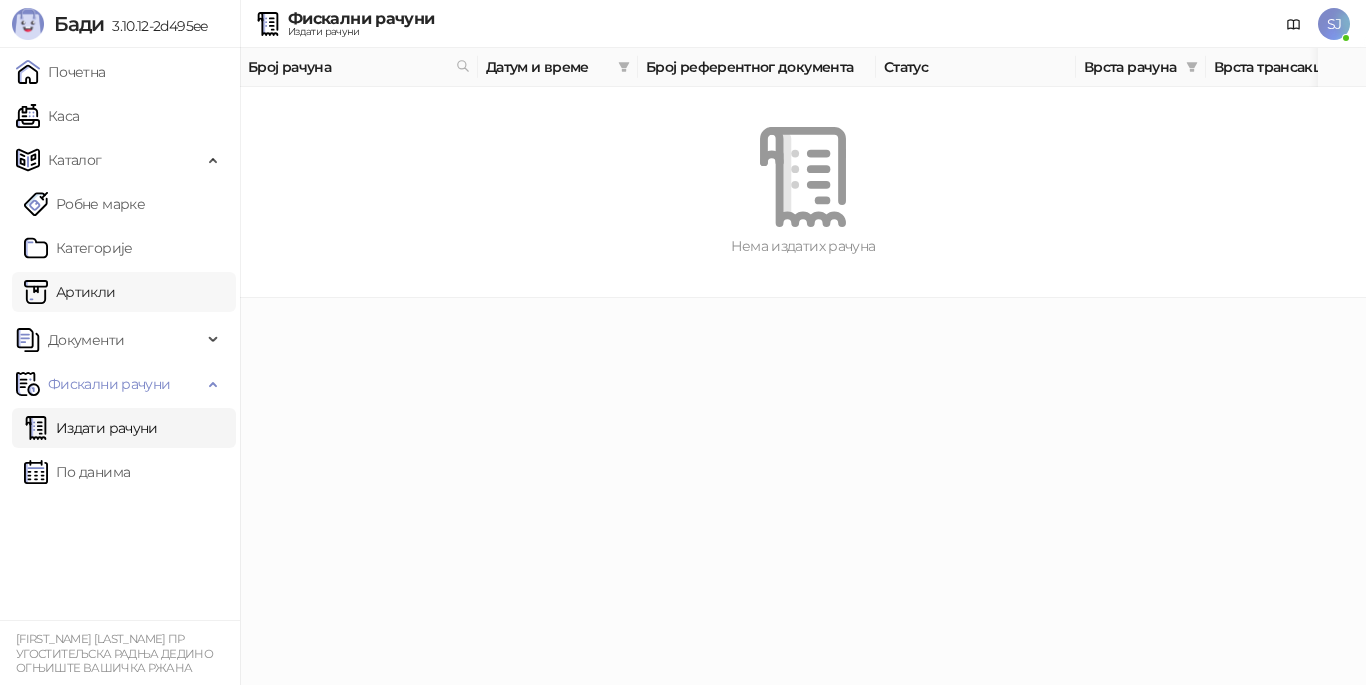 click on "Артикли" at bounding box center (70, 292) 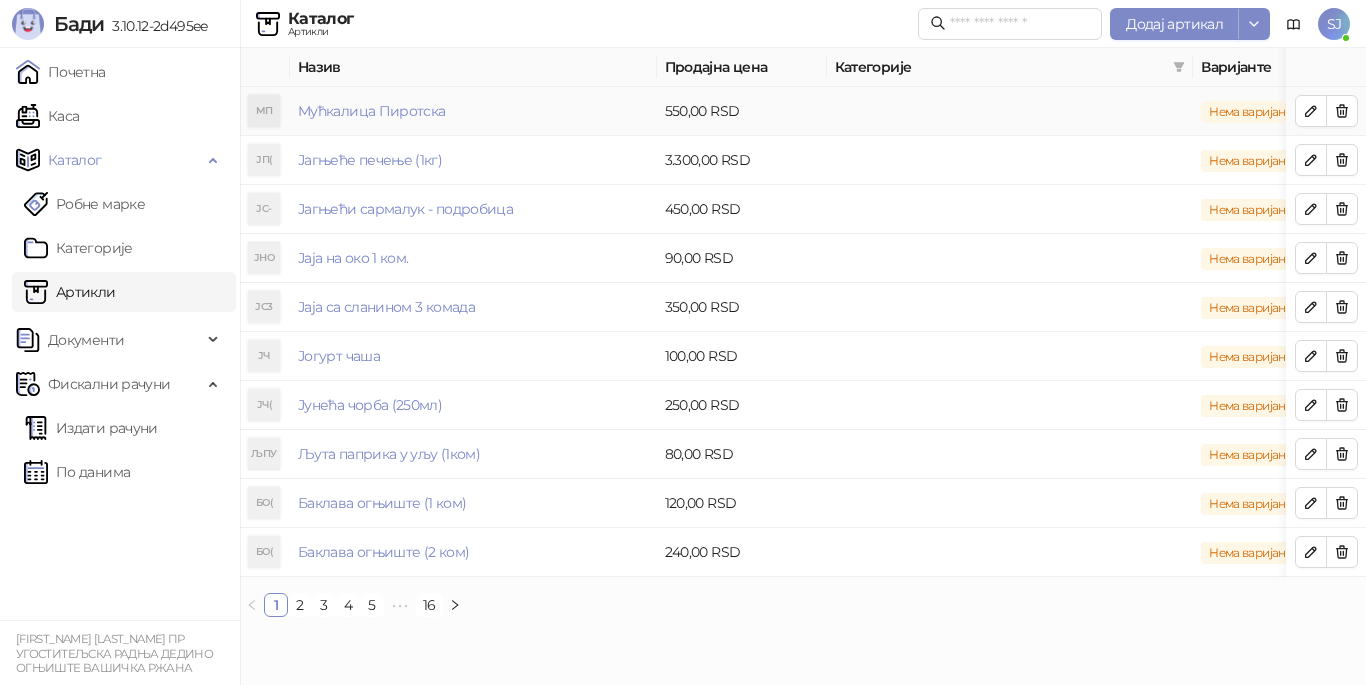 click on "Mућкалица Пиротска" at bounding box center (473, 111) 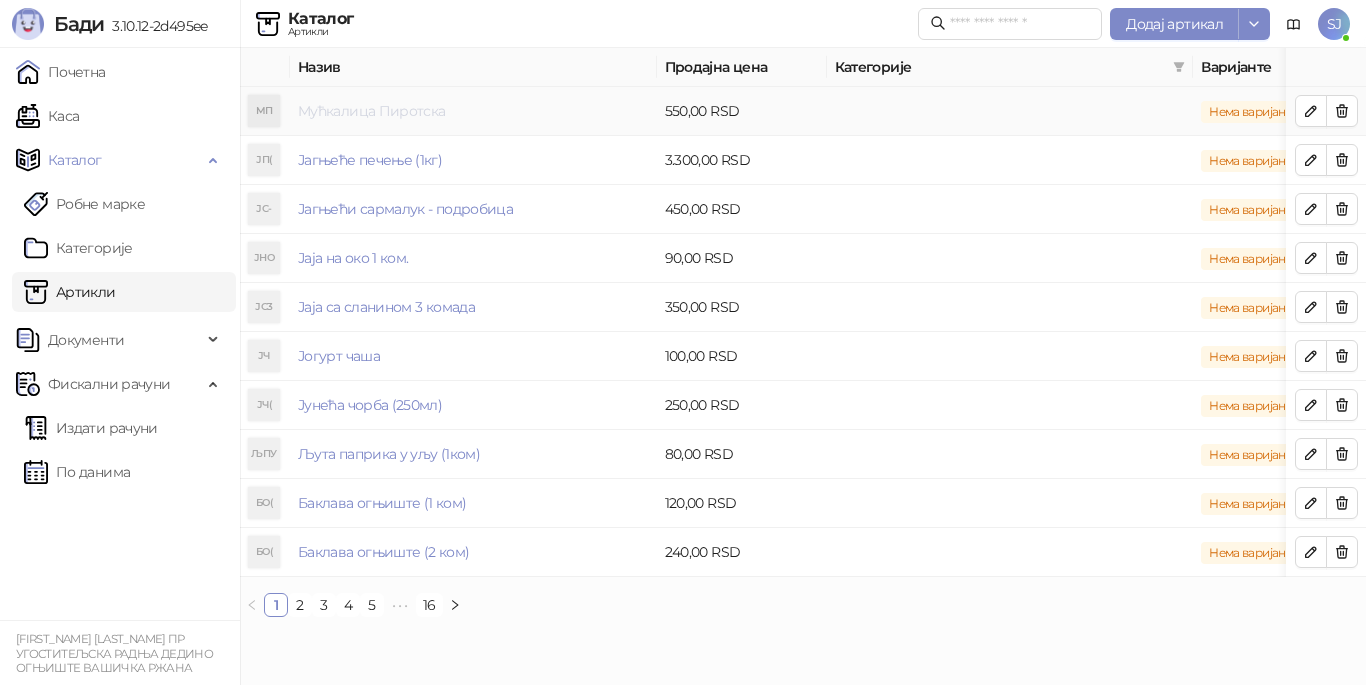 click on "Mућкалица Пиротска" at bounding box center [371, 111] 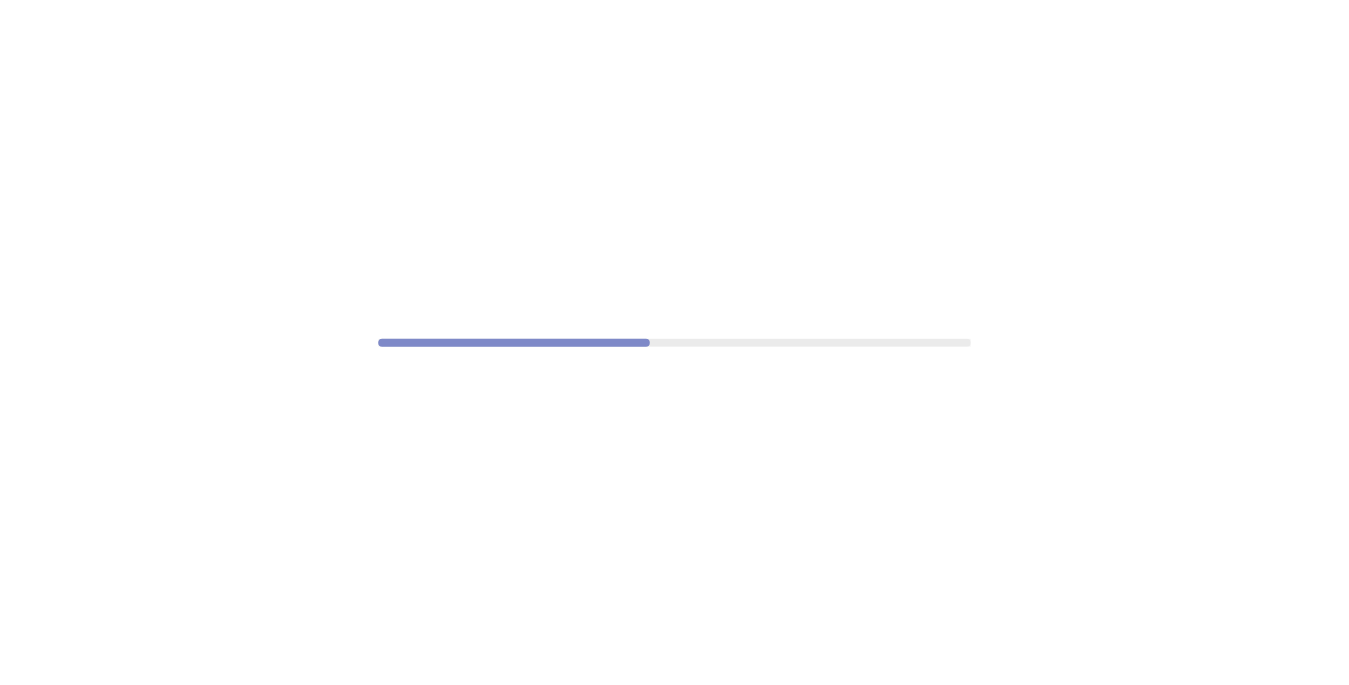 scroll, scrollTop: 0, scrollLeft: 0, axis: both 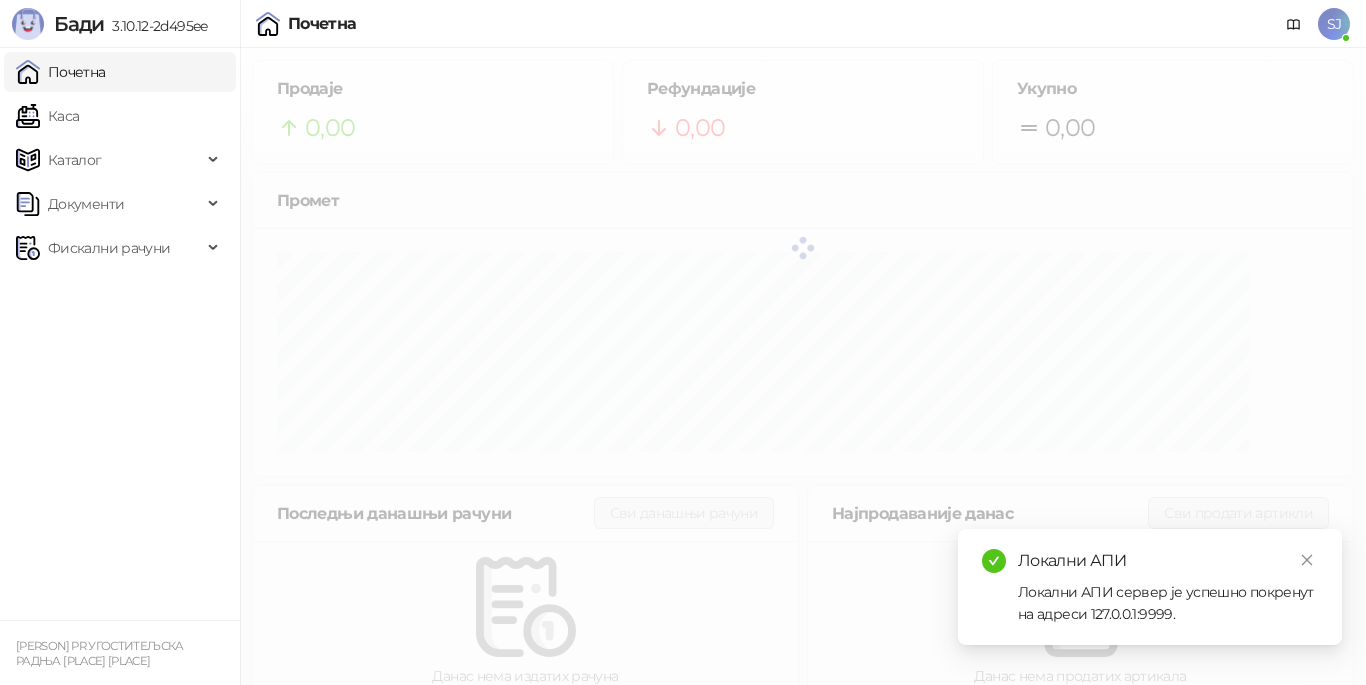 click 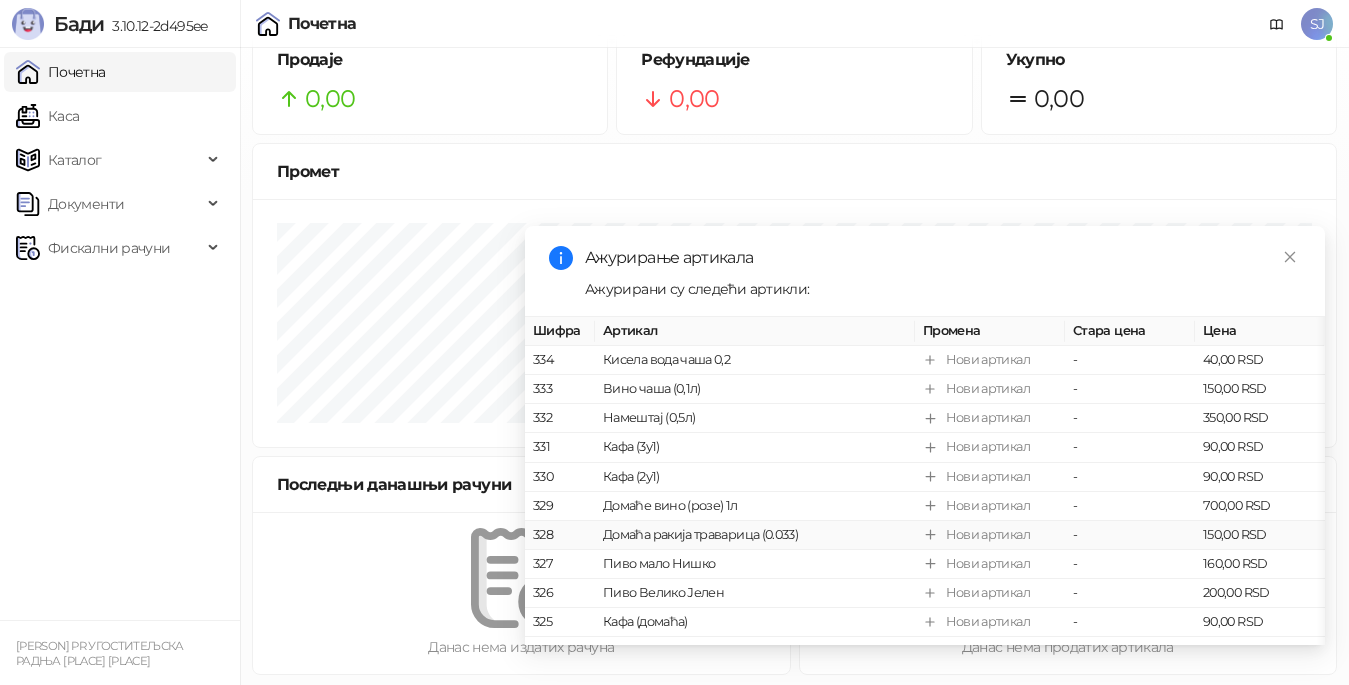 scroll, scrollTop: 0, scrollLeft: 0, axis: both 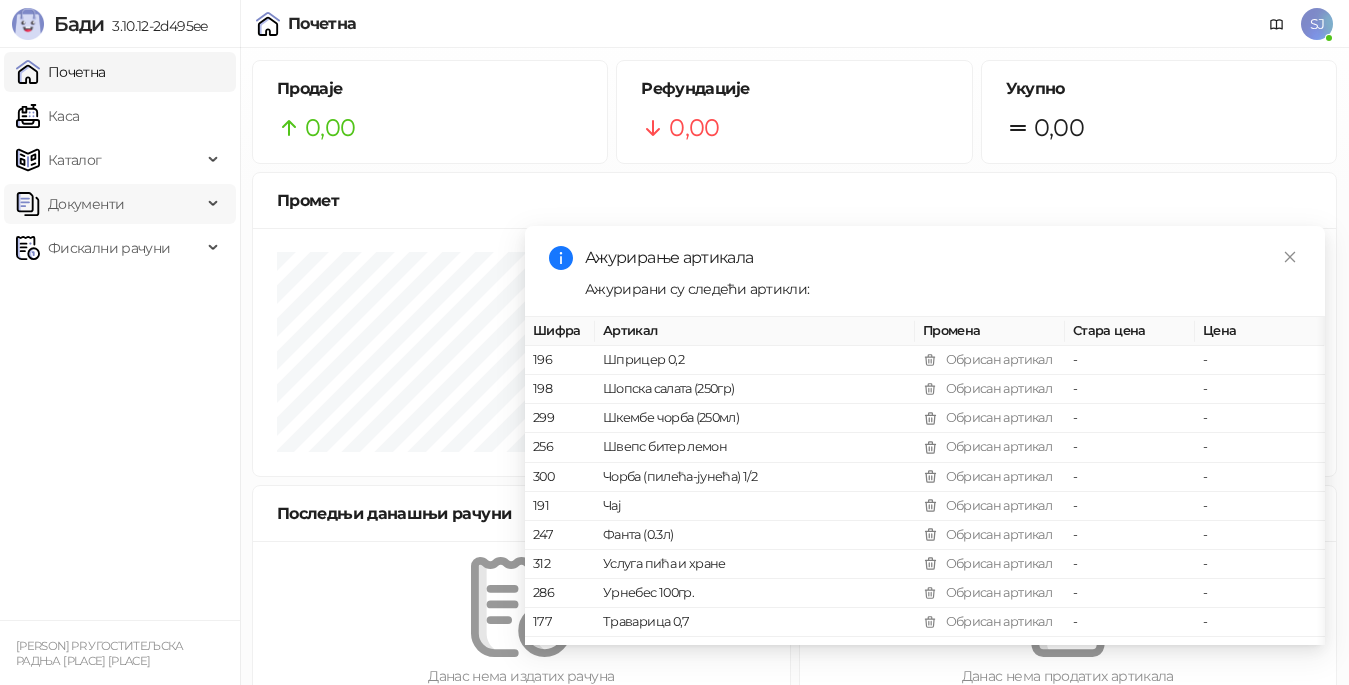 click on "Документи" at bounding box center [86, 204] 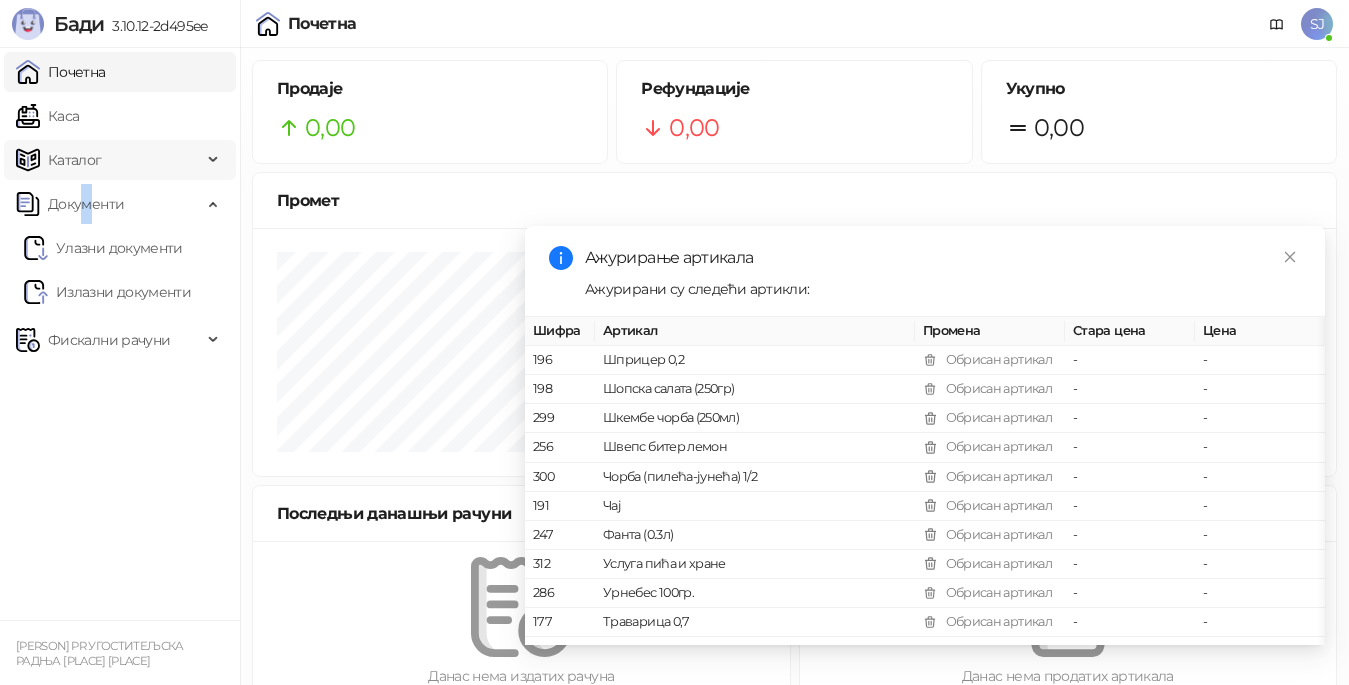 click on "Каталог" at bounding box center [75, 160] 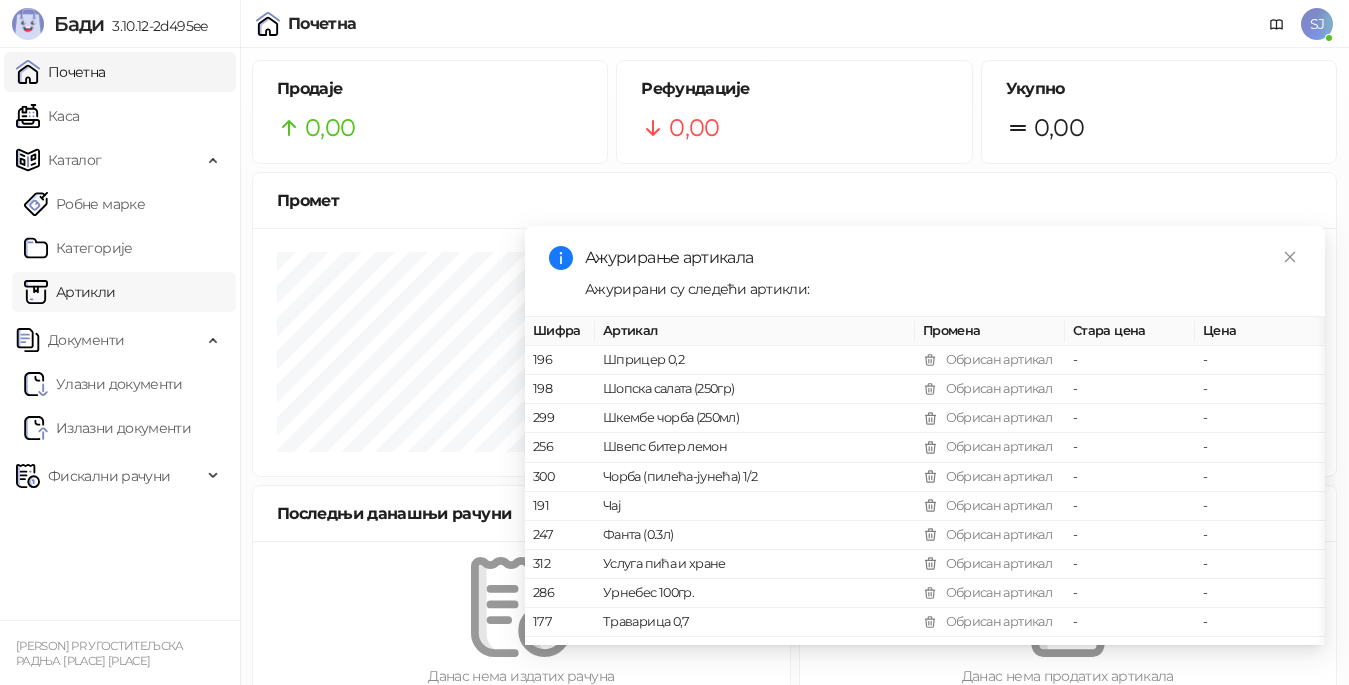 click on "Артикли" at bounding box center [70, 292] 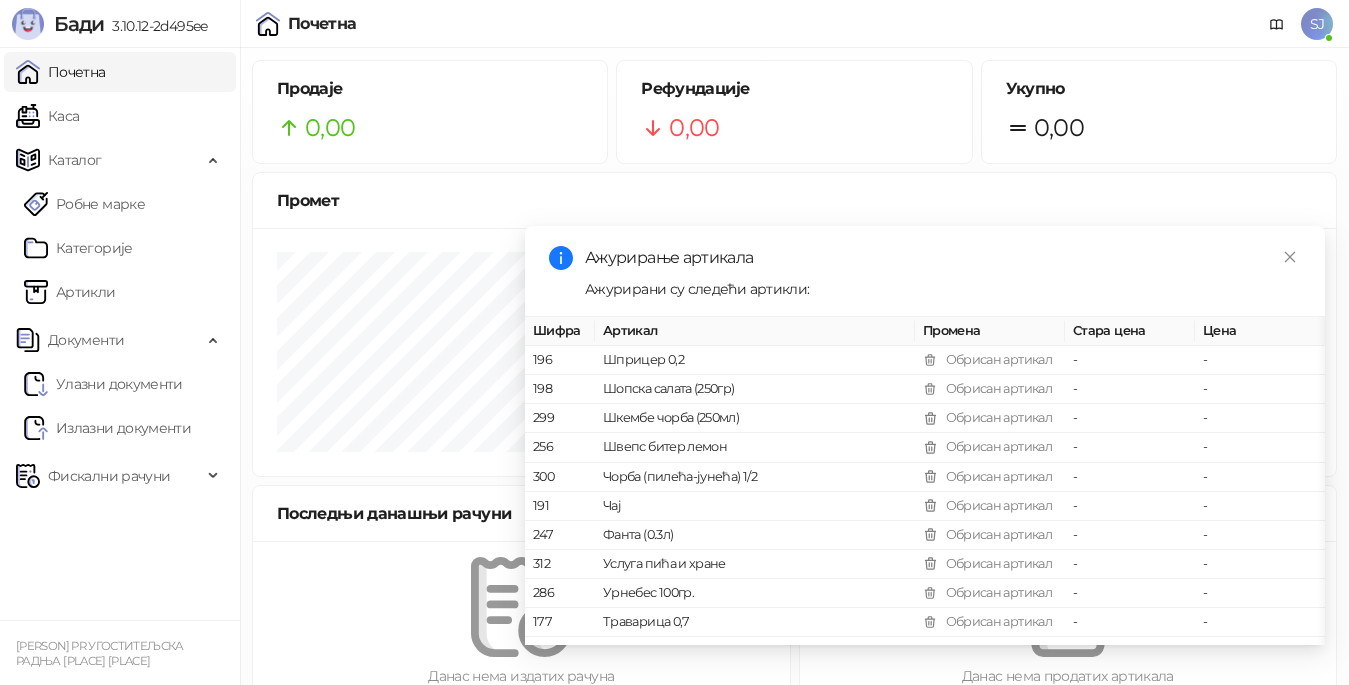 click on "Ажурирање артикала" at bounding box center [943, 258] 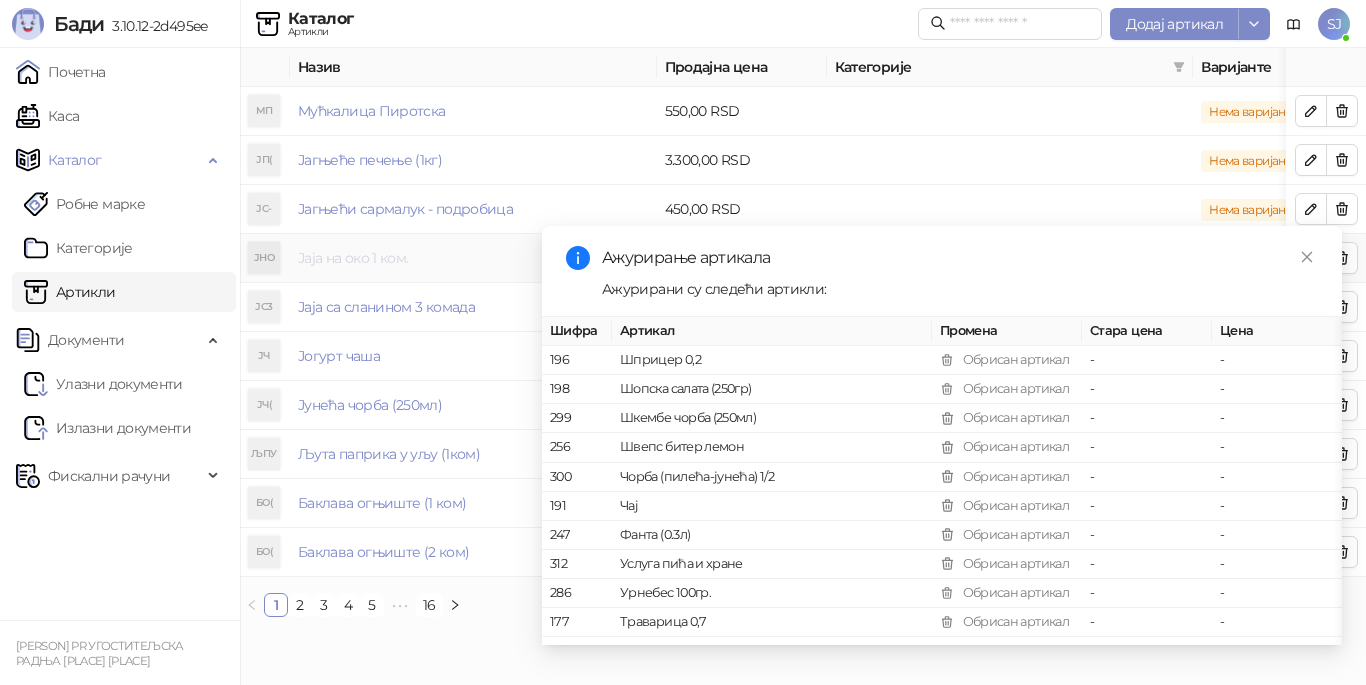 click on "Јаја на око 1 ком." at bounding box center (353, 258) 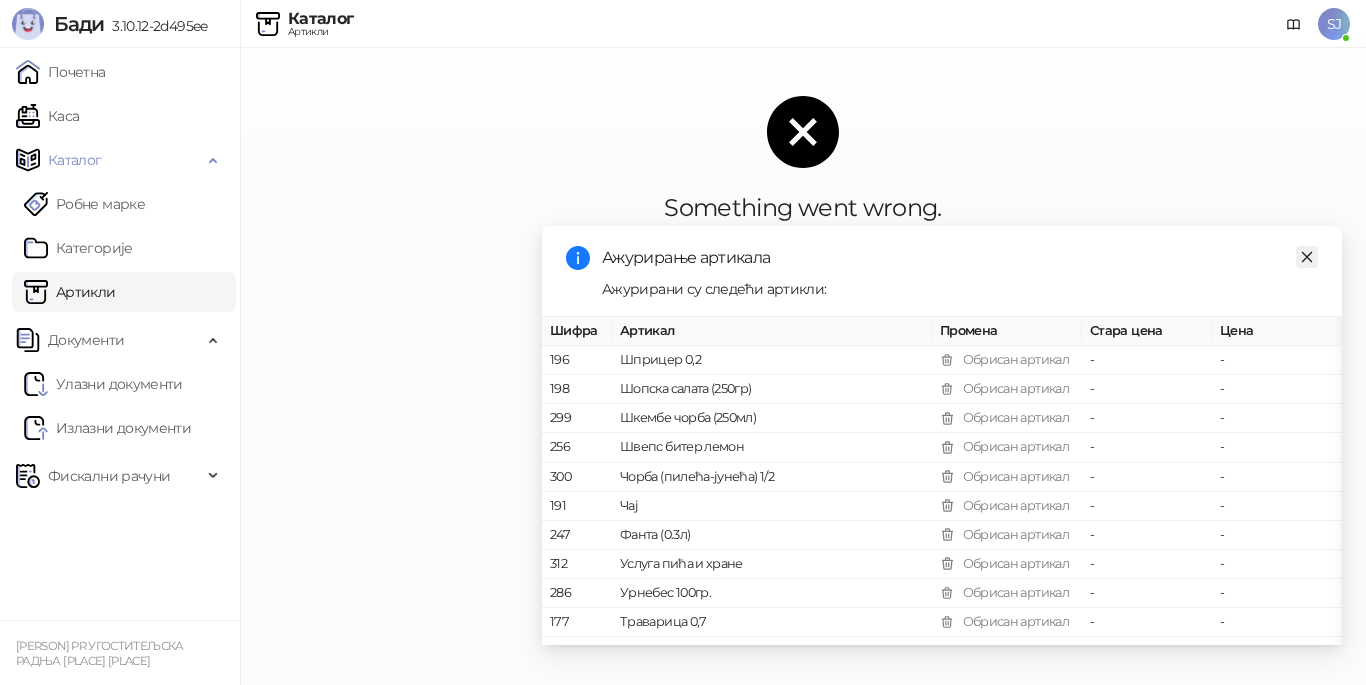 click at bounding box center [1307, 257] 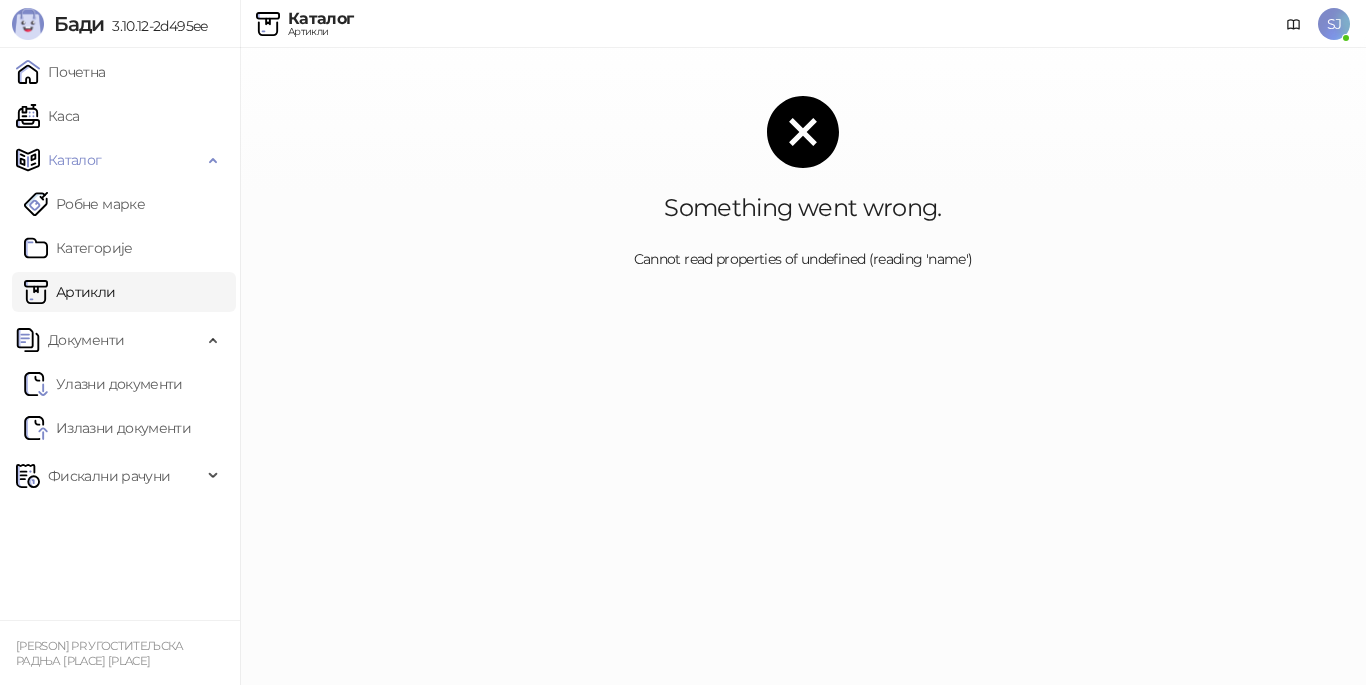 click on "Бади 3.10.12-2d495ee Почетна Каса Каталог Робне марке Категорије Артикли Документи Улазни документи Излазни документи Фискални рачуни SAŠA JOVANOVIĆ PR UGOSTITELJSKA RADNJA DEDINO OGNJIŠTE VISOČKA RŽANA Каталог Артикли SJ Something went wrong. Cannot read properties of undefined (reading 'name')" at bounding box center (683, 159) 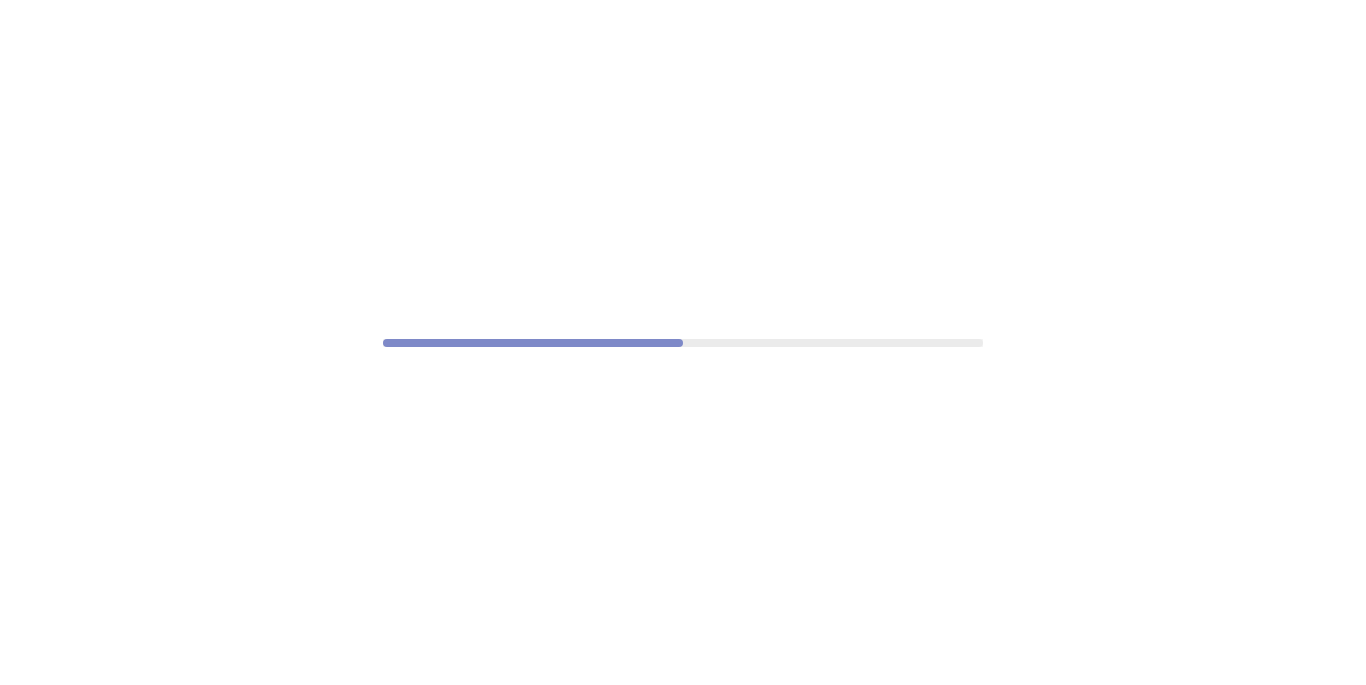 scroll, scrollTop: 0, scrollLeft: 0, axis: both 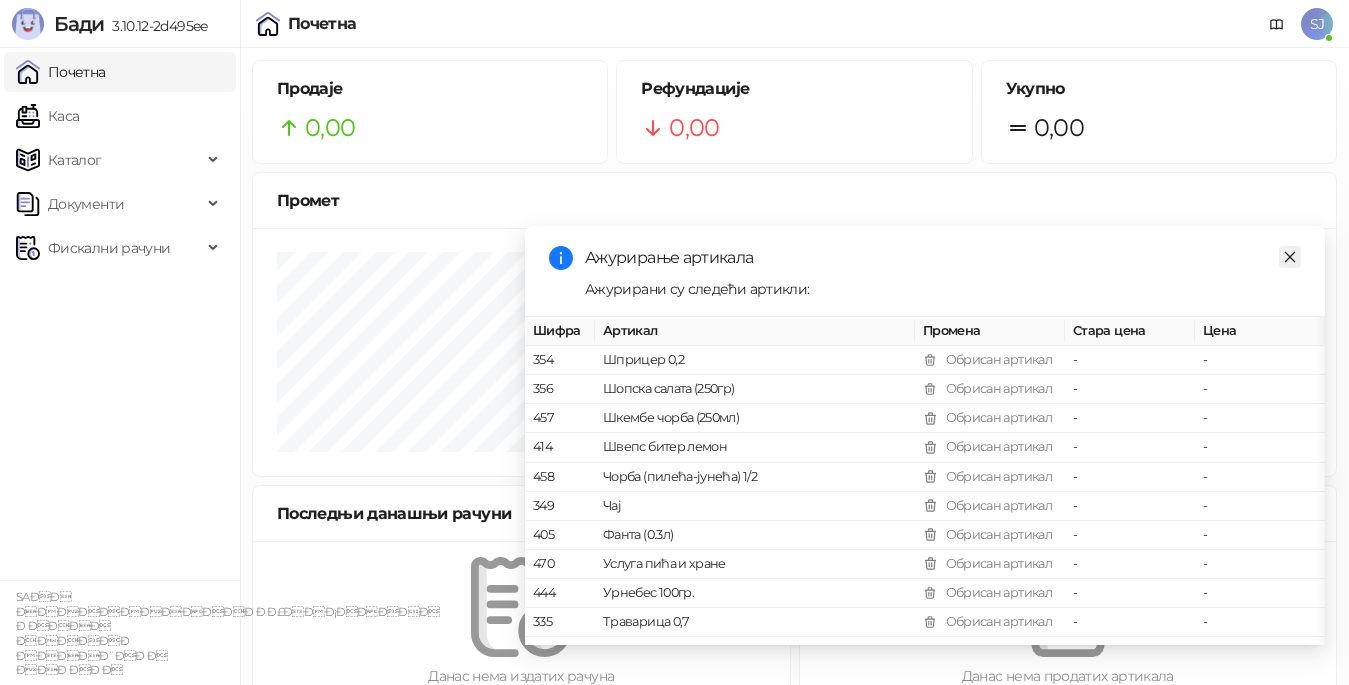 click at bounding box center (1290, 257) 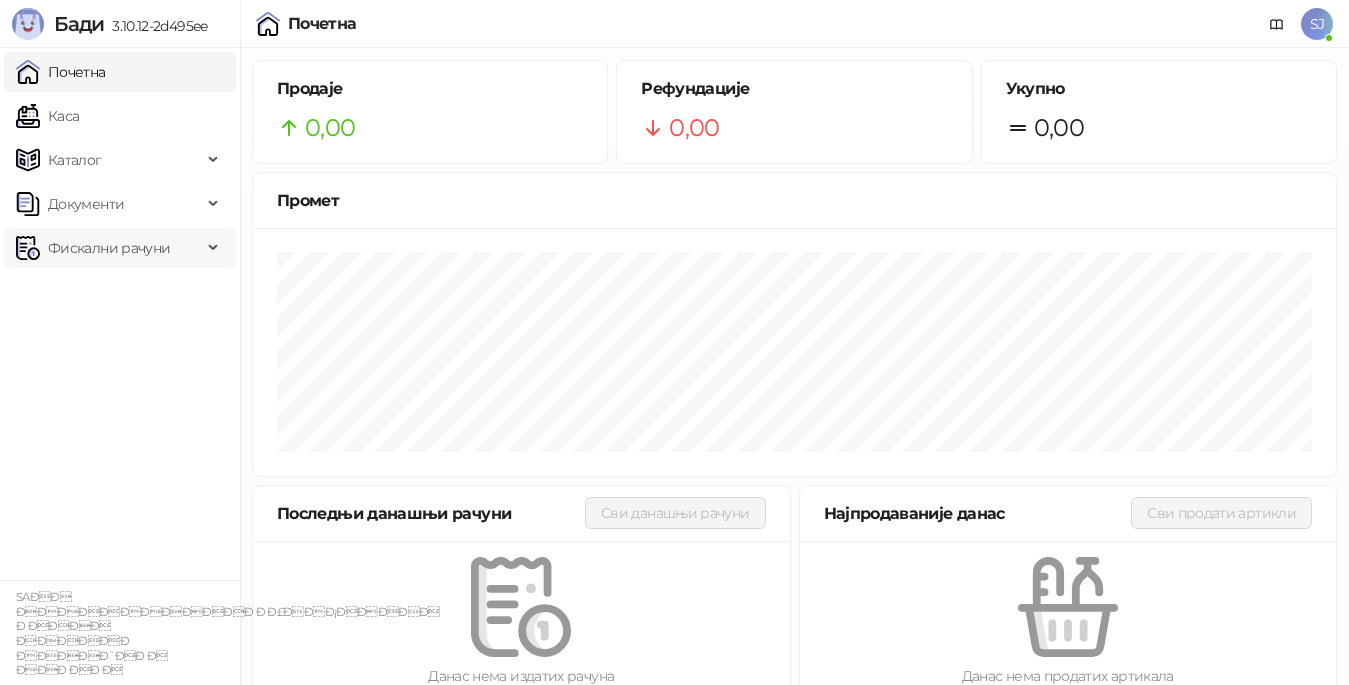 click on "Фискални рачуни" at bounding box center [109, 248] 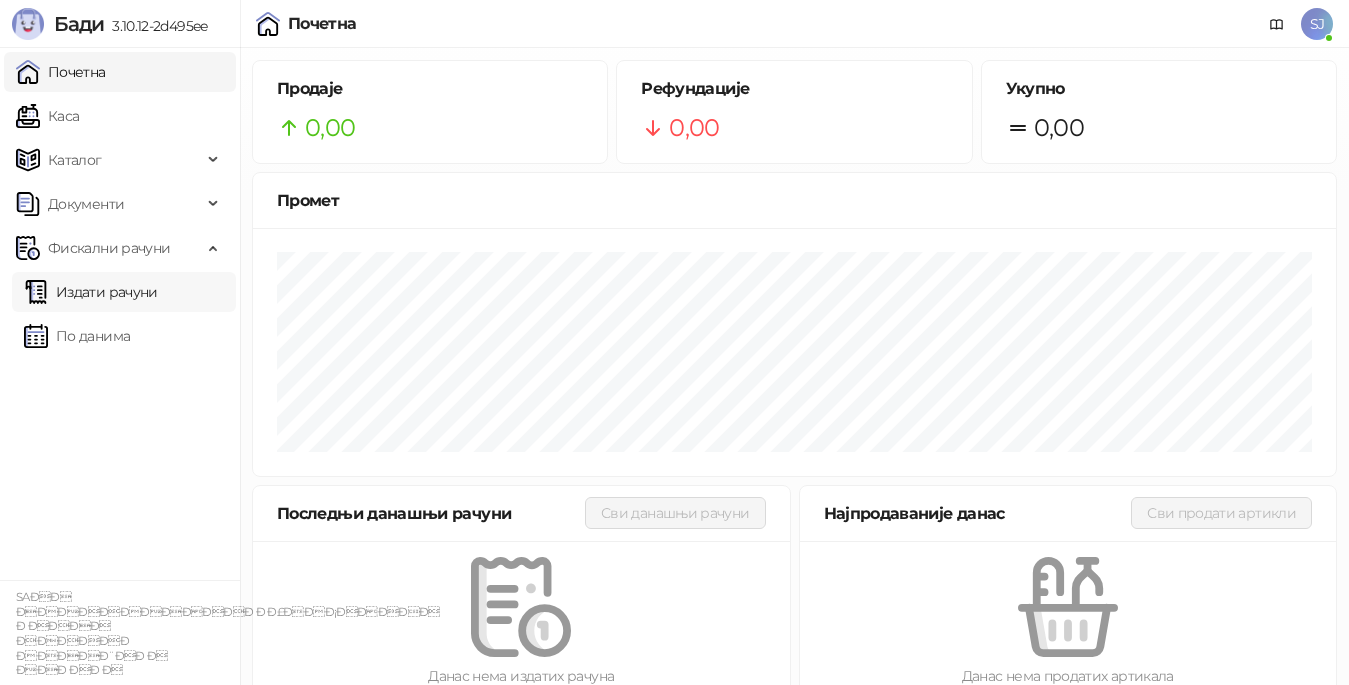 click on "Издати рачуни" at bounding box center (91, 292) 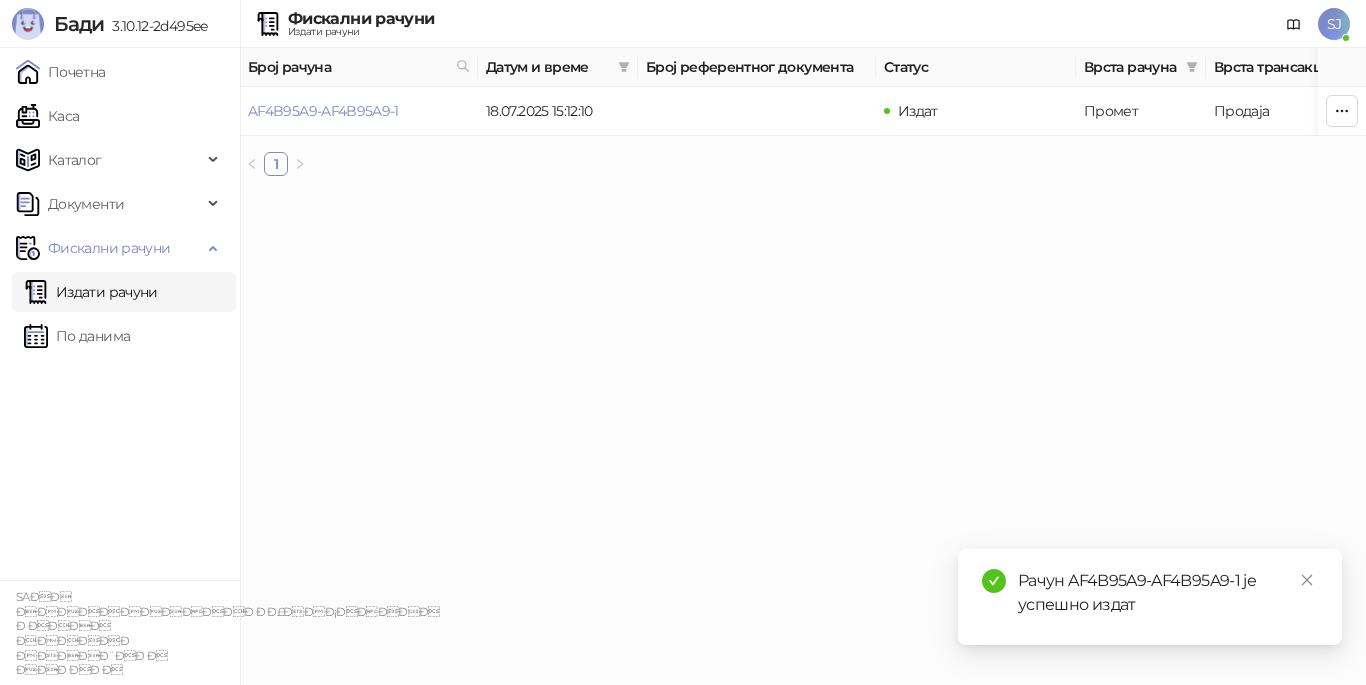 click on "SJ" at bounding box center (1334, 24) 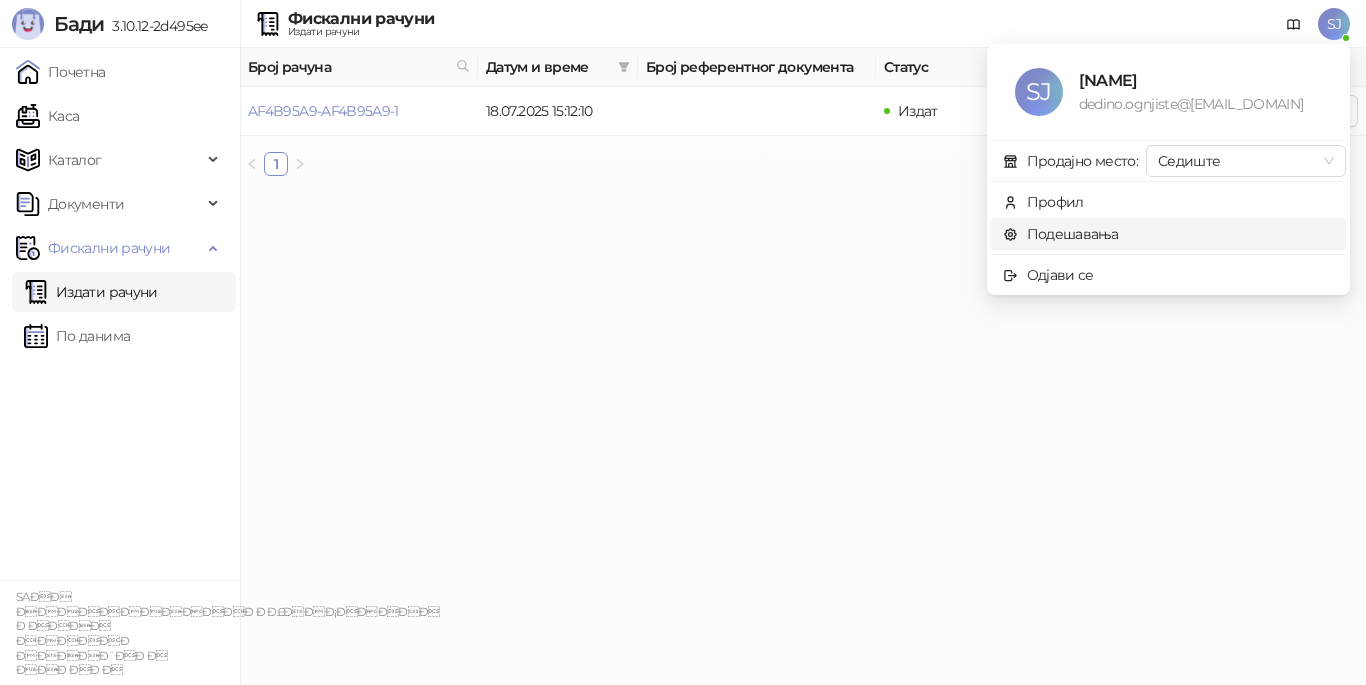 click on "Подешавања" at bounding box center (1061, 234) 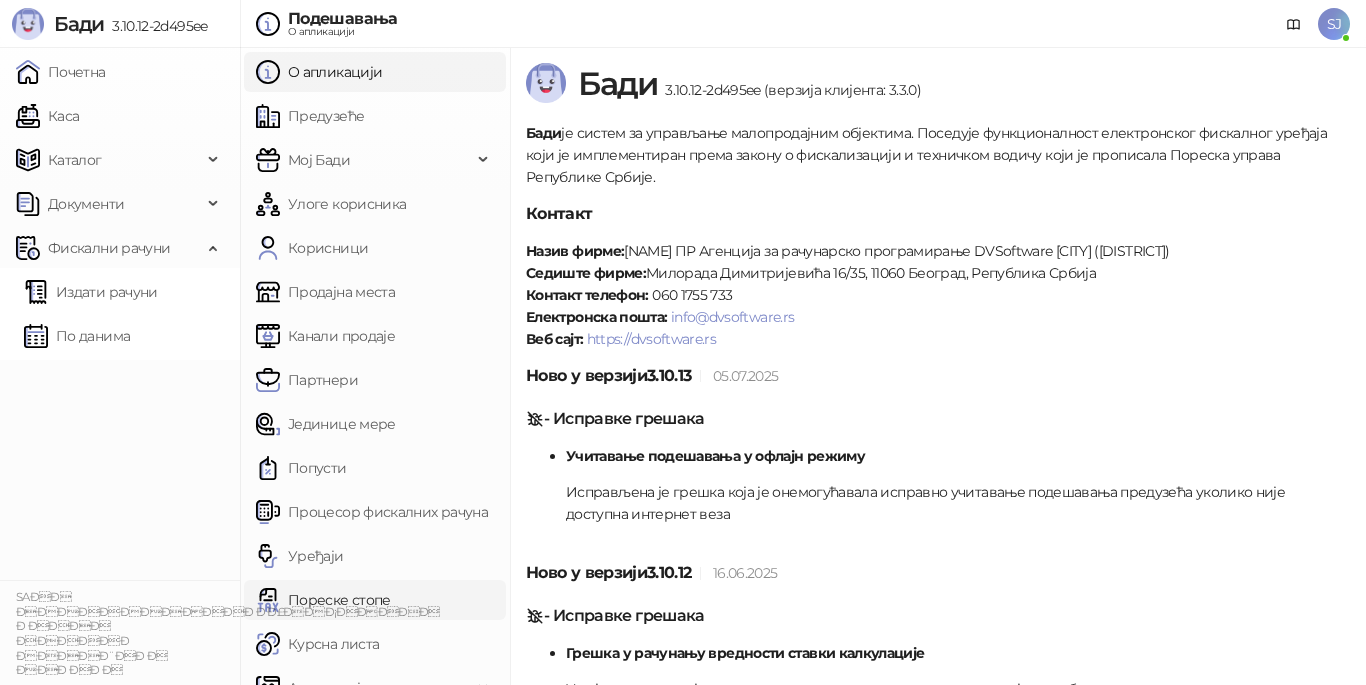scroll, scrollTop: 27, scrollLeft: 0, axis: vertical 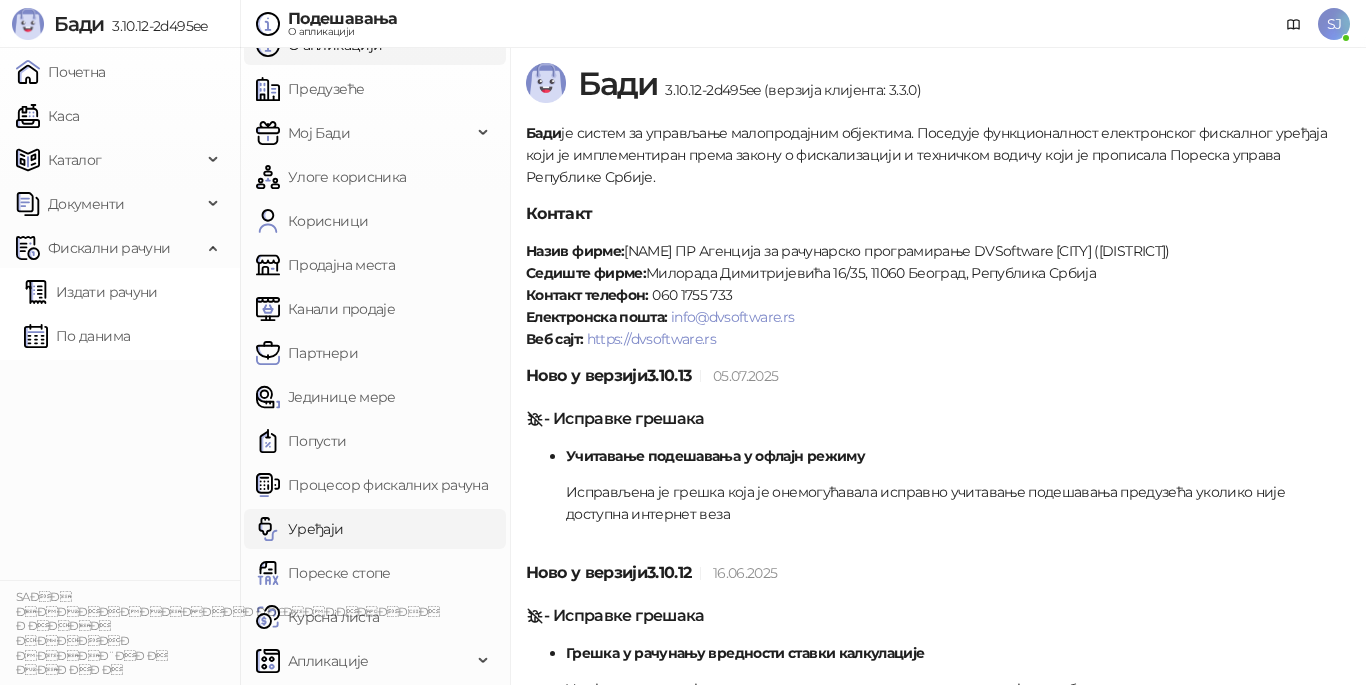 click on "Уређаји" at bounding box center [300, 529] 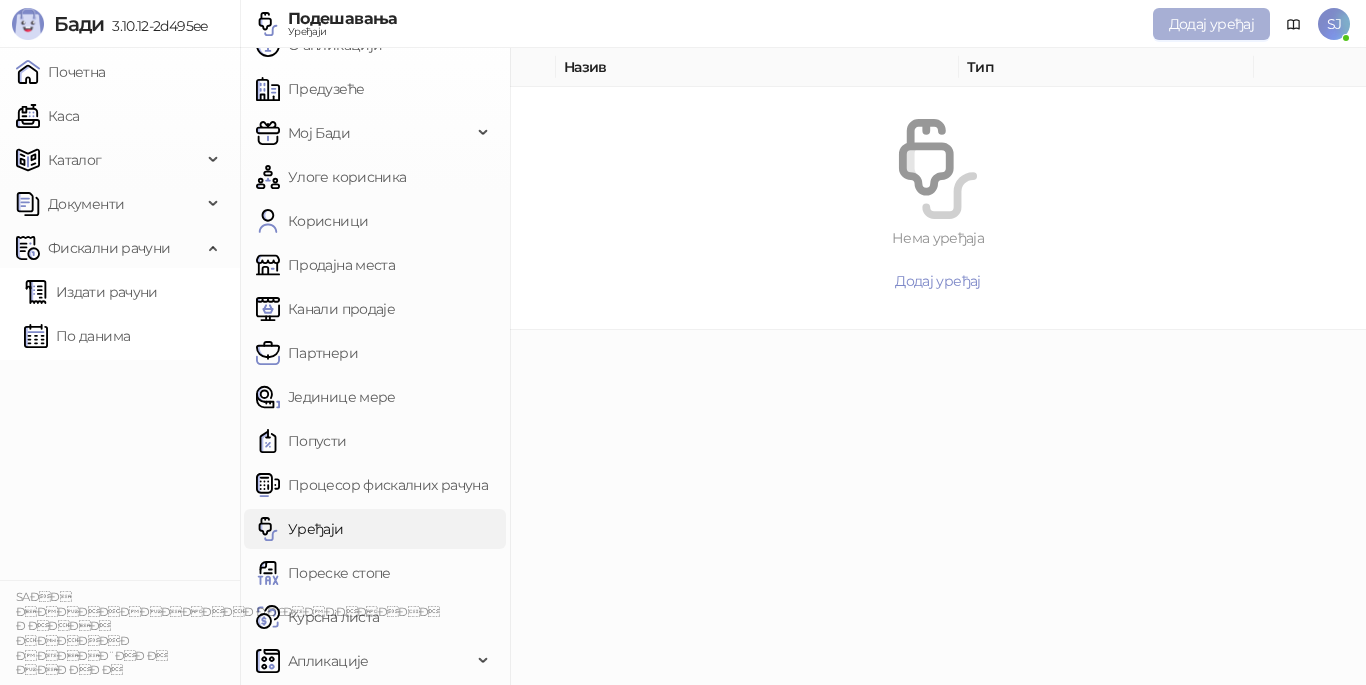 click on "Додај уређај" at bounding box center [1211, 24] 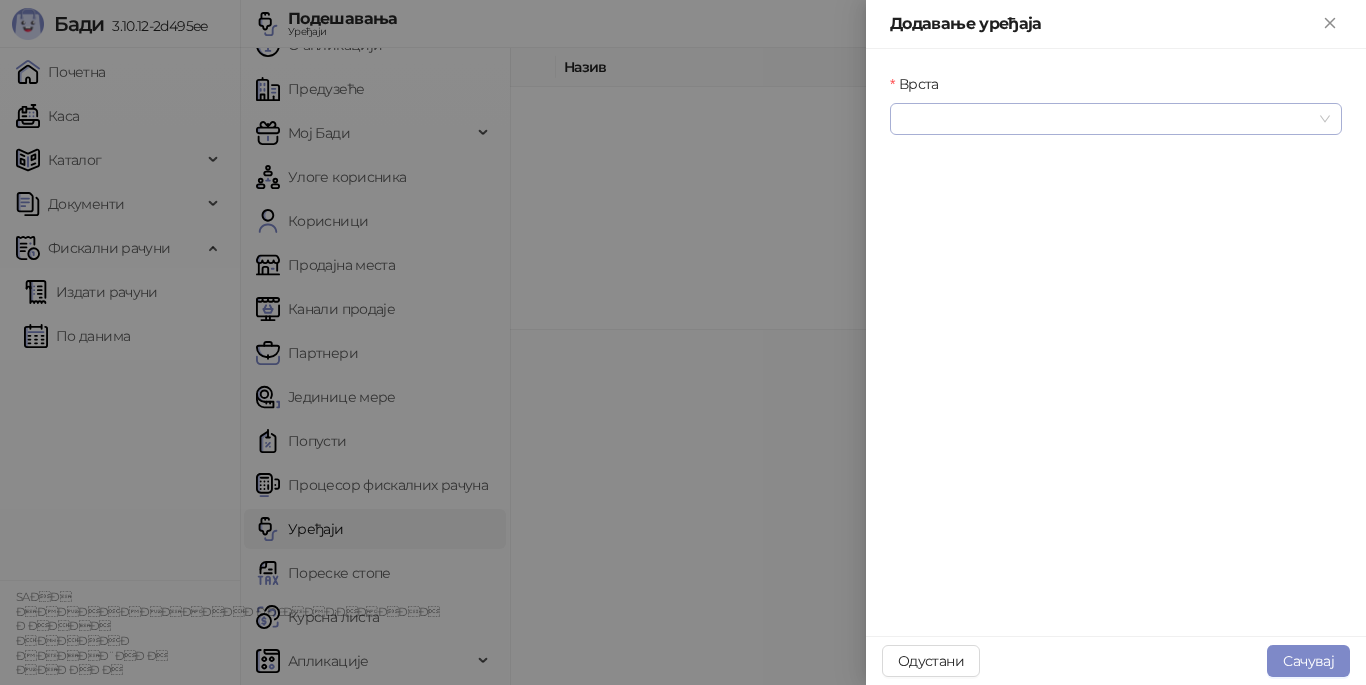 click on "Врста" at bounding box center [1107, 119] 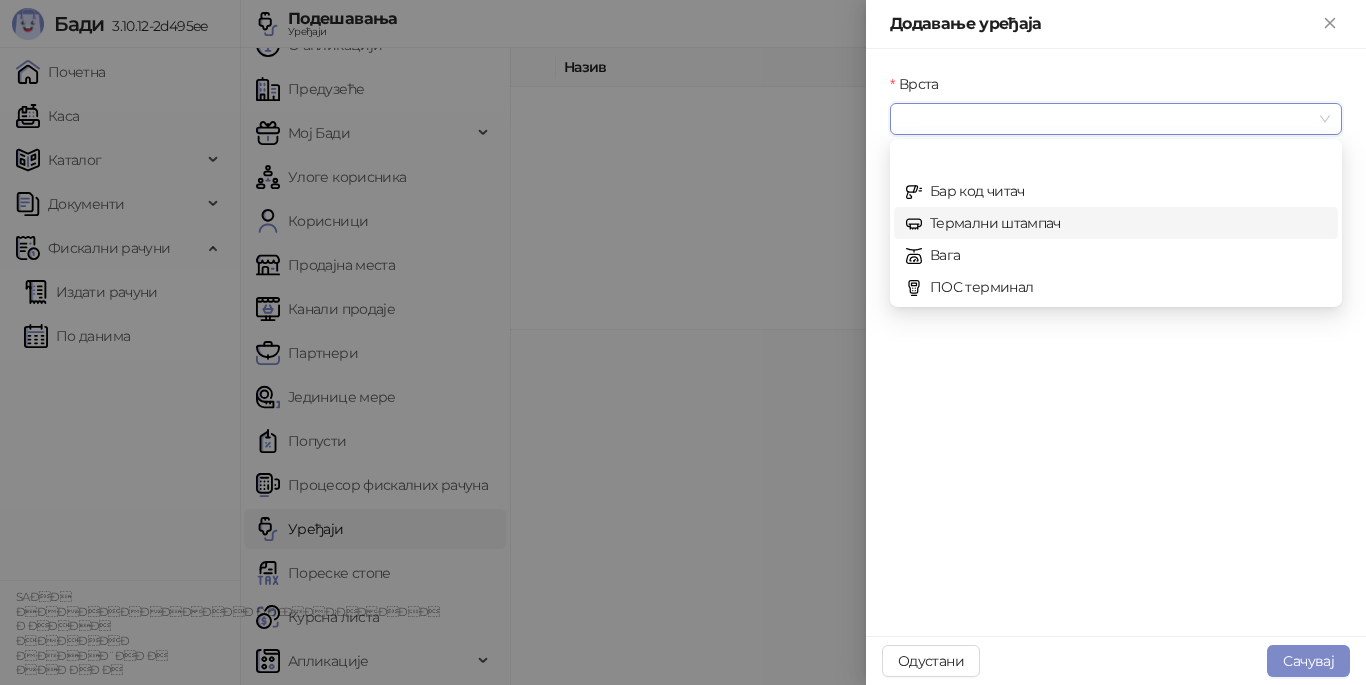 click on "Термални штампач" at bounding box center (1116, 223) 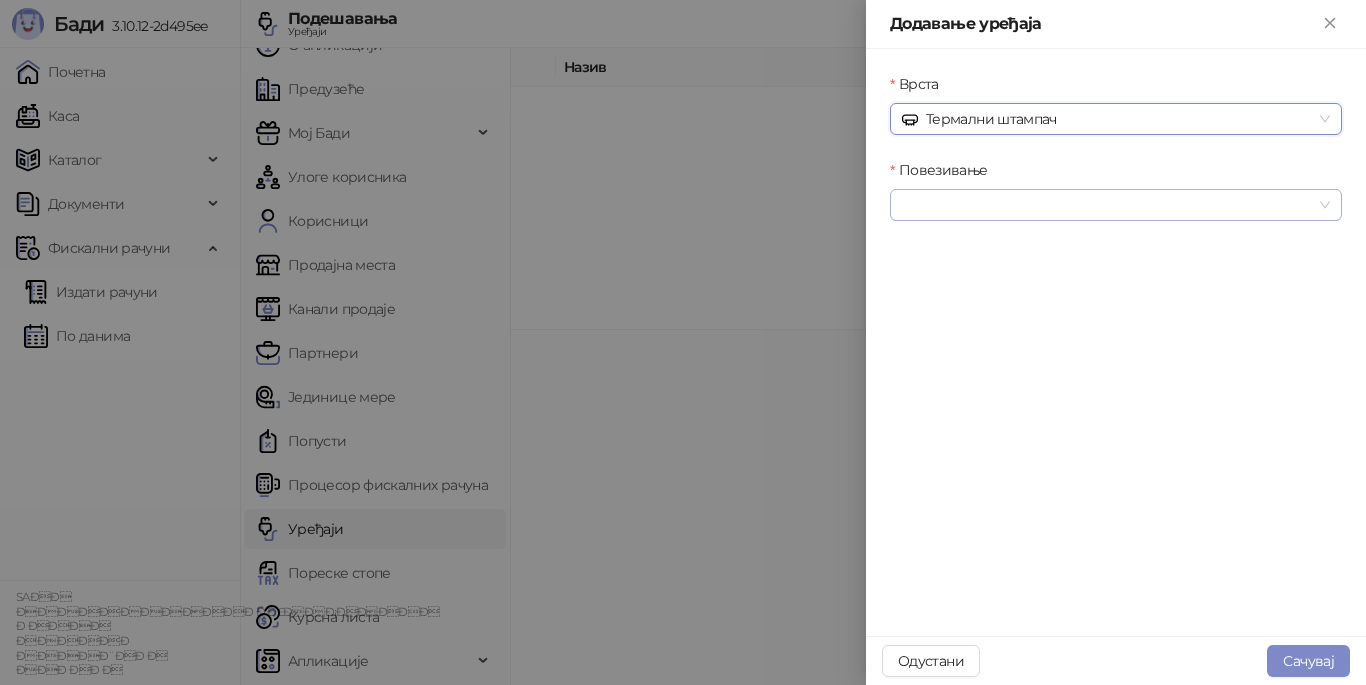 click at bounding box center (1116, 205) 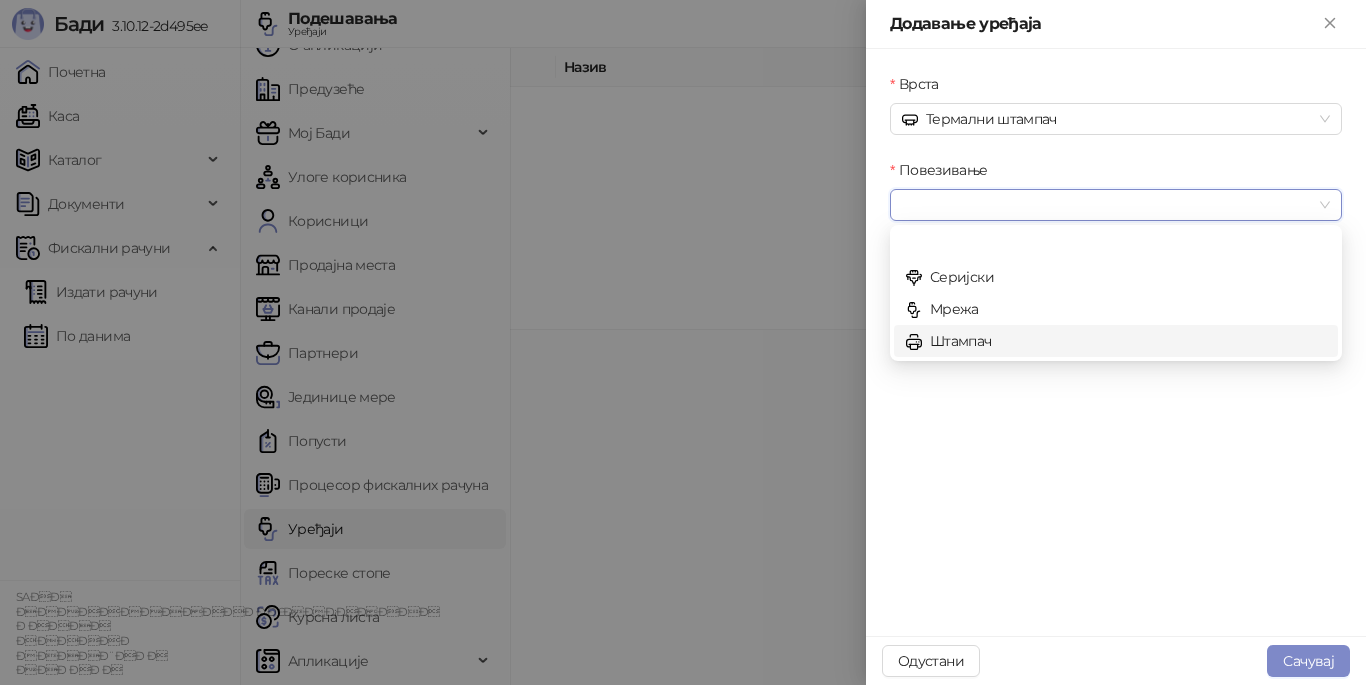 click on "Штампач" at bounding box center (1116, 341) 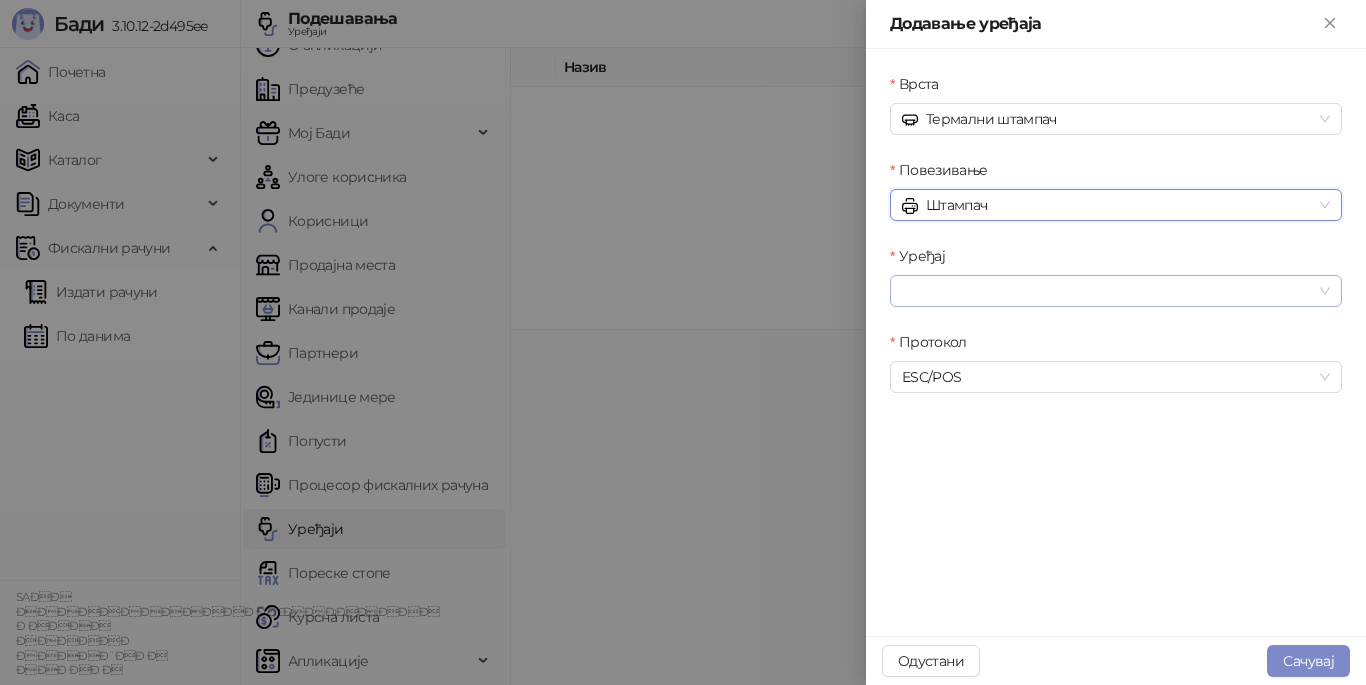 click on "Уређај" at bounding box center (1107, 291) 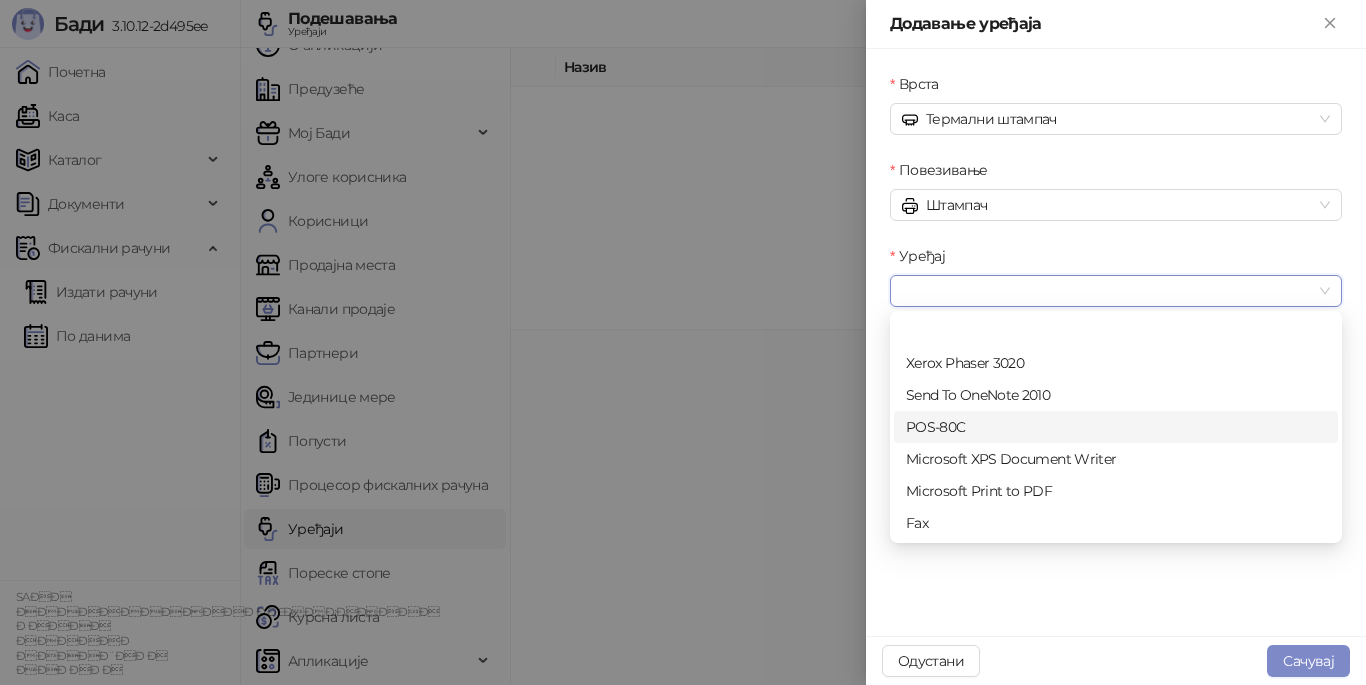 click on "POS-80C" at bounding box center (1116, 427) 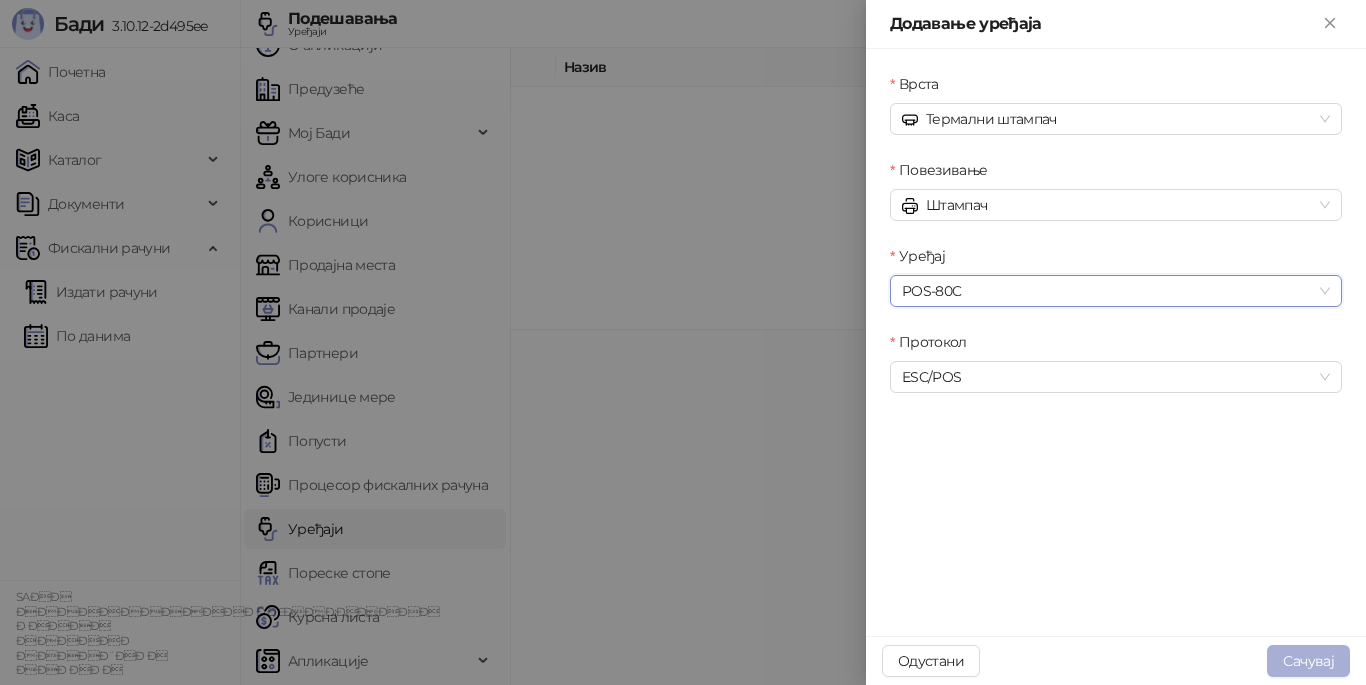 click on "Сачувај" at bounding box center (1308, 661) 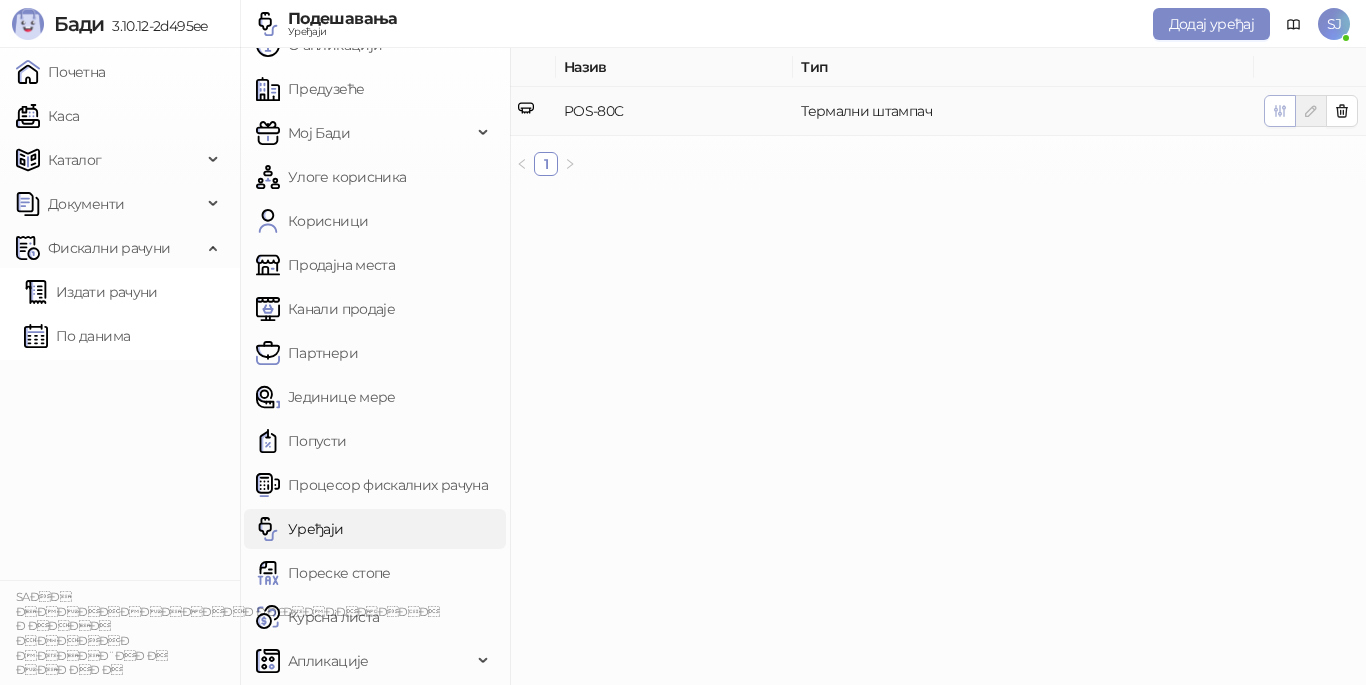 click at bounding box center (1280, 111) 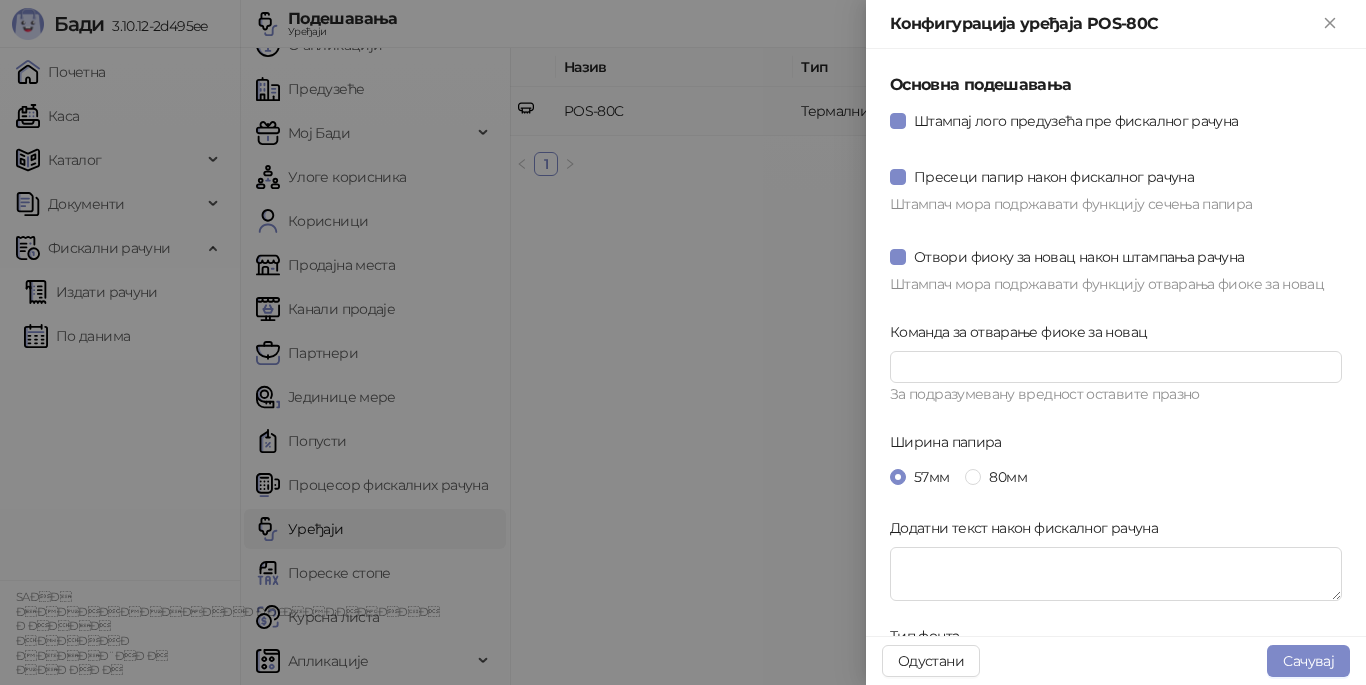 click at bounding box center [973, 477] 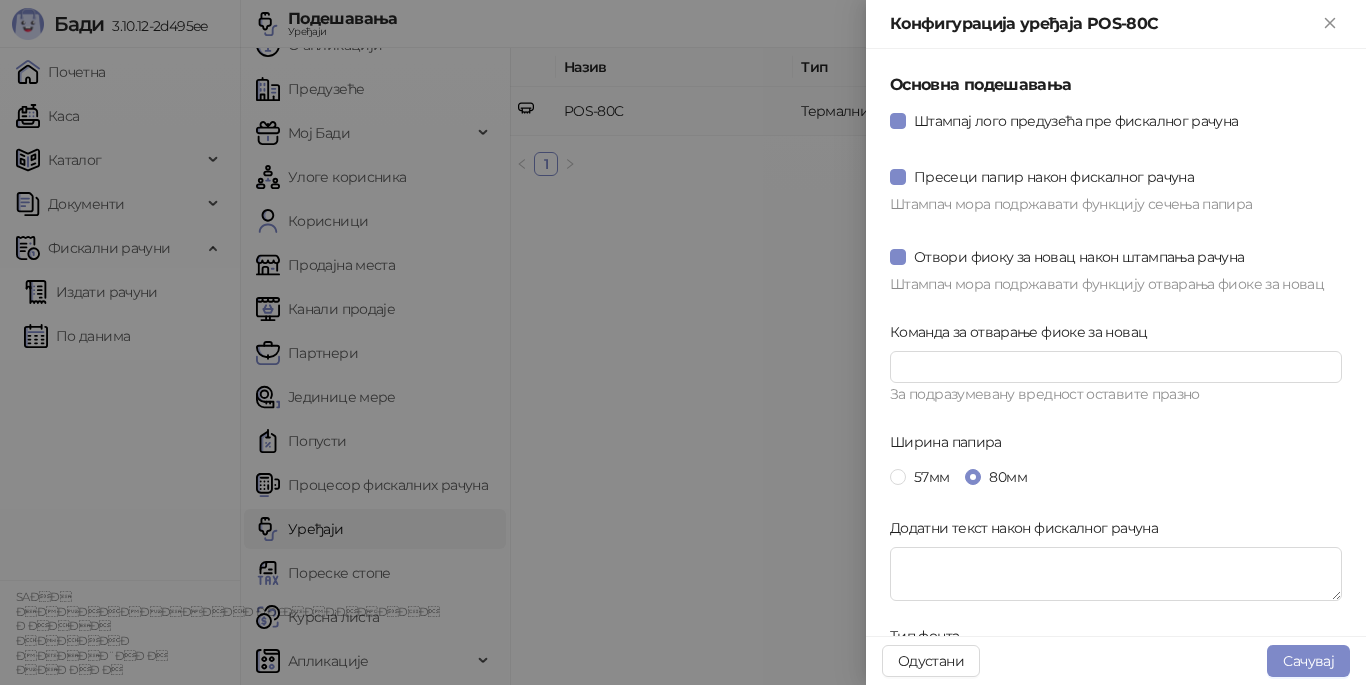 click on "Сачувај" at bounding box center (1308, 661) 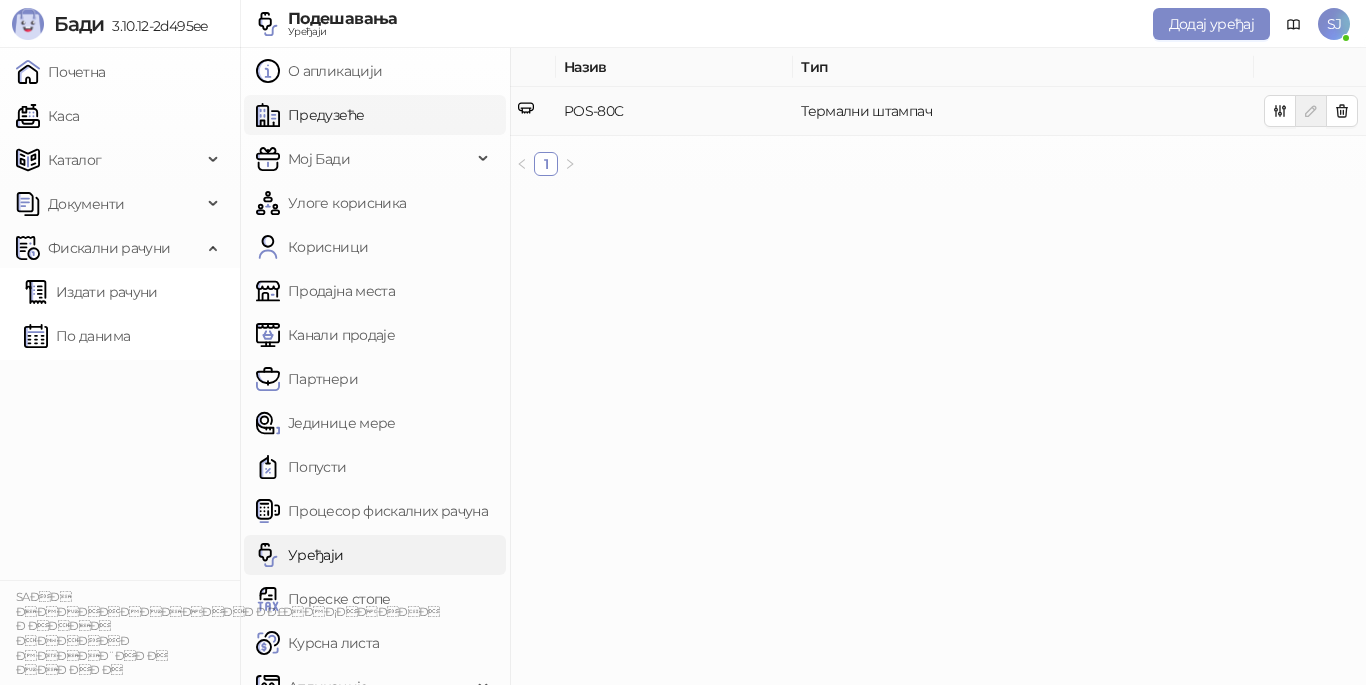 scroll, scrollTop: 0, scrollLeft: 0, axis: both 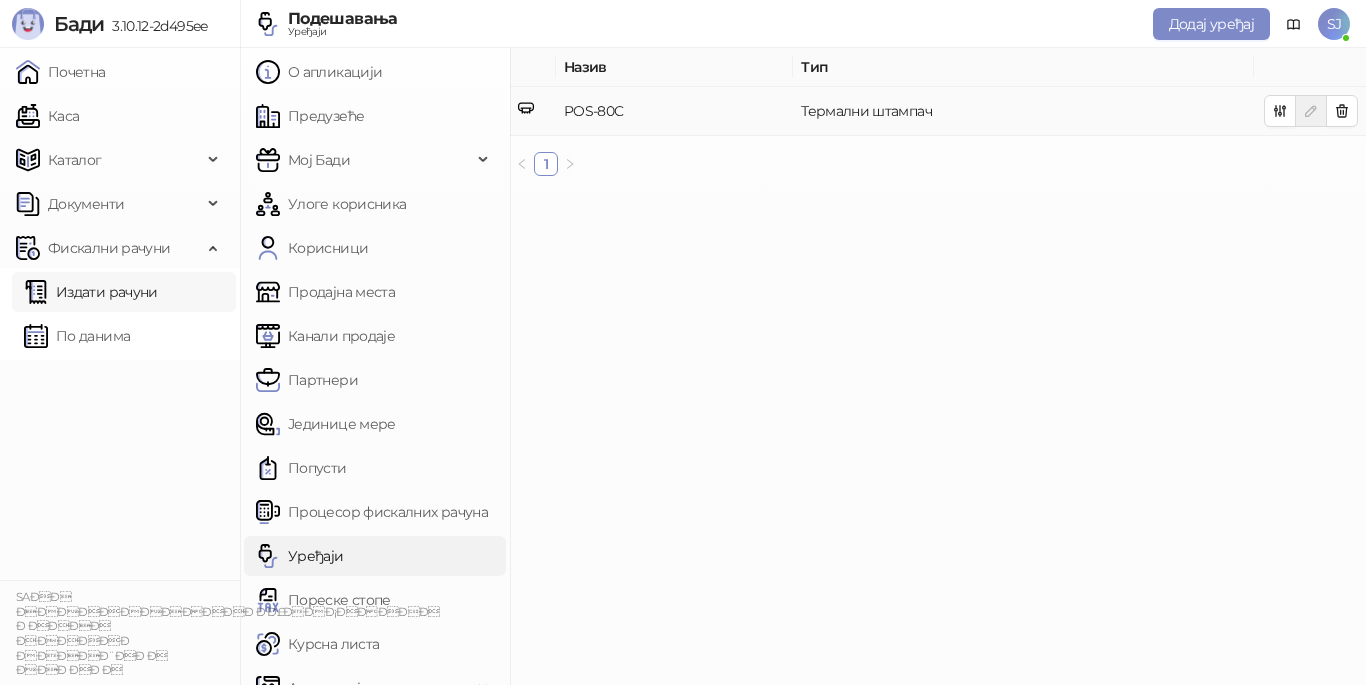 click on "Издати рачуни" at bounding box center (91, 292) 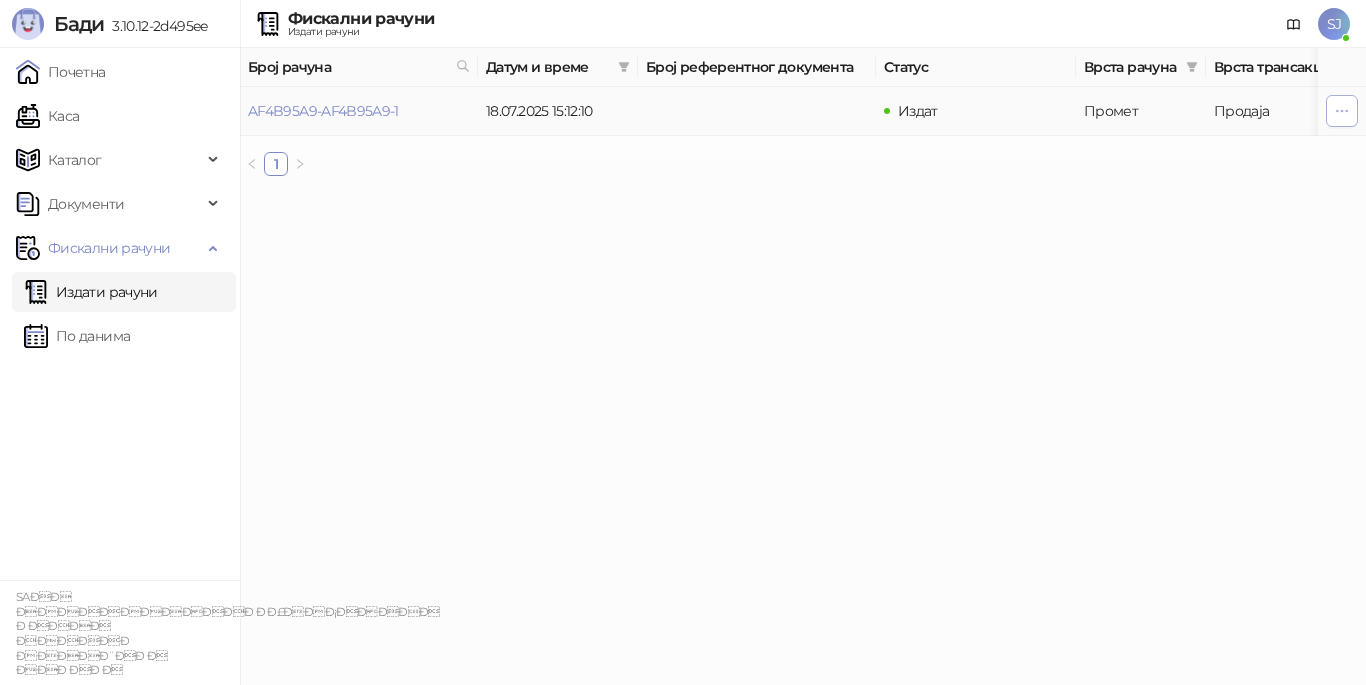 click at bounding box center (1342, 111) 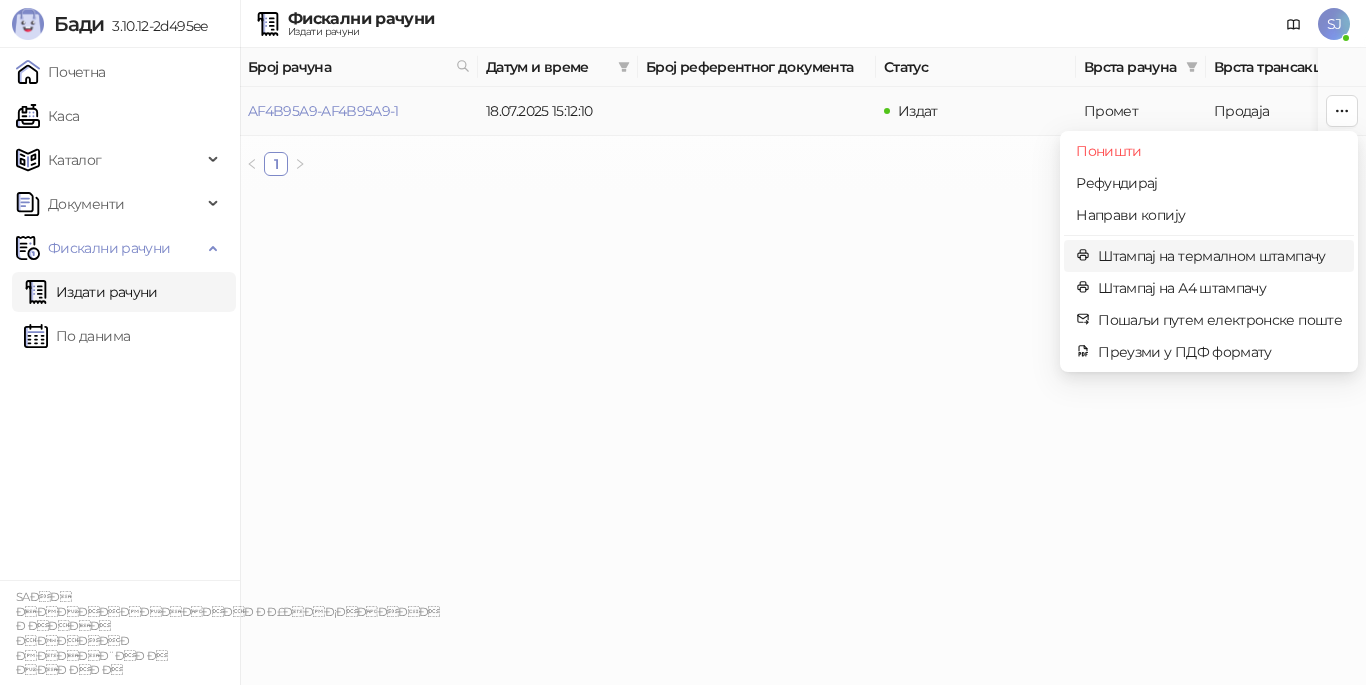 click on "Штампај на термалном штампачу" at bounding box center (1220, 256) 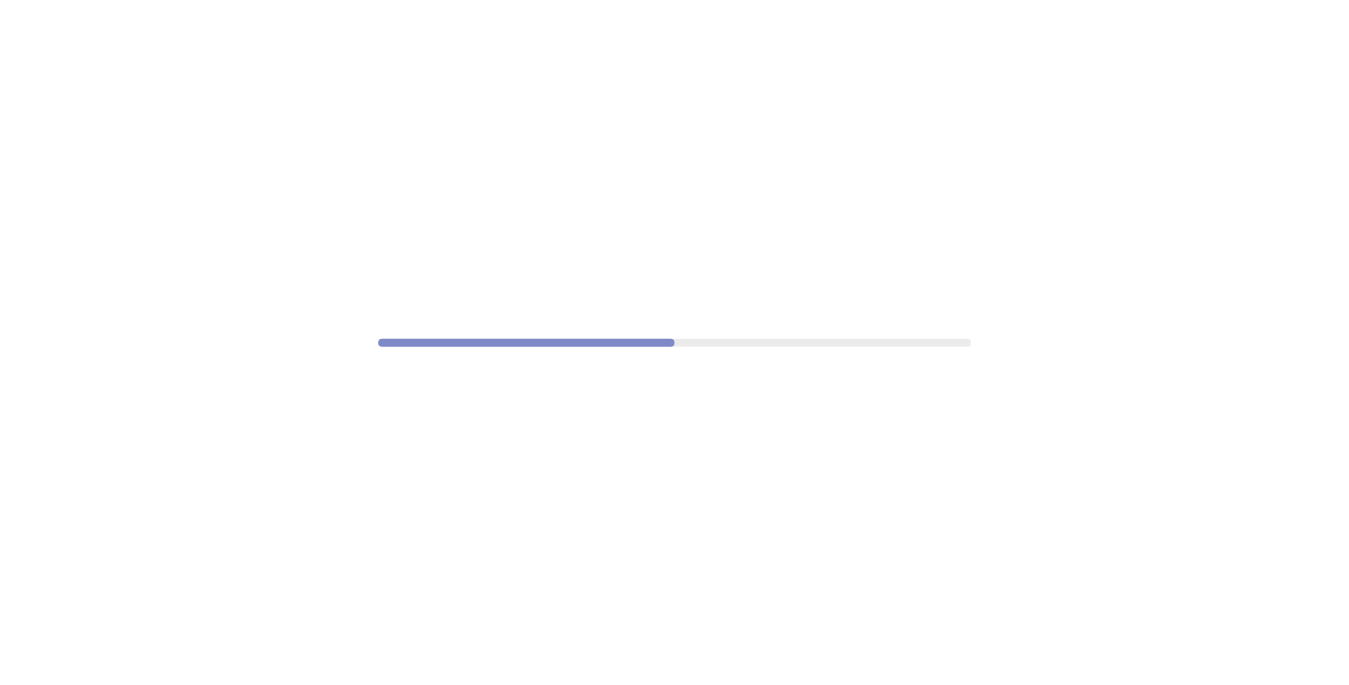 scroll, scrollTop: 0, scrollLeft: 0, axis: both 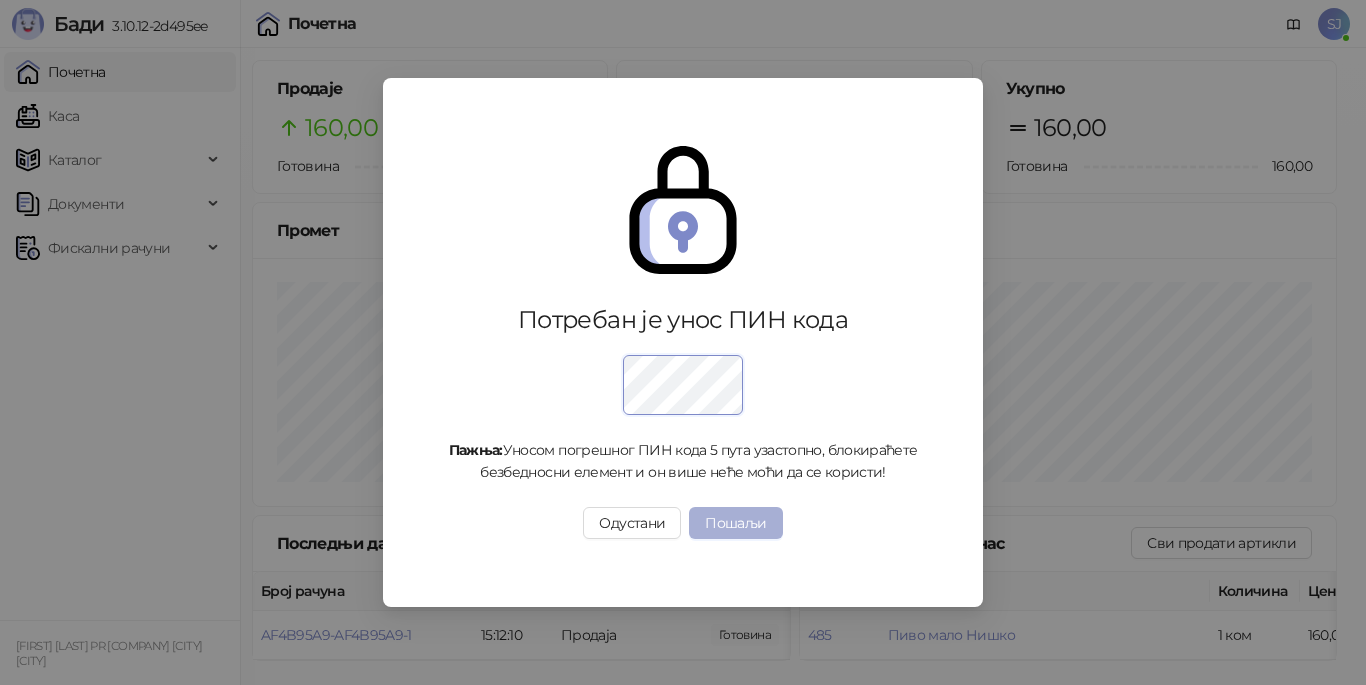 click on "Пошаљи" at bounding box center [735, 523] 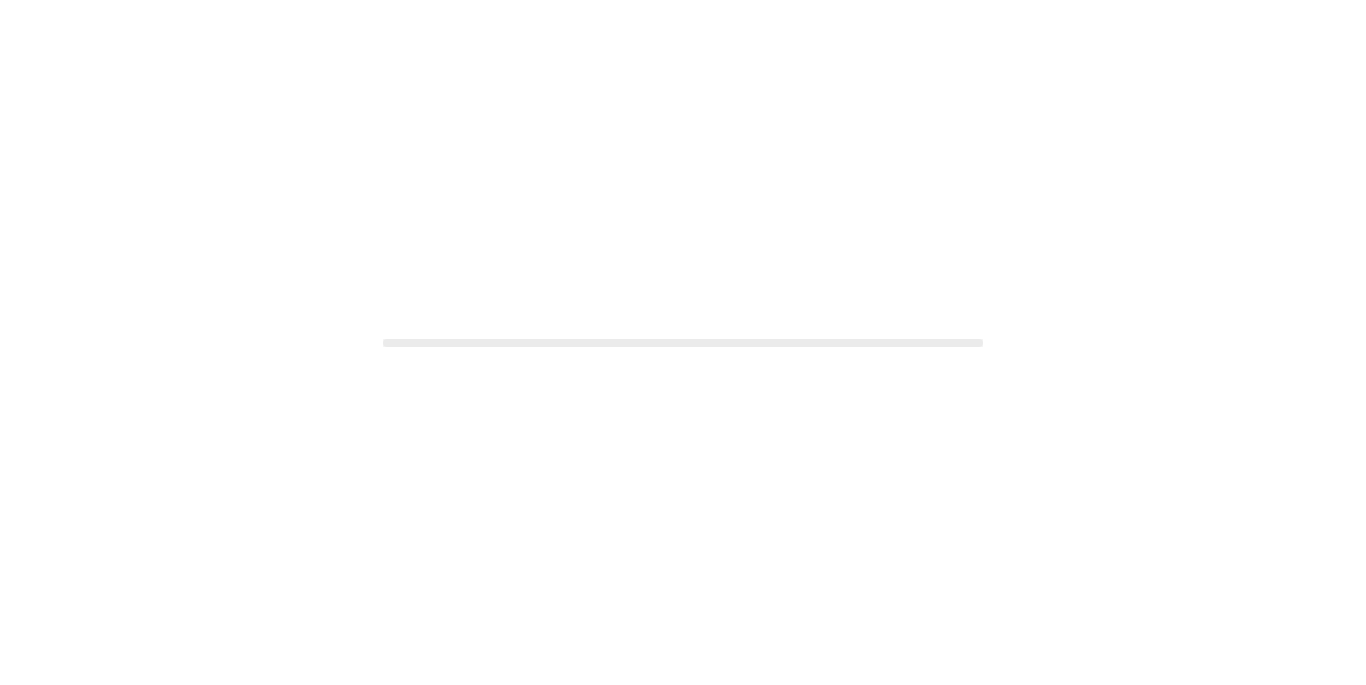 scroll, scrollTop: 0, scrollLeft: 0, axis: both 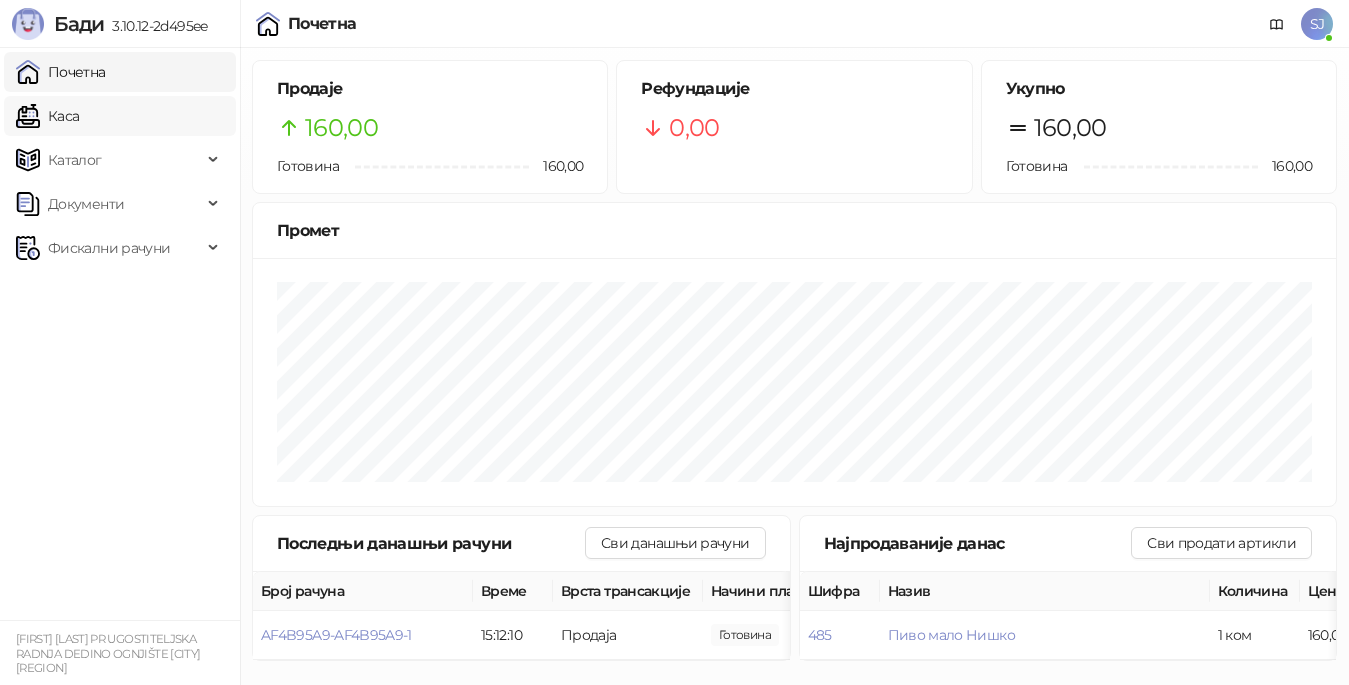 click on "Каса" at bounding box center (47, 116) 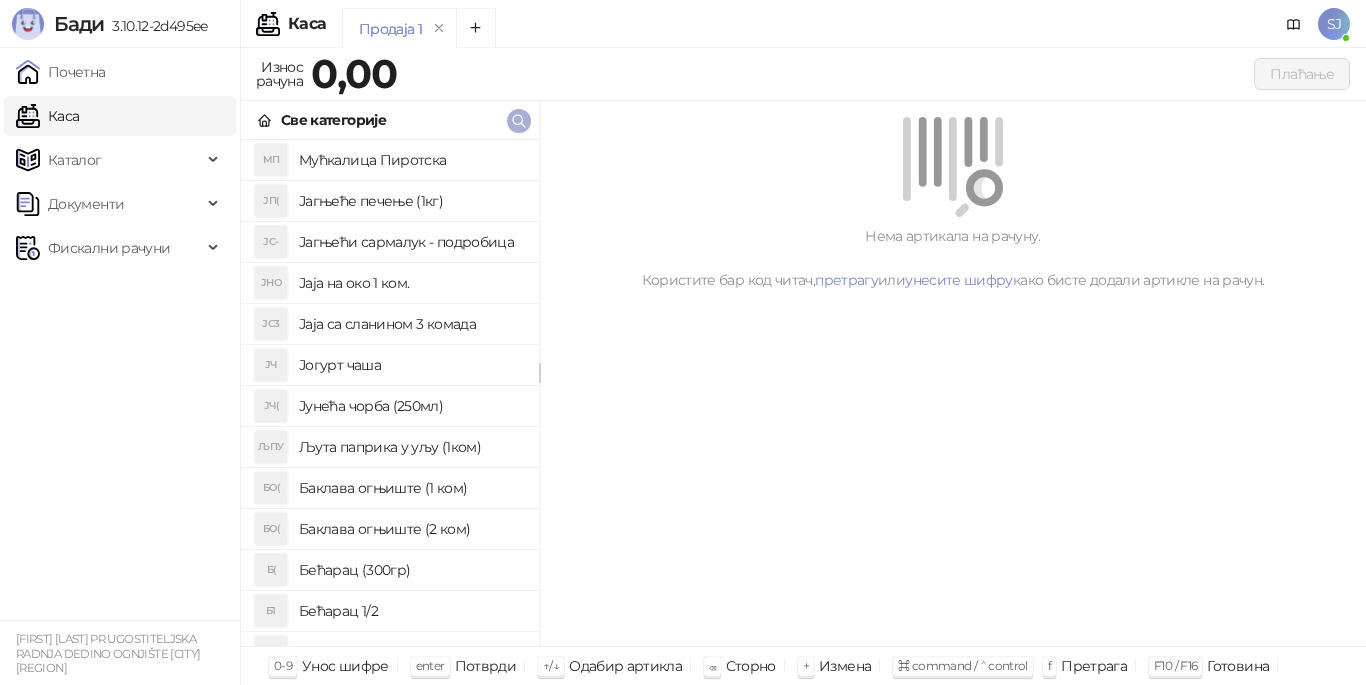 click 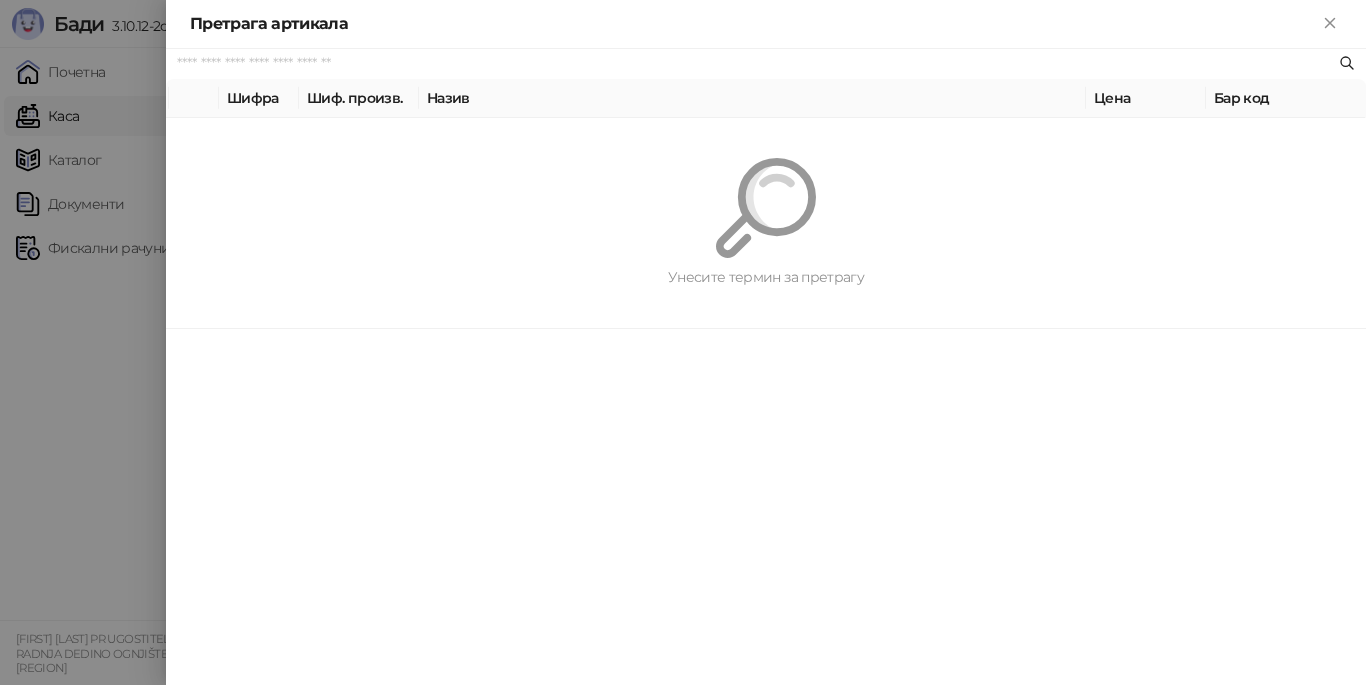 click at bounding box center (683, 342) 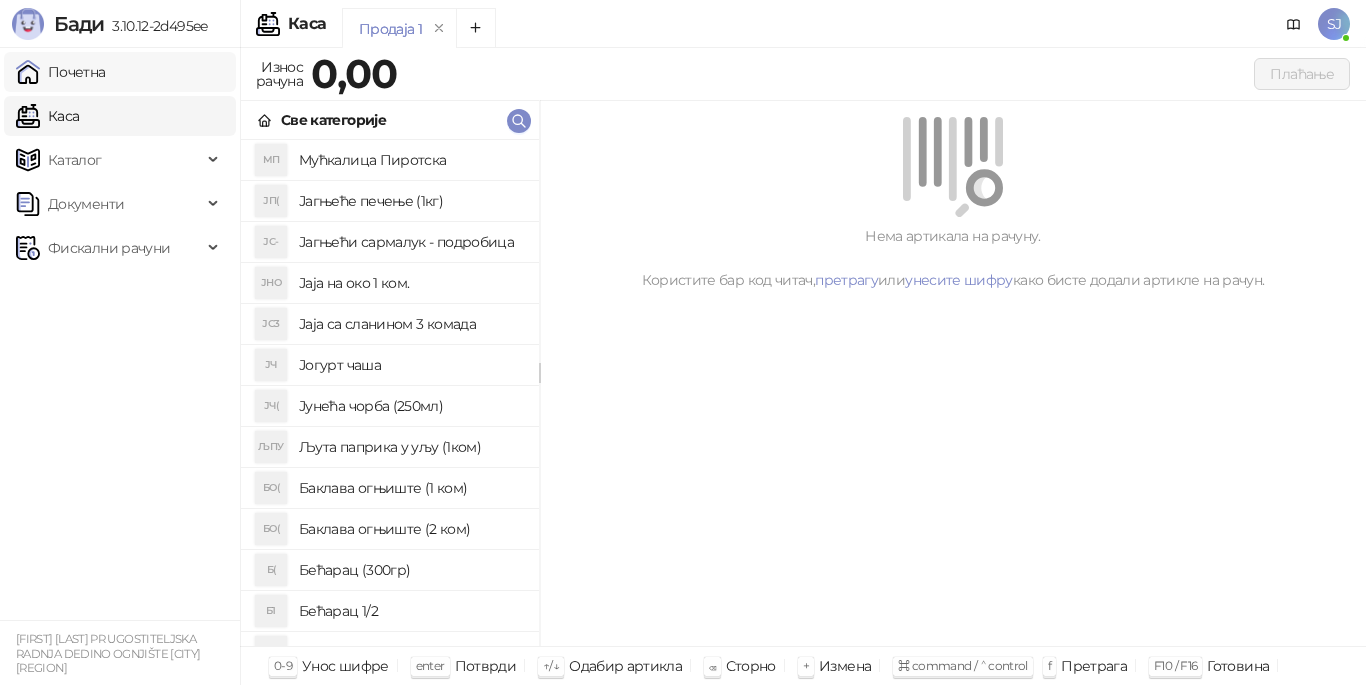 click on "Почетна" at bounding box center (61, 72) 